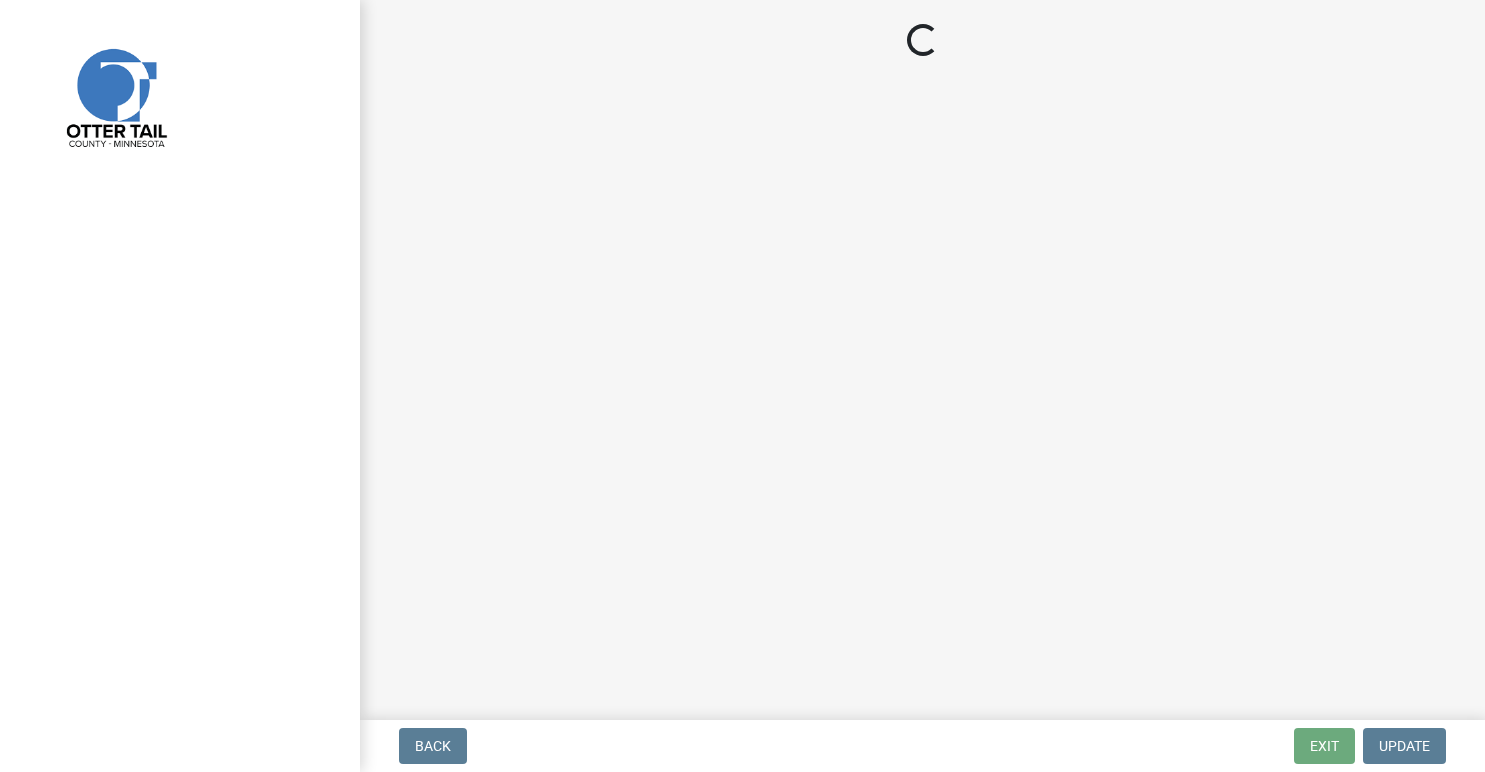 scroll, scrollTop: 0, scrollLeft: 0, axis: both 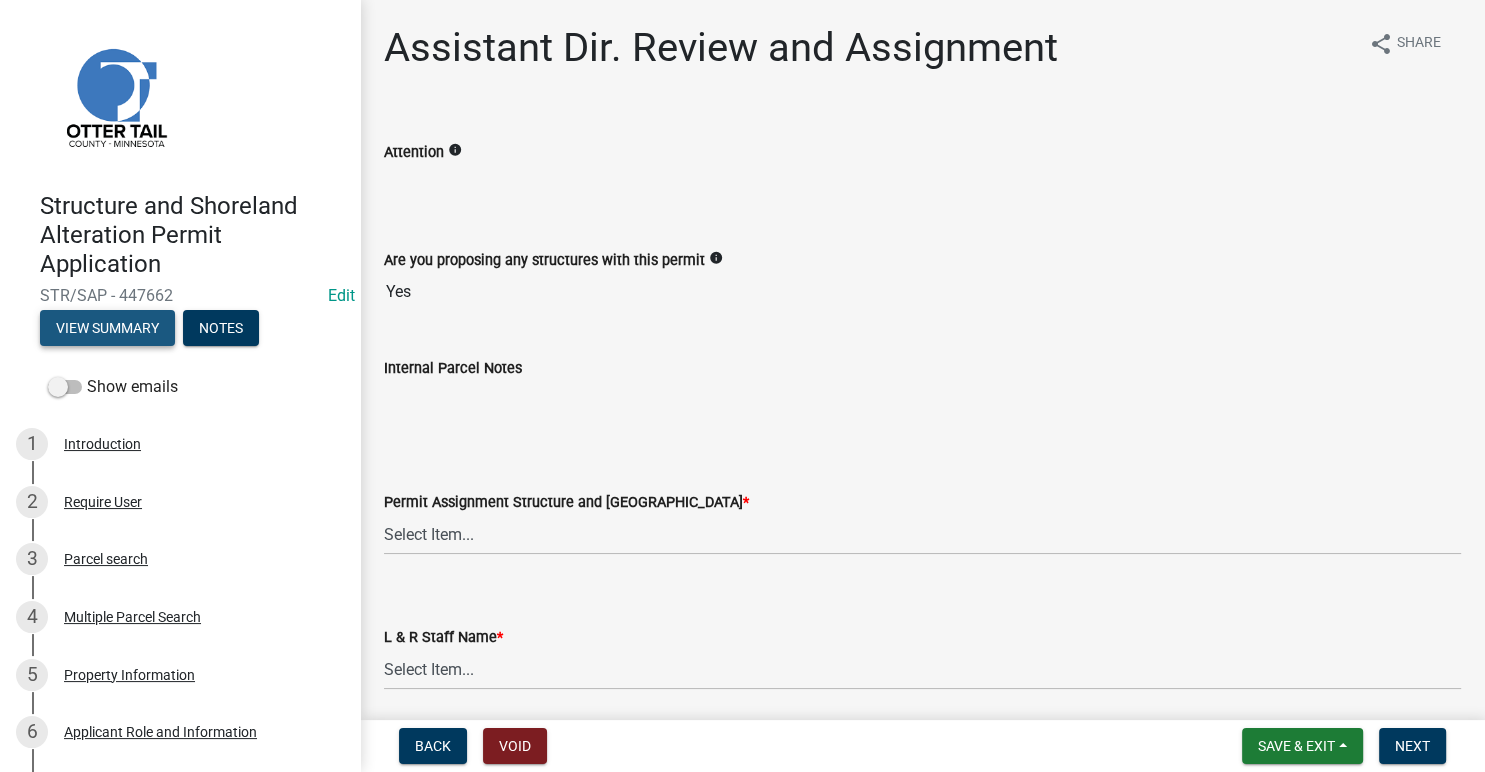 click on "View Summary" at bounding box center (107, 328) 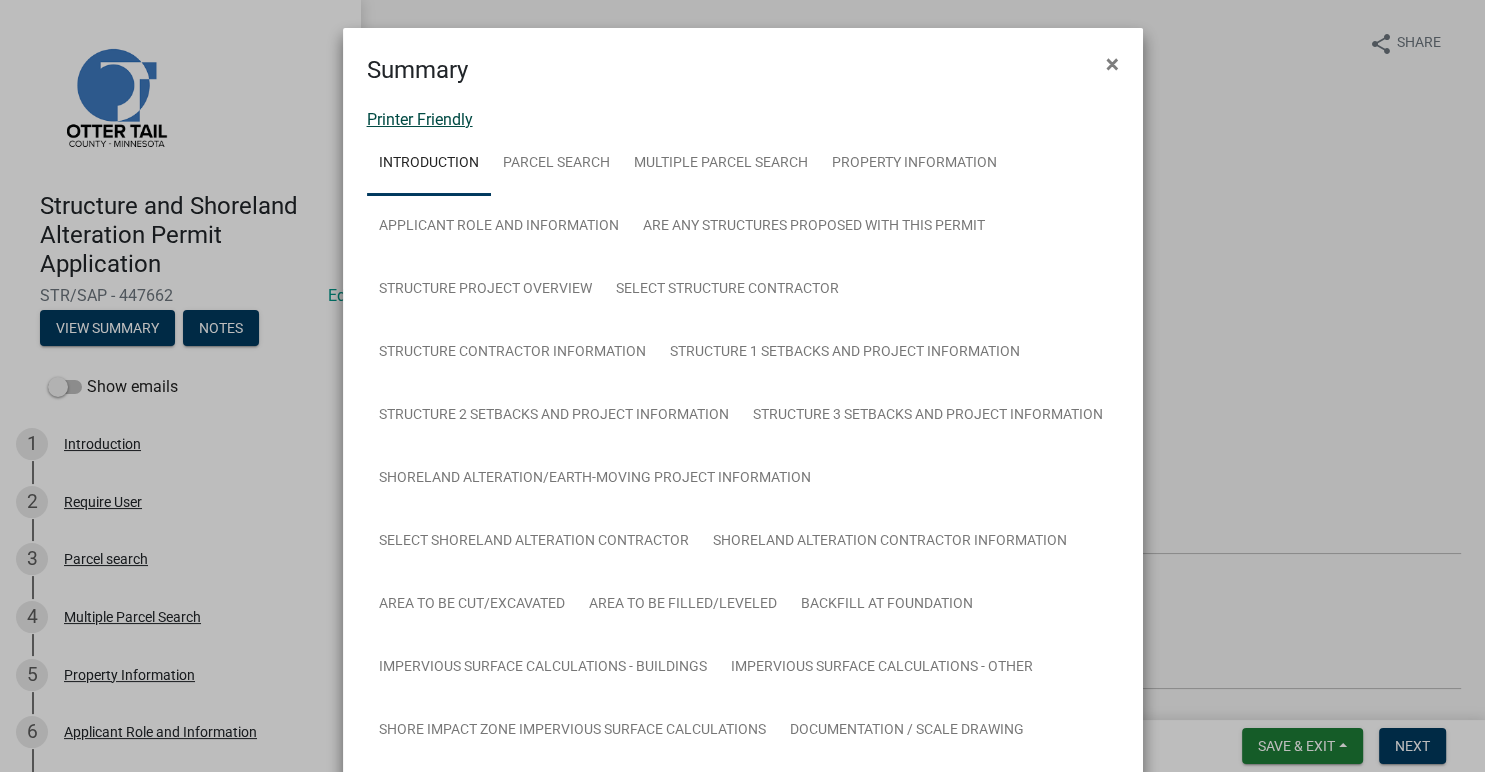 click on "Printer Friendly" 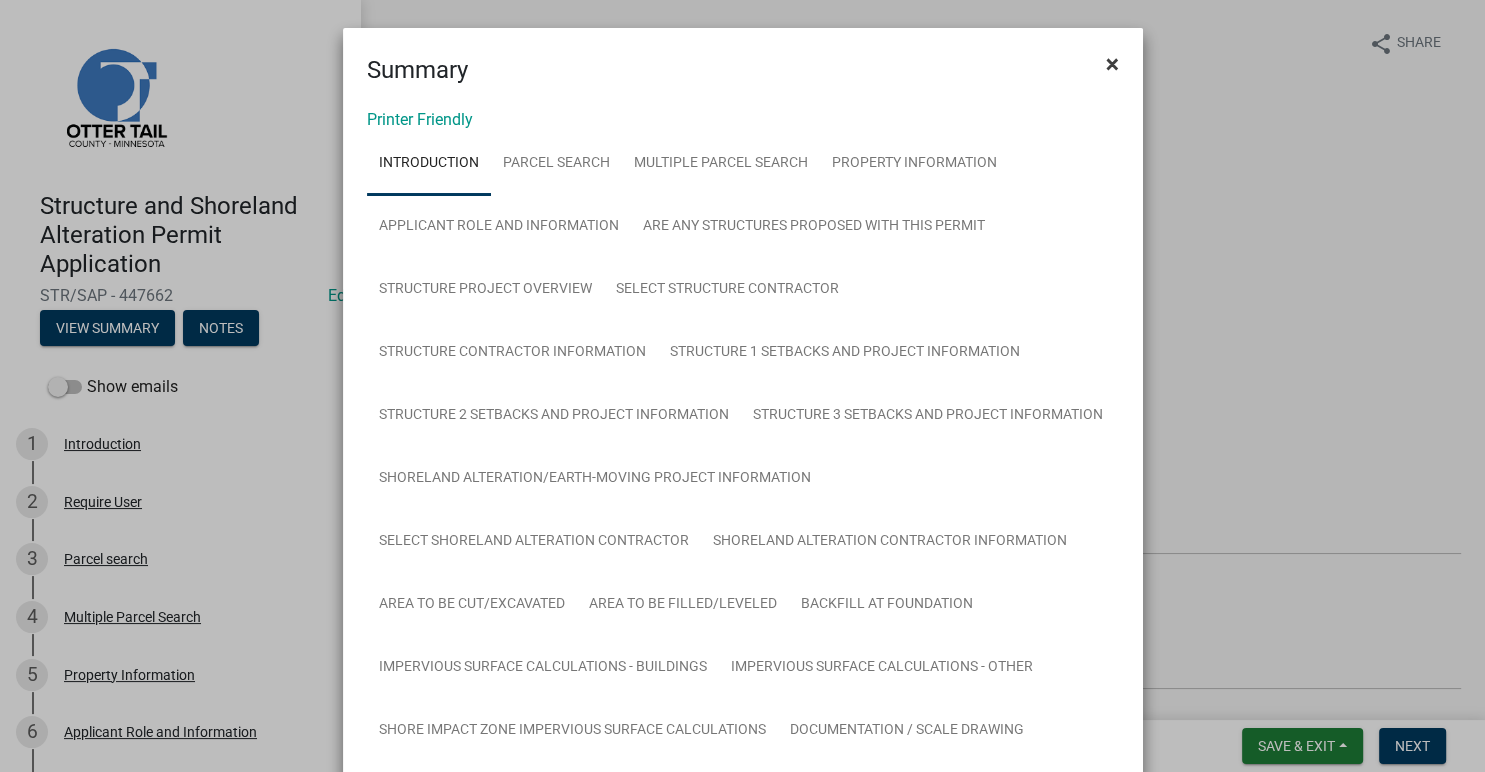 click on "×" 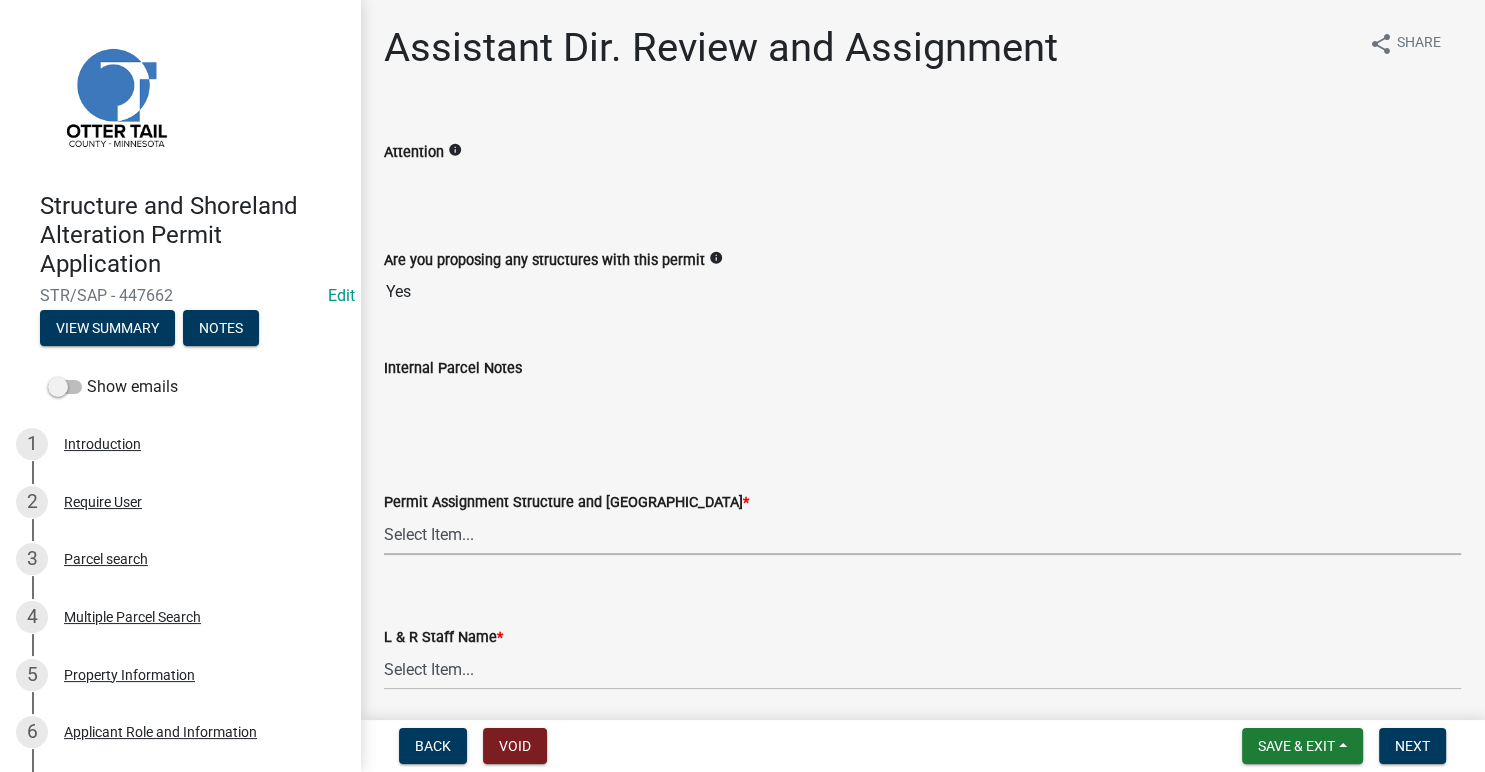 click on "Select Item...   [PERSON_NAME] ([EMAIL_ADDRESS][DOMAIN_NAME])   [PERSON_NAME] ([EMAIL_ADDRESS][DOMAIN_NAME])   [PERSON_NAME] ([EMAIL_ADDRESS][DOMAIN_NAME])   [PERSON_NAME] ([EMAIL_ADDRESS][DOMAIN_NAME])   [PERSON_NAME] ([EMAIL_ADDRESS][DOMAIN_NAME])   [PERSON_NAME] ([EMAIL_ADDRESS][DOMAIN_NAME])   [PERSON_NAME] ([EMAIL_ADDRESS][DOMAIN_NAME])   [PERSON_NAME] ([EMAIL_ADDRESS][DOMAIN_NAME])   [PERSON_NAME] ([EMAIL_ADDRESS][DOMAIN_NAME])   [PERSON_NAME] ([EMAIL_ADDRESS][DOMAIN_NAME])   [PERSON_NAME] ([EMAIL_ADDRESS][DOMAIN_NAME])   [PERSON_NAME] ([EMAIL_ADDRESS][DOMAIN_NAME])   [PERSON_NAME] ([PERSON_NAME][EMAIL_ADDRESS][DOMAIN_NAME])   [PERSON_NAME] ([EMAIL_ADDRESS][DOMAIN_NAME])" at bounding box center (922, 534) 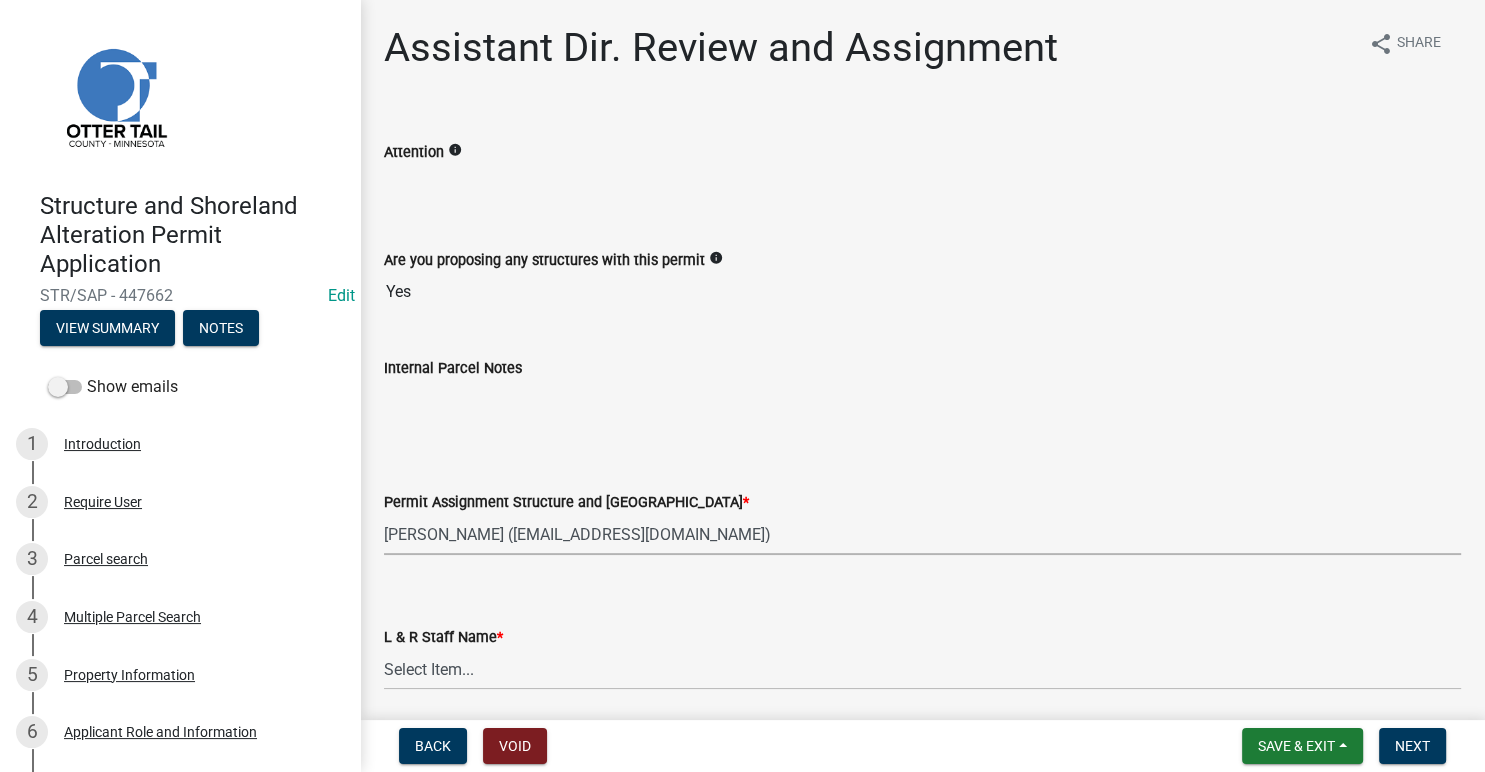click on "[PERSON_NAME] ([EMAIL_ADDRESS][DOMAIN_NAME])" at bounding box center [0, 0] 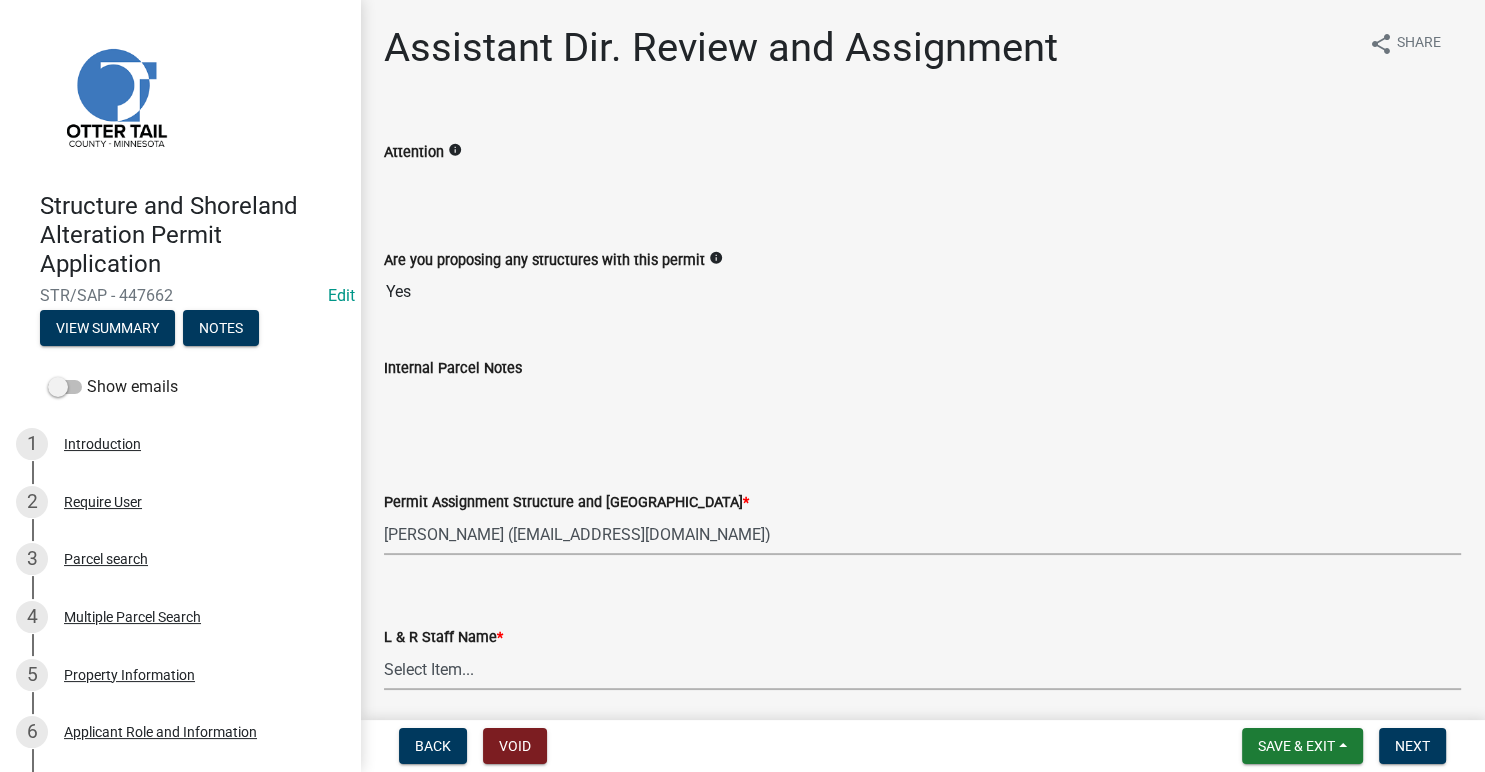 click on "Select Item...   Alexis Newark   Amy Busko   Andrea Perales   Brittany Tollefson   Christopher LeClair   Courtney Roth   Elizabeth Plaster   Emma Swenson   Eric Babolian   Kyle Westergard   Lindsey Hanson   Michelle Jevne   Noah Brenden   Sheila Dahl" at bounding box center (922, 669) 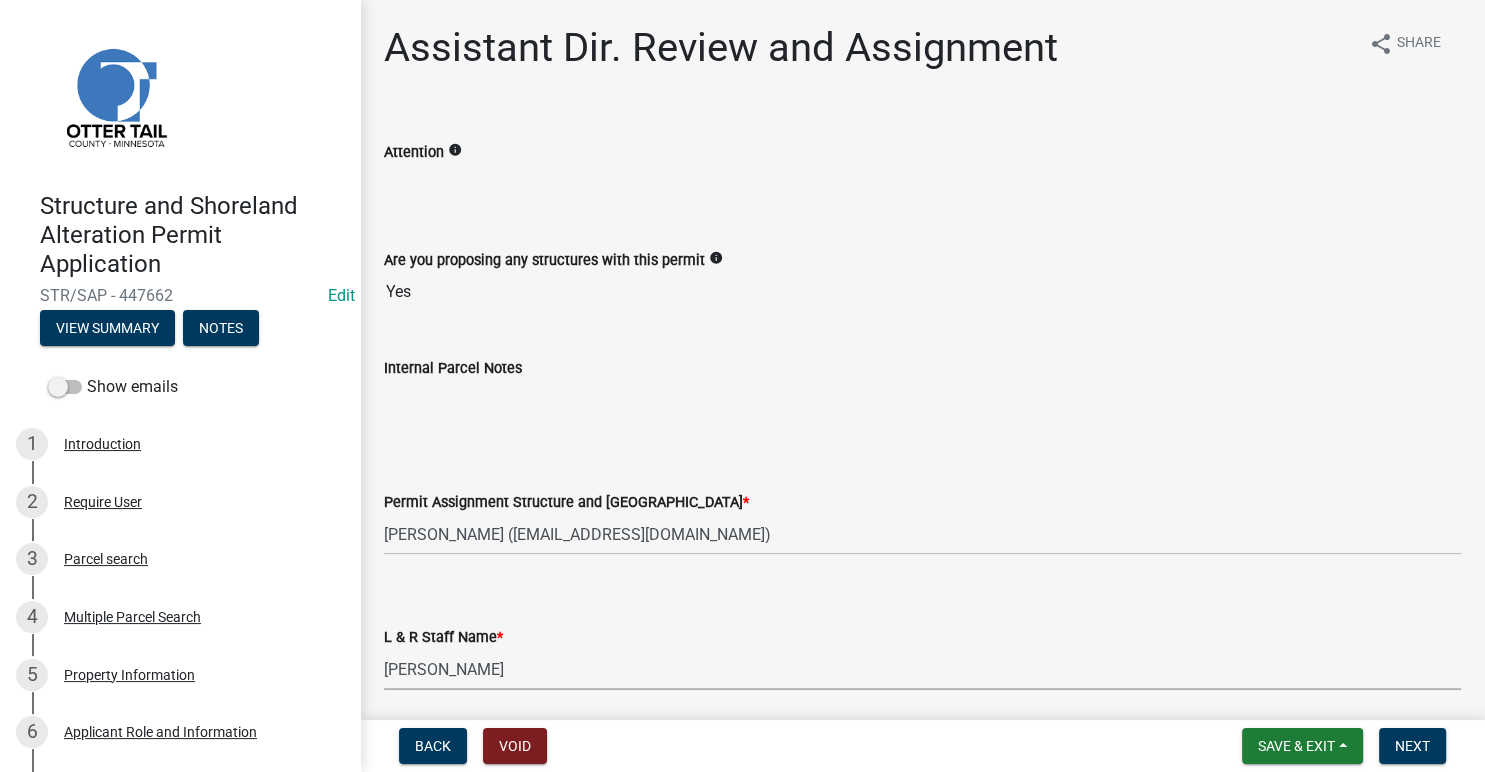 click on "Eric Babolian" at bounding box center [0, 0] 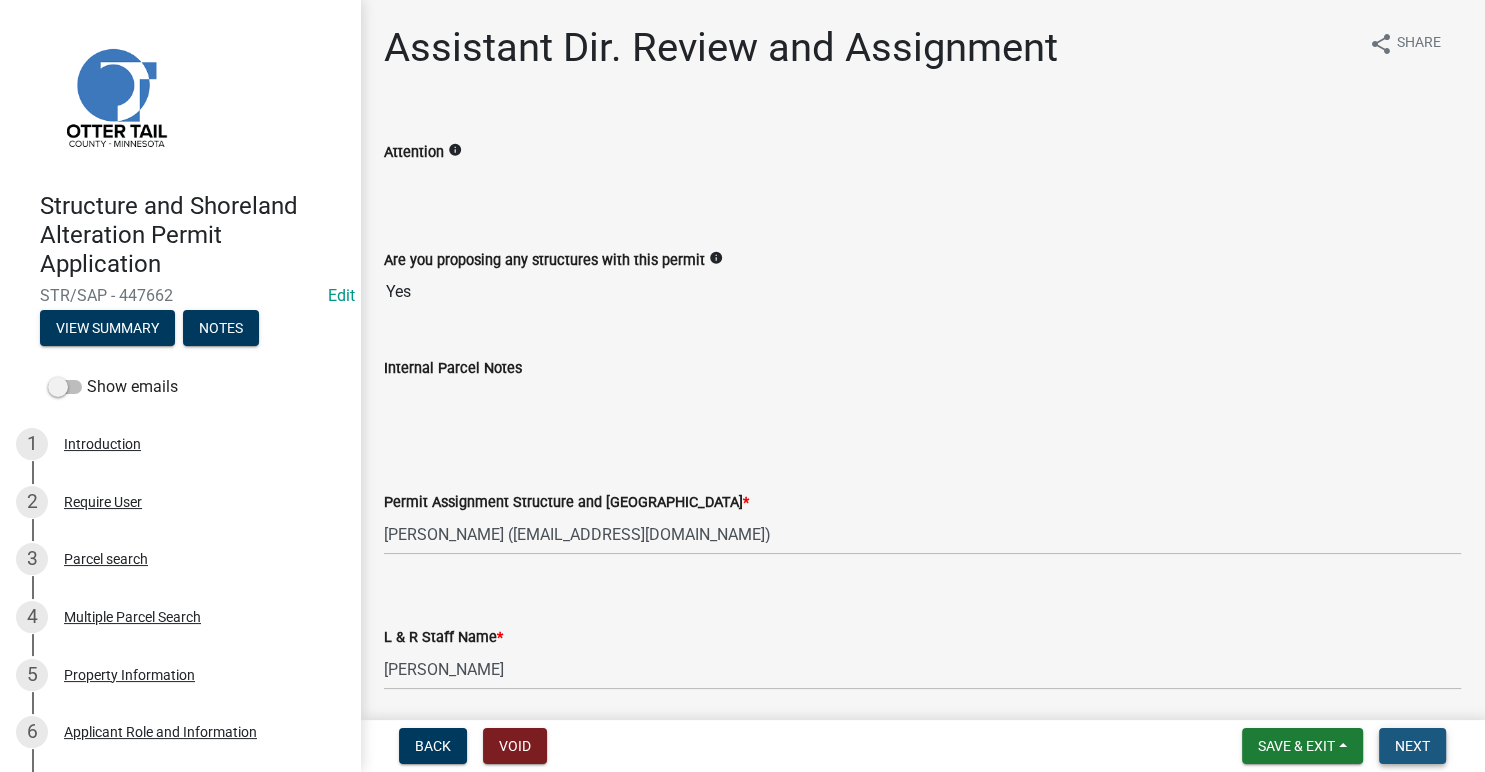 click on "Next" at bounding box center [1412, 746] 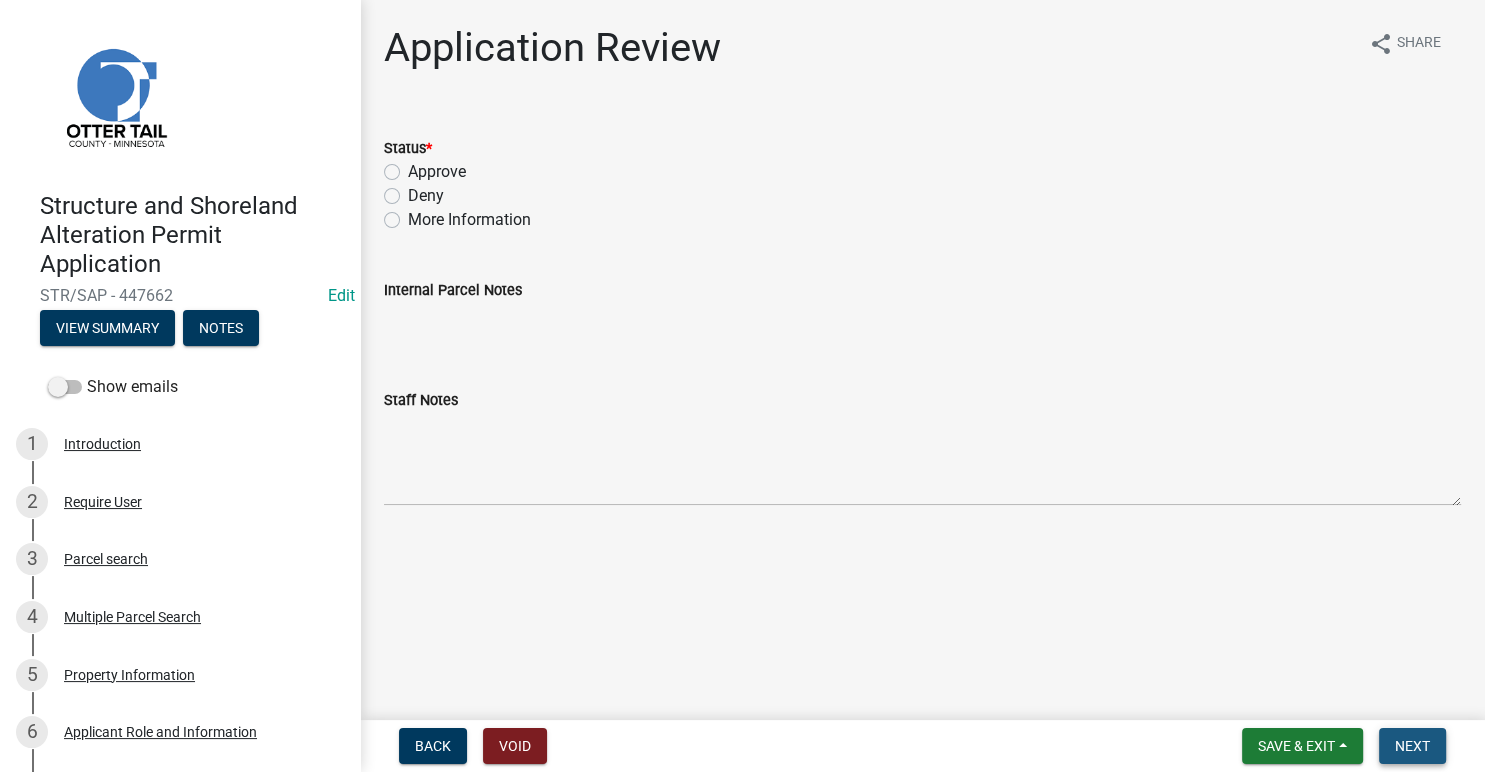 click on "Next" at bounding box center (1412, 746) 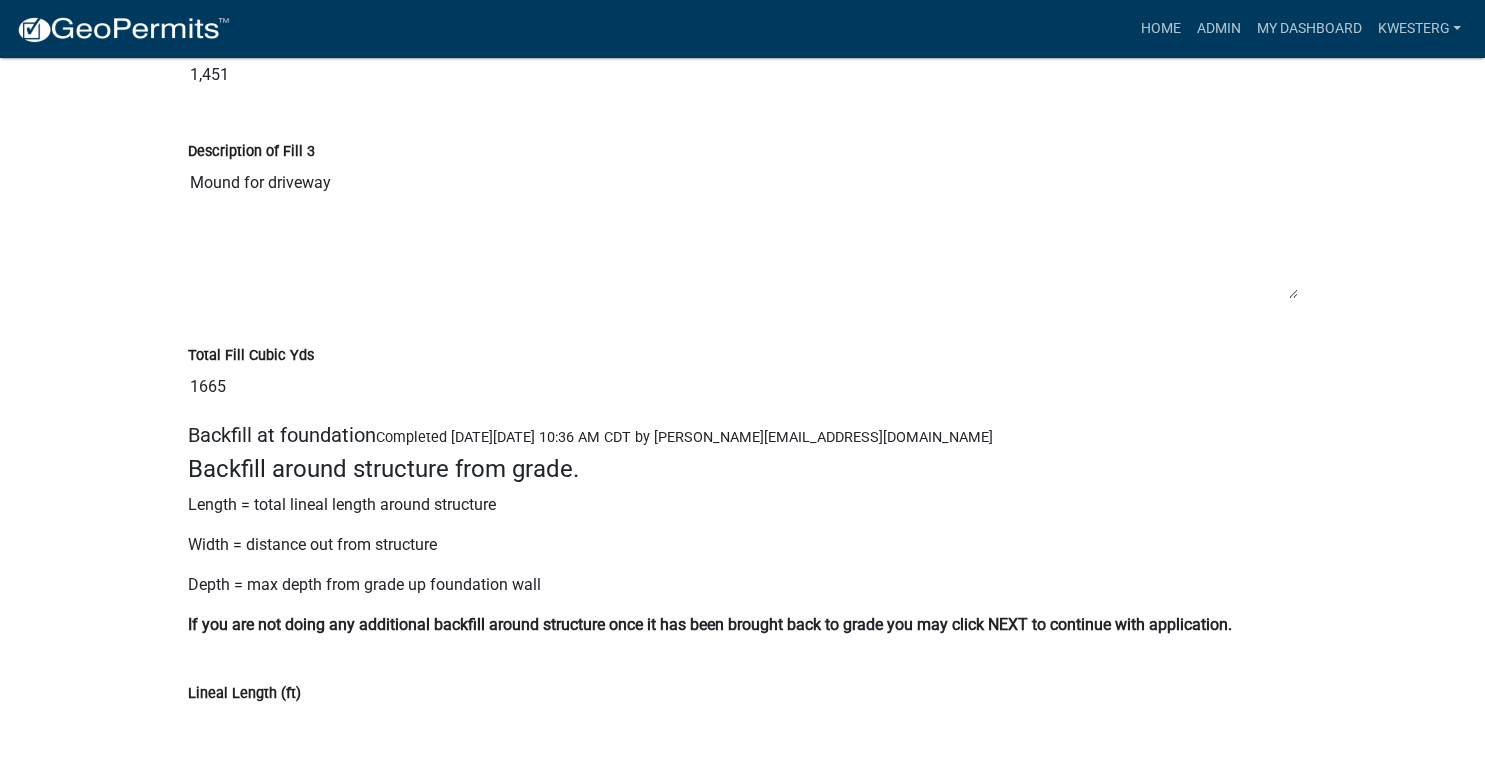scroll, scrollTop: 17925, scrollLeft: 0, axis: vertical 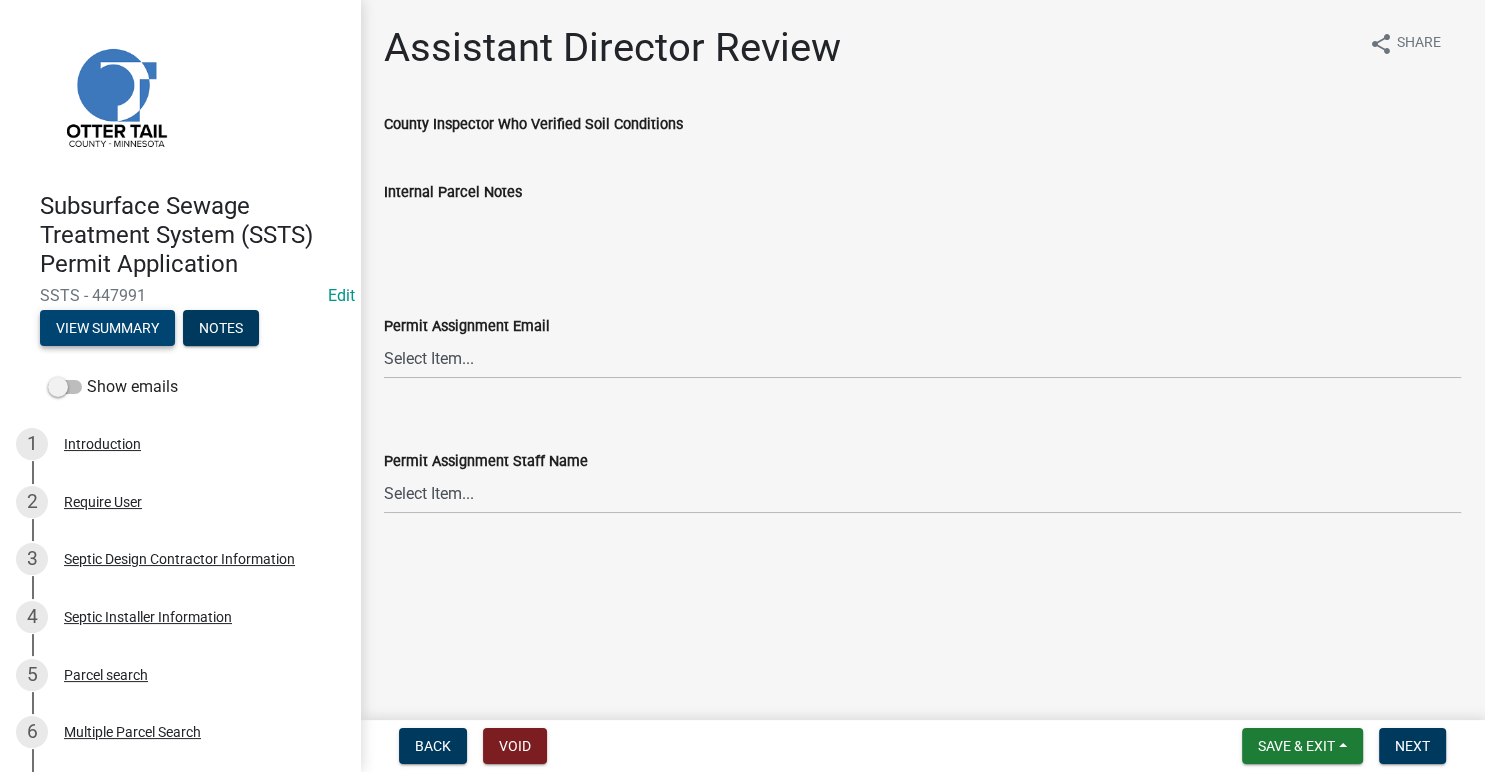 click on "View Summary" at bounding box center (107, 328) 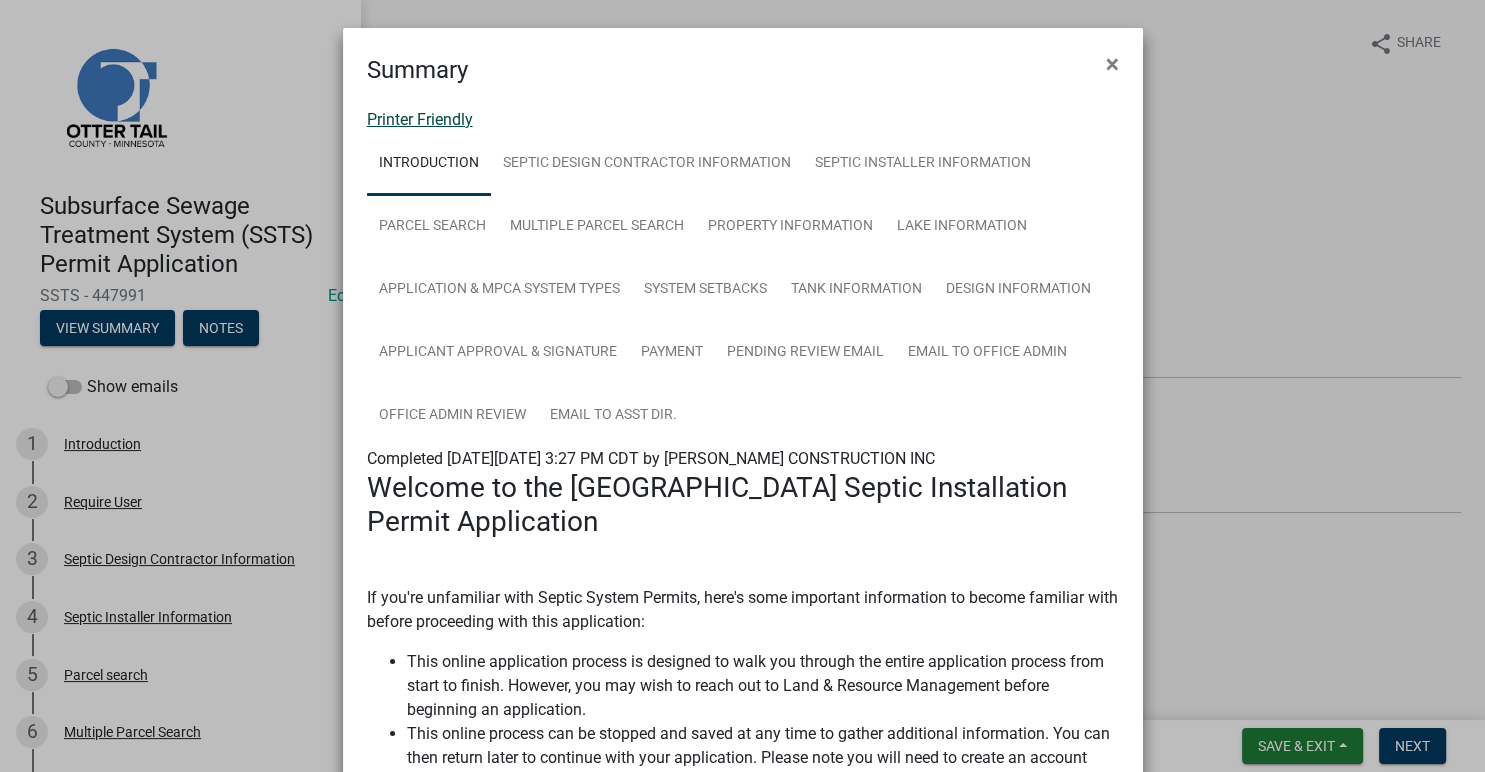 click on "Printer Friendly" 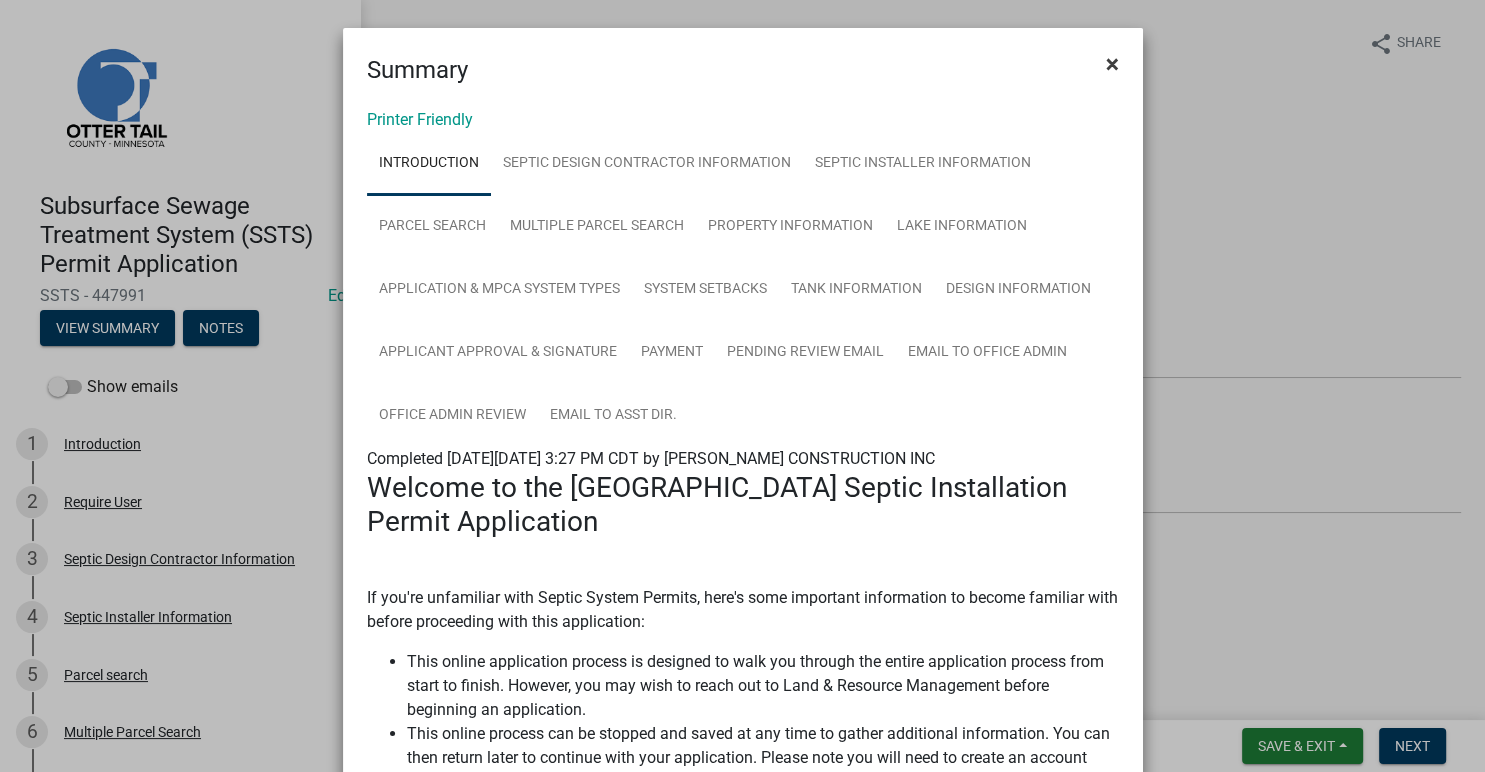 click on "×" 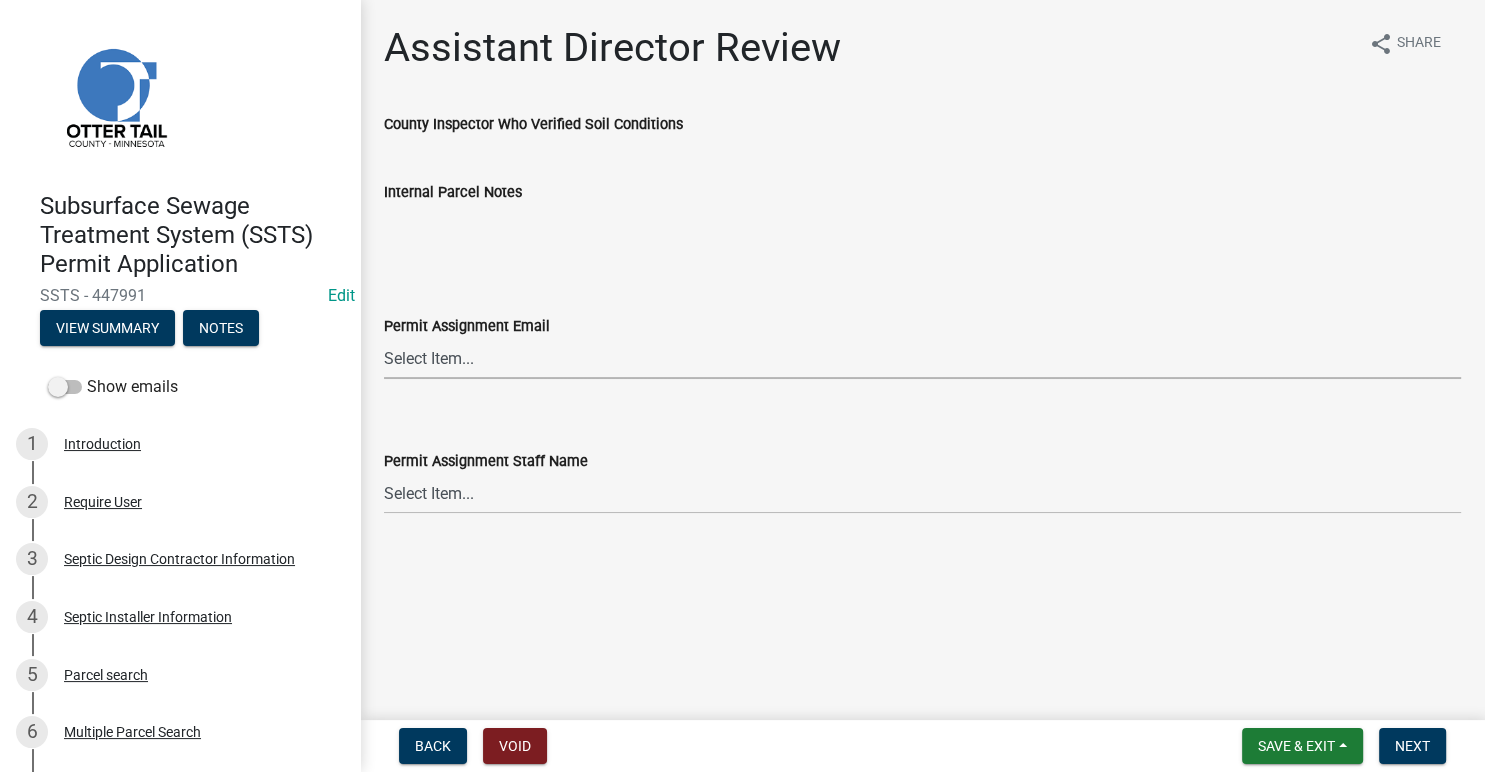 click on "Select Item...   [PERSON_NAME] ([EMAIL_ADDRESS][DOMAIN_NAME])   [PERSON_NAME] ([EMAIL_ADDRESS][DOMAIN_NAME])   [PERSON_NAME] ([EMAIL_ADDRESS][DOMAIN_NAME])   [PERSON_NAME] ([EMAIL_ADDRESS][DOMAIN_NAME])   [PERSON_NAME] ([EMAIL_ADDRESS][DOMAIN_NAME])   [PERSON_NAME] ([EMAIL_ADDRESS][DOMAIN_NAME])   [PERSON_NAME] ([EMAIL_ADDRESS][DOMAIN_NAME])   [PERSON_NAME] ([EMAIL_ADDRESS][DOMAIN_NAME])   [PERSON_NAME] ([EMAIL_ADDRESS][DOMAIN_NAME])   [PERSON_NAME] ([EMAIL_ADDRESS][DOMAIN_NAME])   [PERSON_NAME] ([EMAIL_ADDRESS][DOMAIN_NAME])   [PERSON_NAME] ([EMAIL_ADDRESS][DOMAIN_NAME])   [PERSON_NAME] ([PERSON_NAME][EMAIL_ADDRESS][DOMAIN_NAME])   [PERSON_NAME] ([EMAIL_ADDRESS][DOMAIN_NAME])" at bounding box center [922, 358] 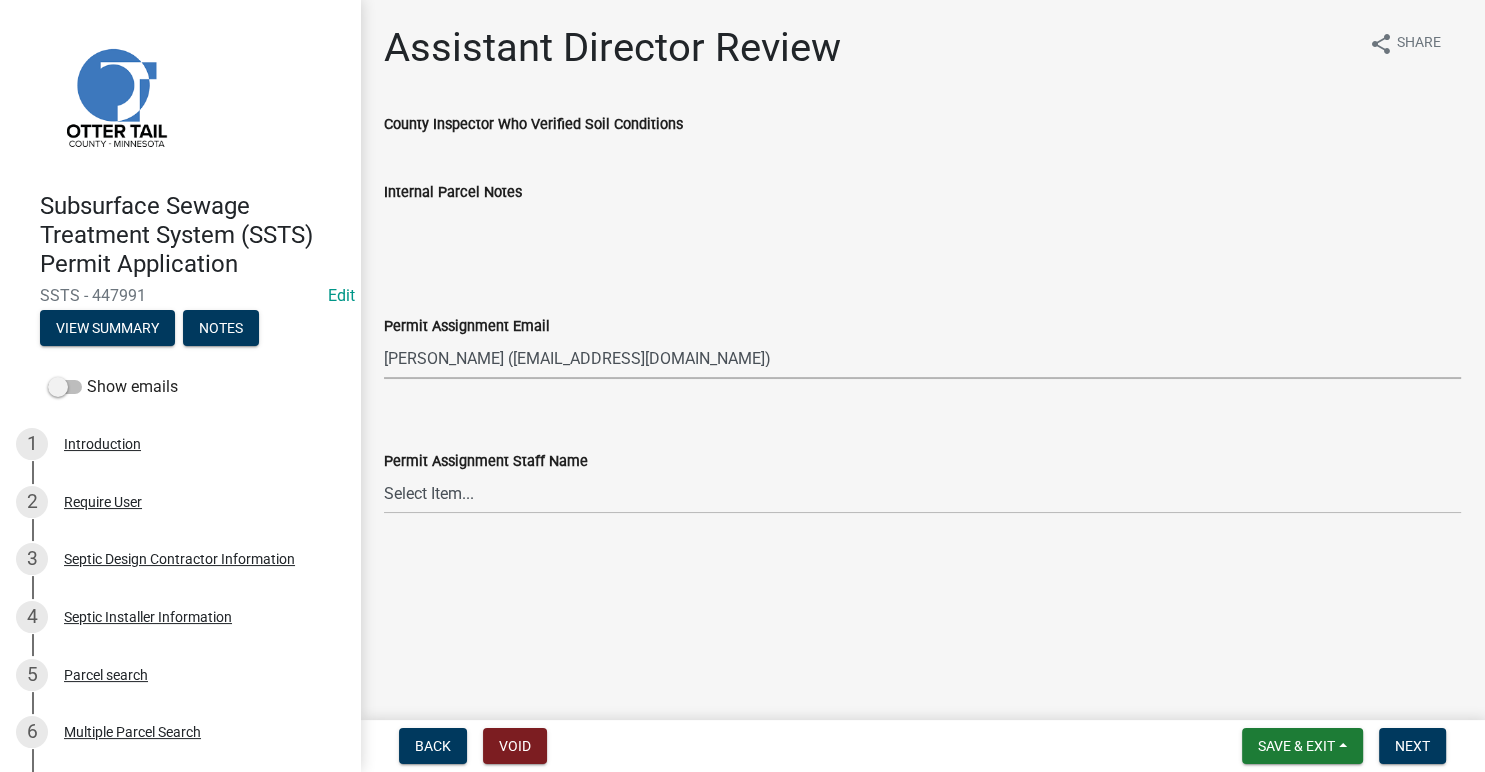 click on "[PERSON_NAME] ([EMAIL_ADDRESS][DOMAIN_NAME])" at bounding box center [0, 0] 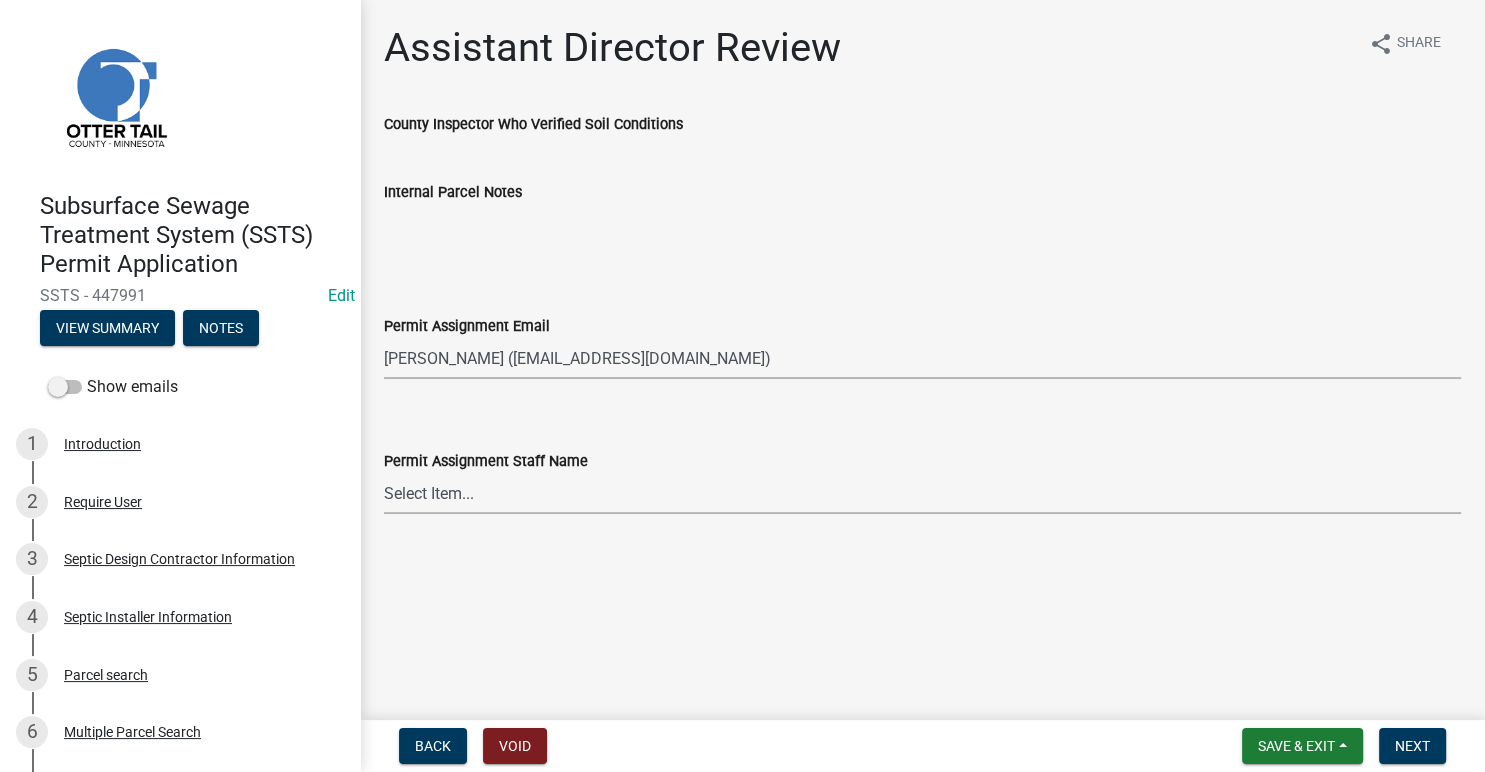click on "Select Item...   [PERSON_NAME]   [PERSON_NAME]   [PERSON_NAME]   [PERSON_NAME]   [PERSON_NAME]   [PERSON_NAME]   [PERSON_NAME]   [PERSON_NAME]   [PERSON_NAME]   [PERSON_NAME]   [PERSON_NAME]   [PERSON_NAME]   [PERSON_NAME]   [PERSON_NAME]" at bounding box center (922, 493) 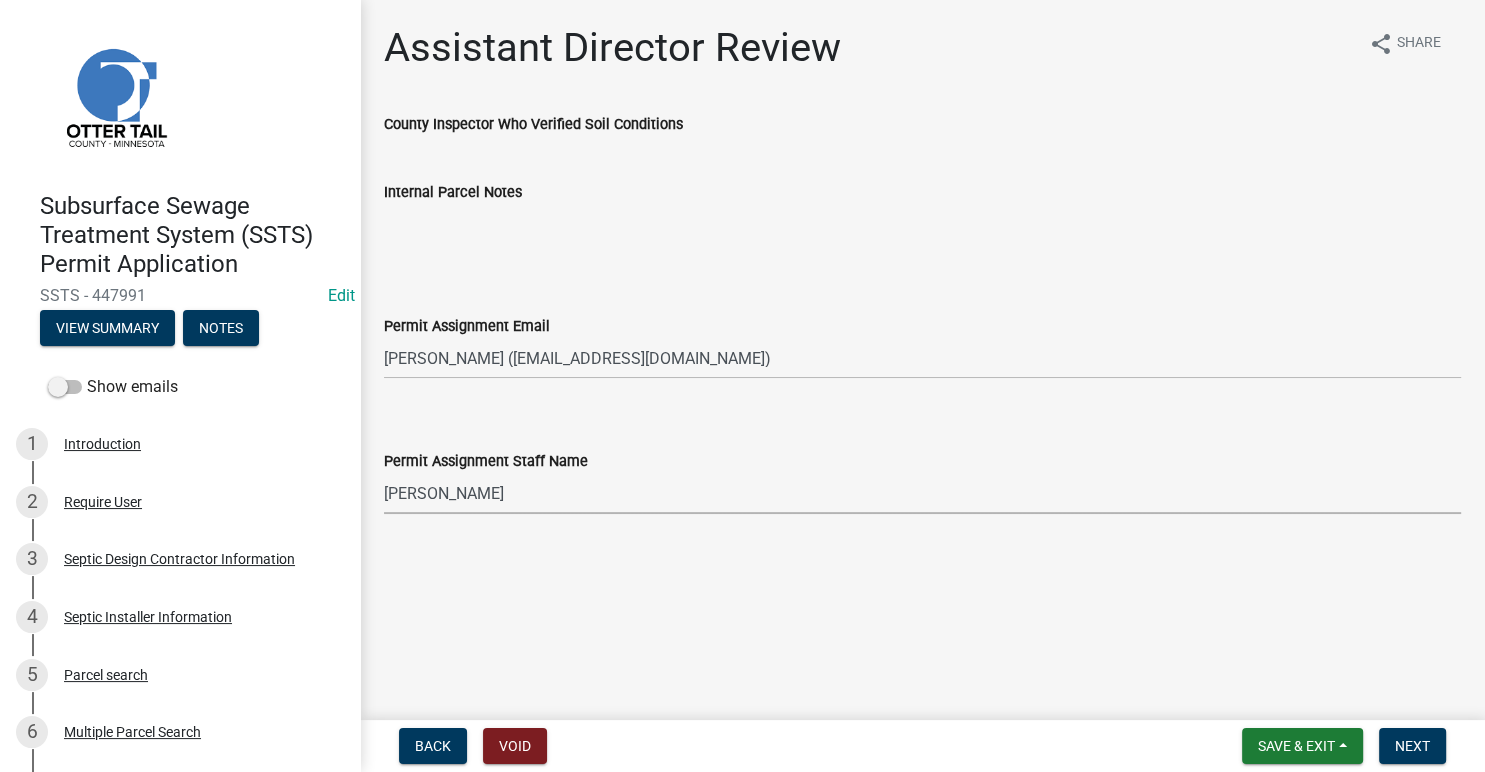 click on "[PERSON_NAME]" at bounding box center (0, 0) 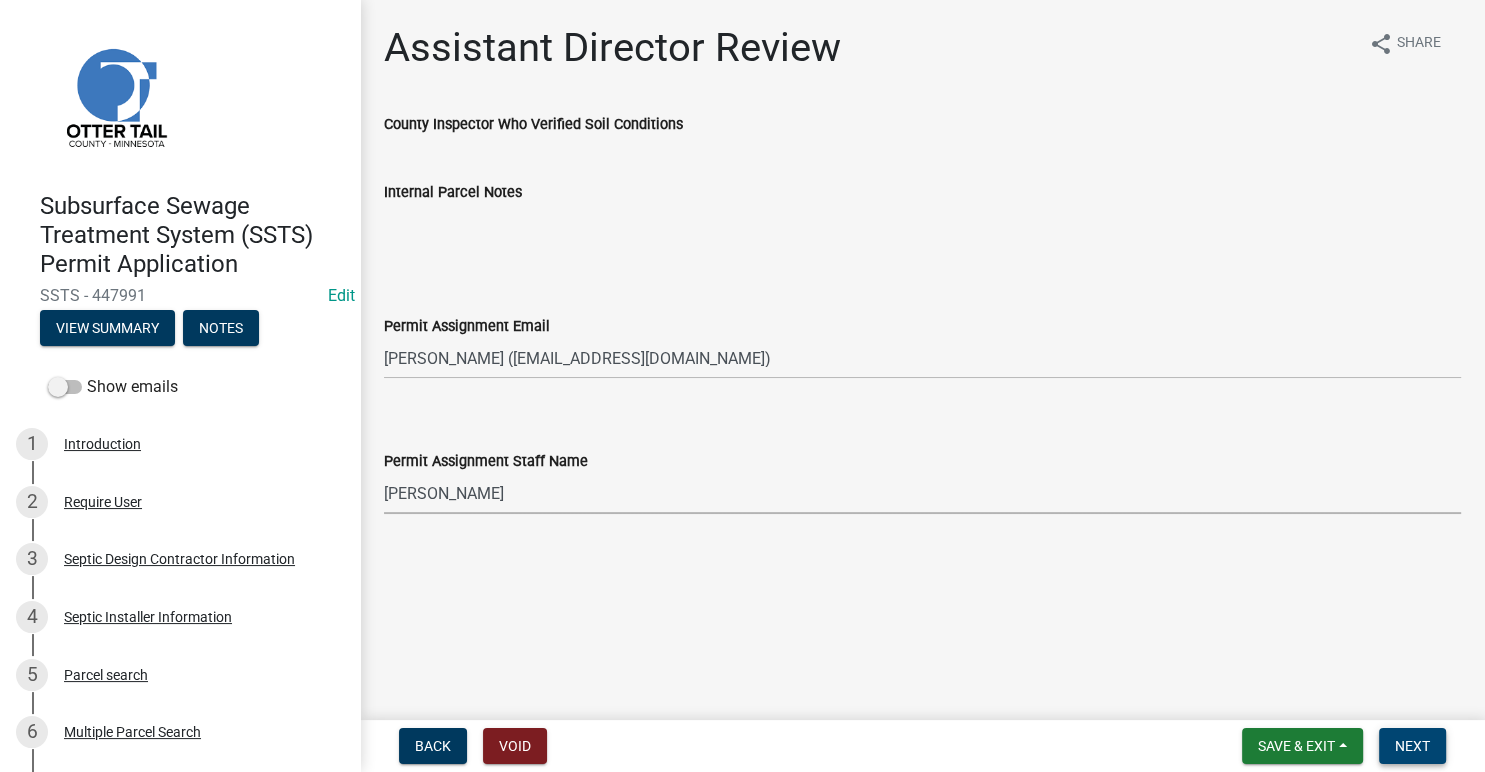 click on "Next" at bounding box center (1412, 746) 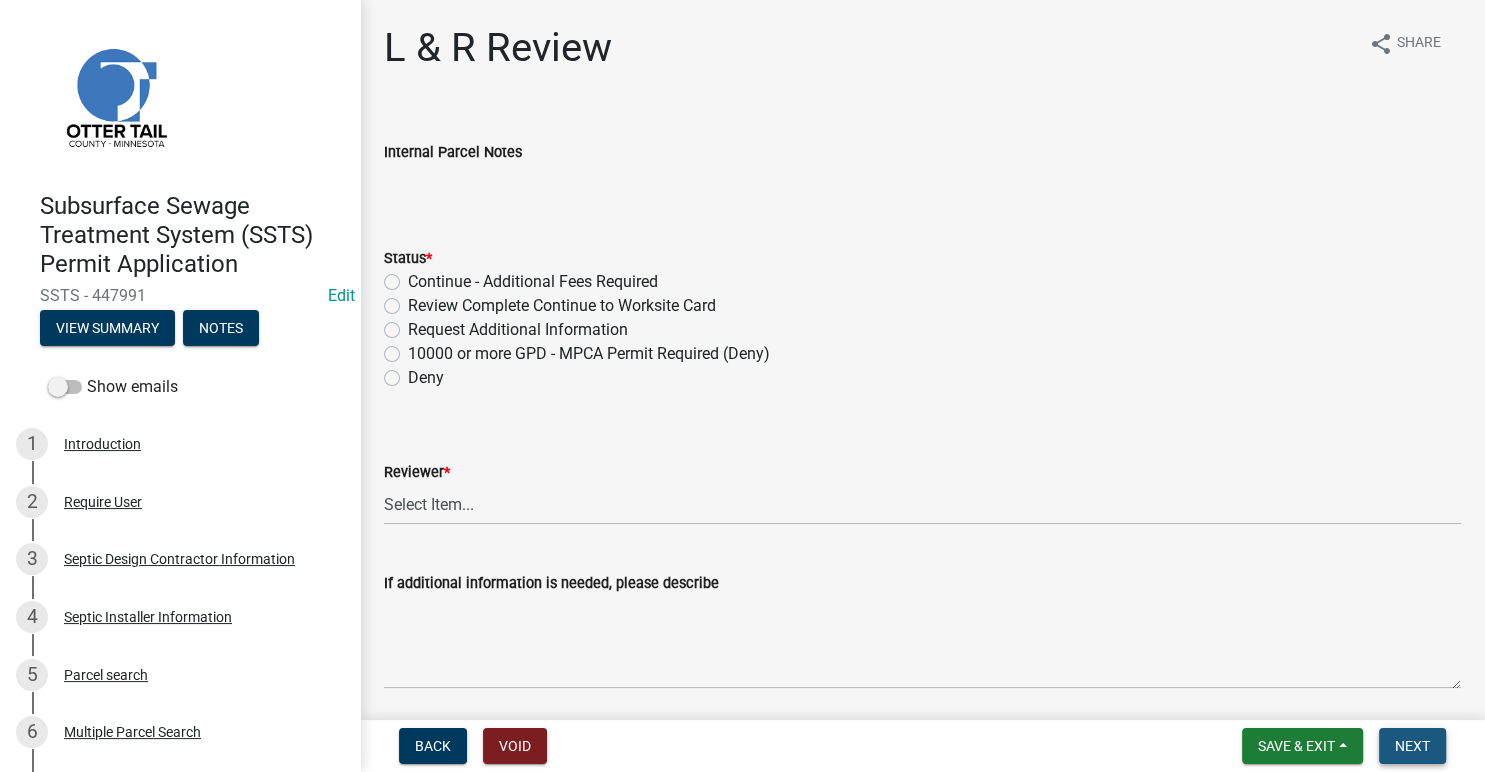 click on "Next" at bounding box center (1412, 746) 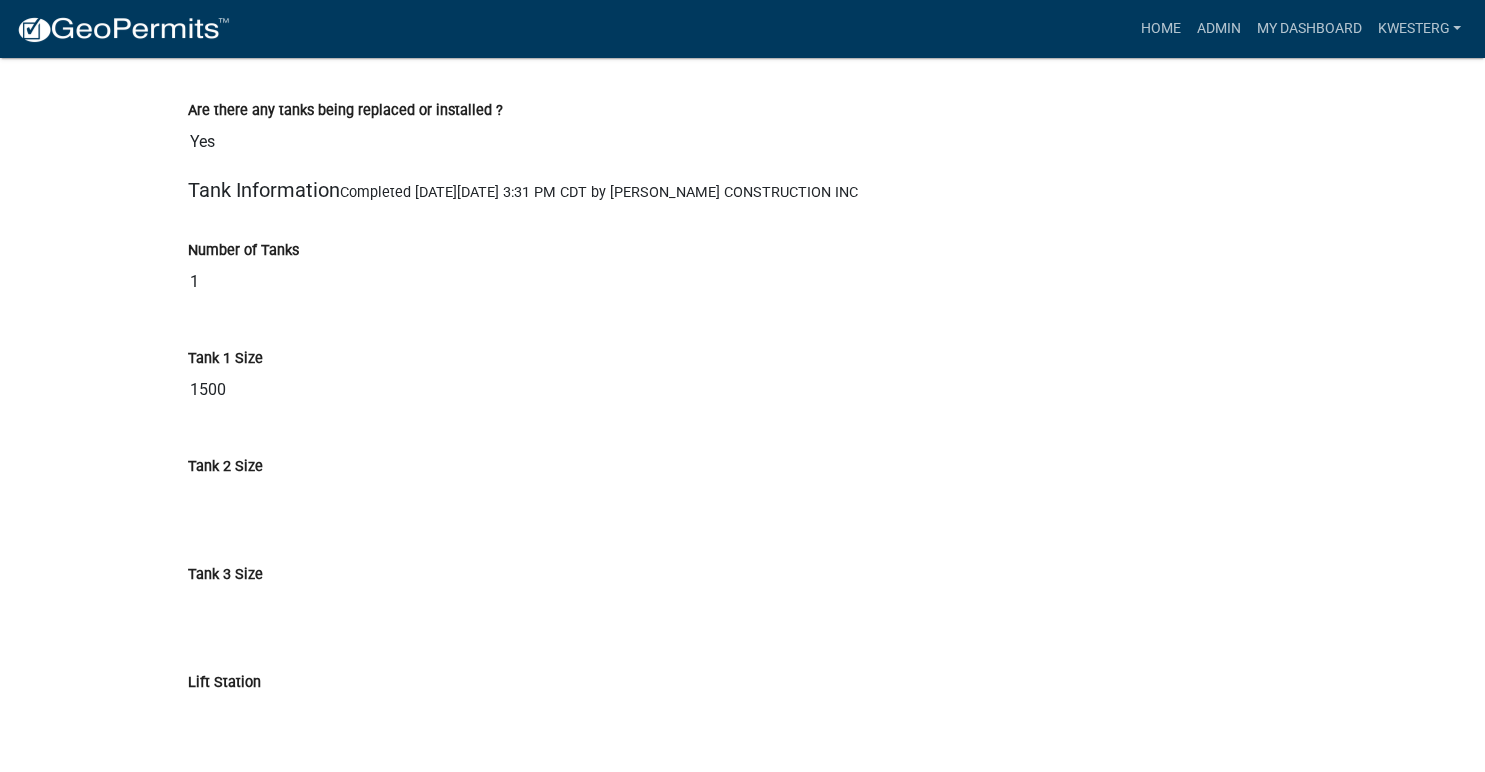 scroll, scrollTop: 7550, scrollLeft: 0, axis: vertical 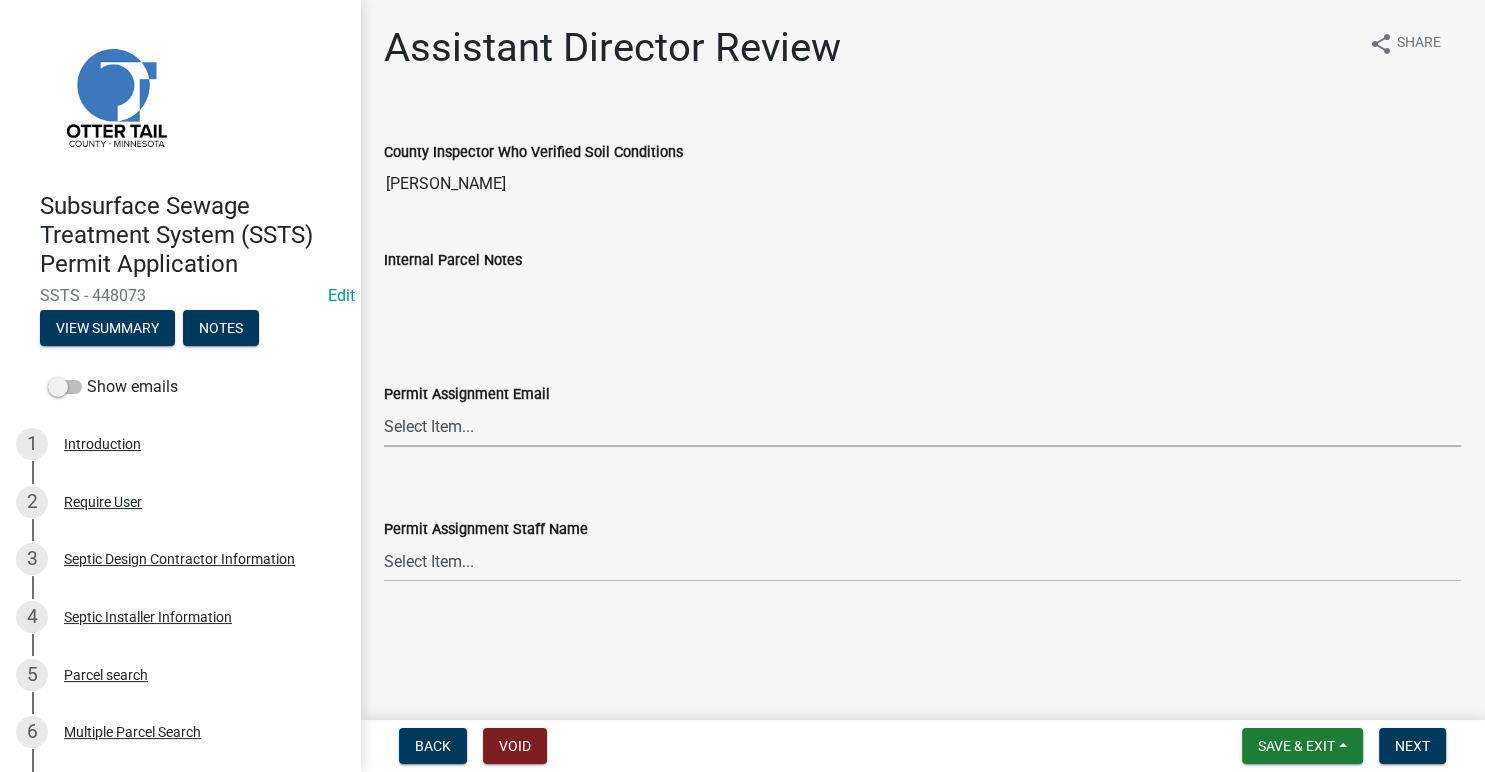 click on "Select Item...   [PERSON_NAME] ([EMAIL_ADDRESS][DOMAIN_NAME])   [PERSON_NAME] ([EMAIL_ADDRESS][DOMAIN_NAME])   [PERSON_NAME] ([EMAIL_ADDRESS][DOMAIN_NAME])   [PERSON_NAME] ([EMAIL_ADDRESS][DOMAIN_NAME])   [PERSON_NAME] ([EMAIL_ADDRESS][DOMAIN_NAME])   [PERSON_NAME] ([EMAIL_ADDRESS][DOMAIN_NAME])   [PERSON_NAME] ([EMAIL_ADDRESS][DOMAIN_NAME])   [PERSON_NAME] ([EMAIL_ADDRESS][DOMAIN_NAME])   [PERSON_NAME] ([EMAIL_ADDRESS][DOMAIN_NAME])   [PERSON_NAME] ([EMAIL_ADDRESS][DOMAIN_NAME])   [PERSON_NAME] ([EMAIL_ADDRESS][DOMAIN_NAME])   [PERSON_NAME] ([EMAIL_ADDRESS][DOMAIN_NAME])   [PERSON_NAME] ([PERSON_NAME][EMAIL_ADDRESS][DOMAIN_NAME])   [PERSON_NAME] ([EMAIL_ADDRESS][DOMAIN_NAME])" at bounding box center [922, 426] 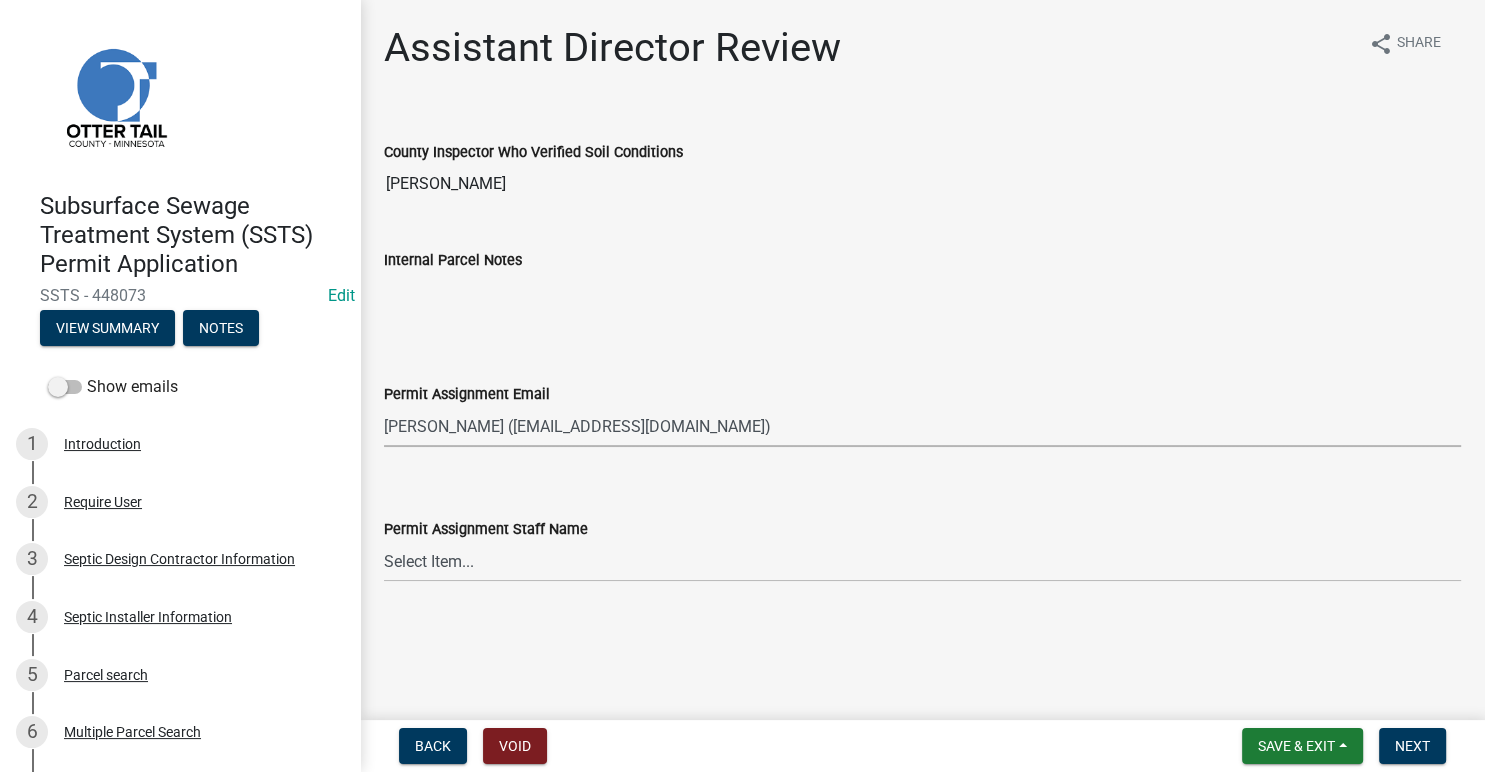 click on "[PERSON_NAME] ([EMAIL_ADDRESS][DOMAIN_NAME])" at bounding box center (0, 0) 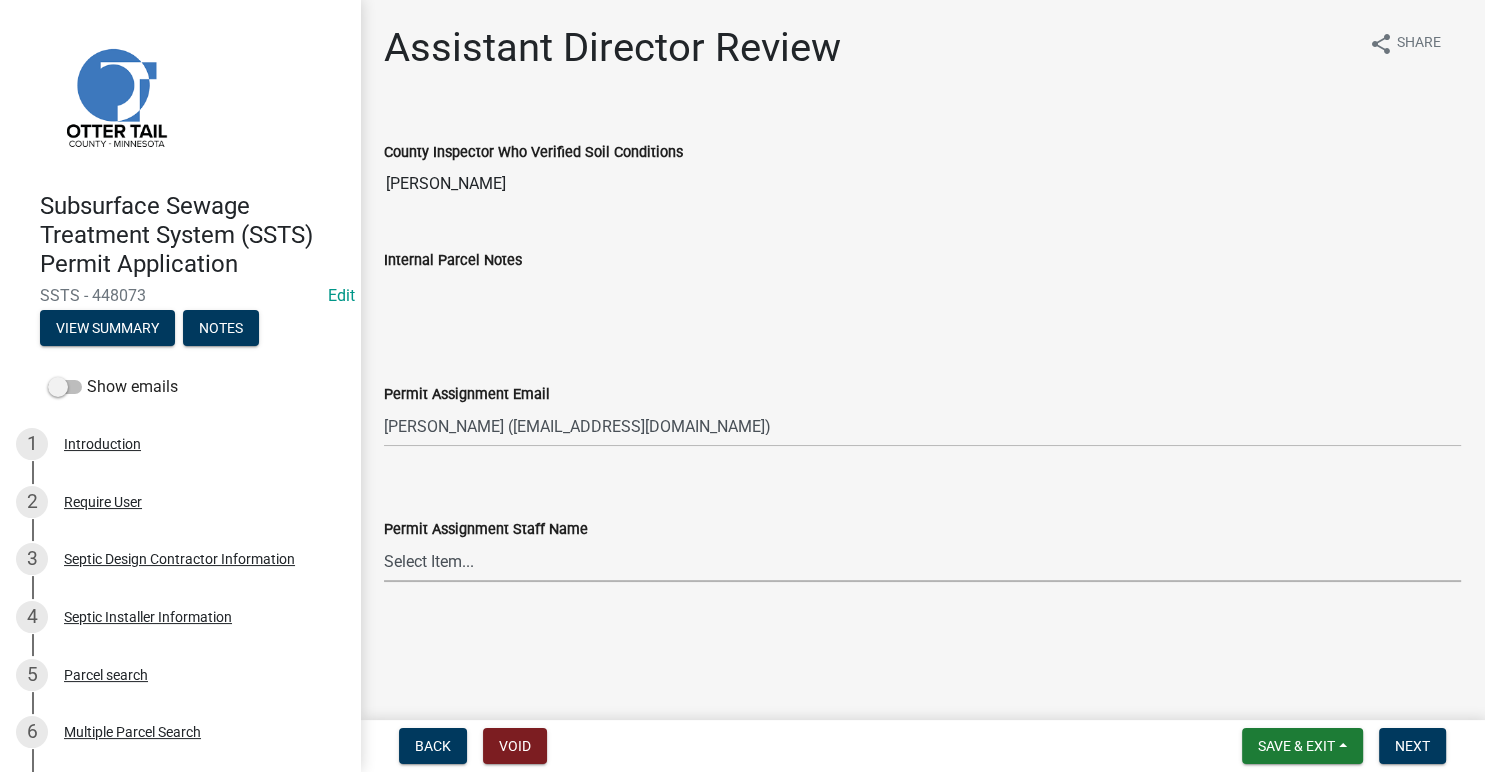 click on "Select Item...   [PERSON_NAME]   [PERSON_NAME]   [PERSON_NAME]   [PERSON_NAME]   [PERSON_NAME]   [PERSON_NAME]   [PERSON_NAME]   [PERSON_NAME]   [PERSON_NAME]   [PERSON_NAME]   [PERSON_NAME]   [PERSON_NAME]   [PERSON_NAME]   [PERSON_NAME]" at bounding box center (922, 561) 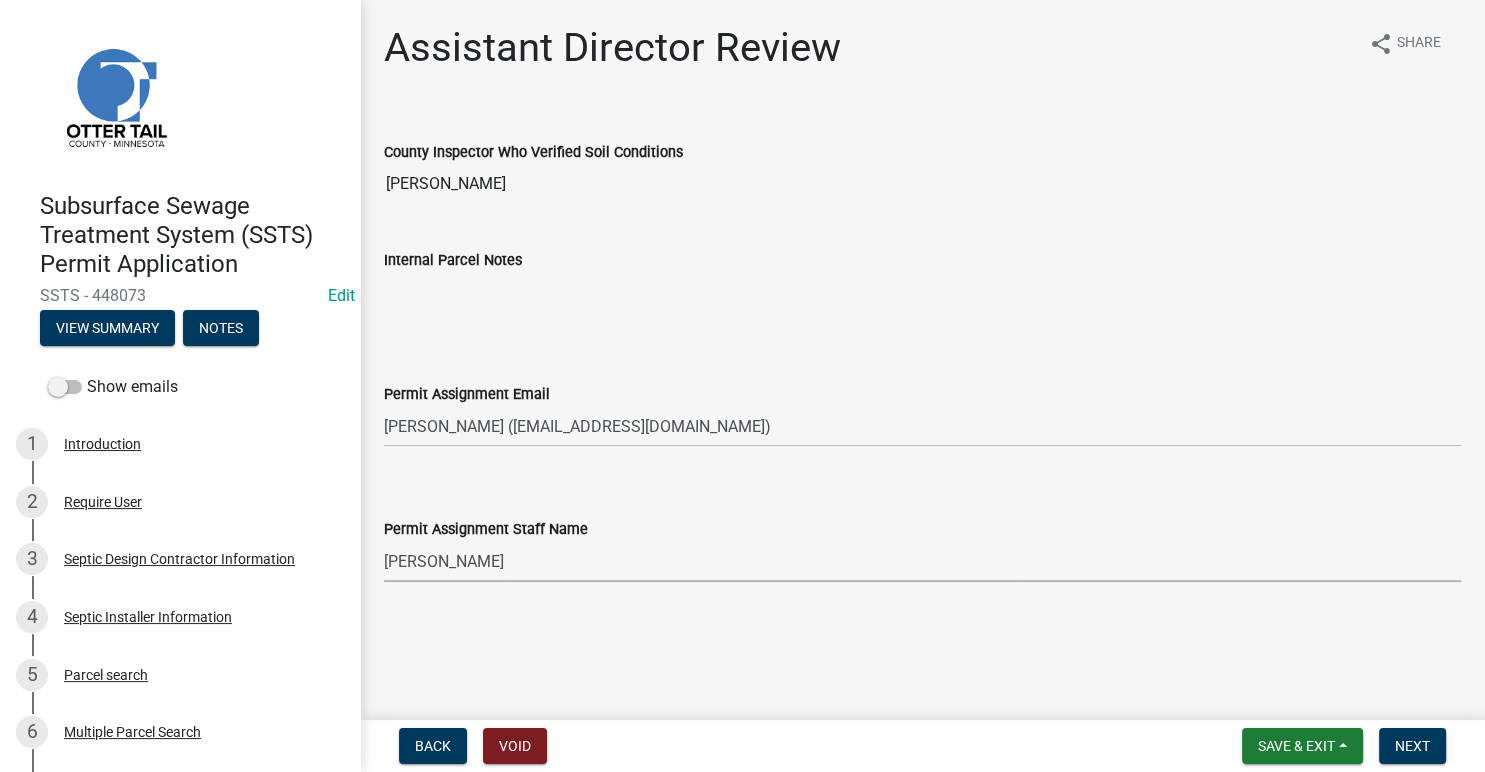 click on "[PERSON_NAME]" at bounding box center [0, 0] 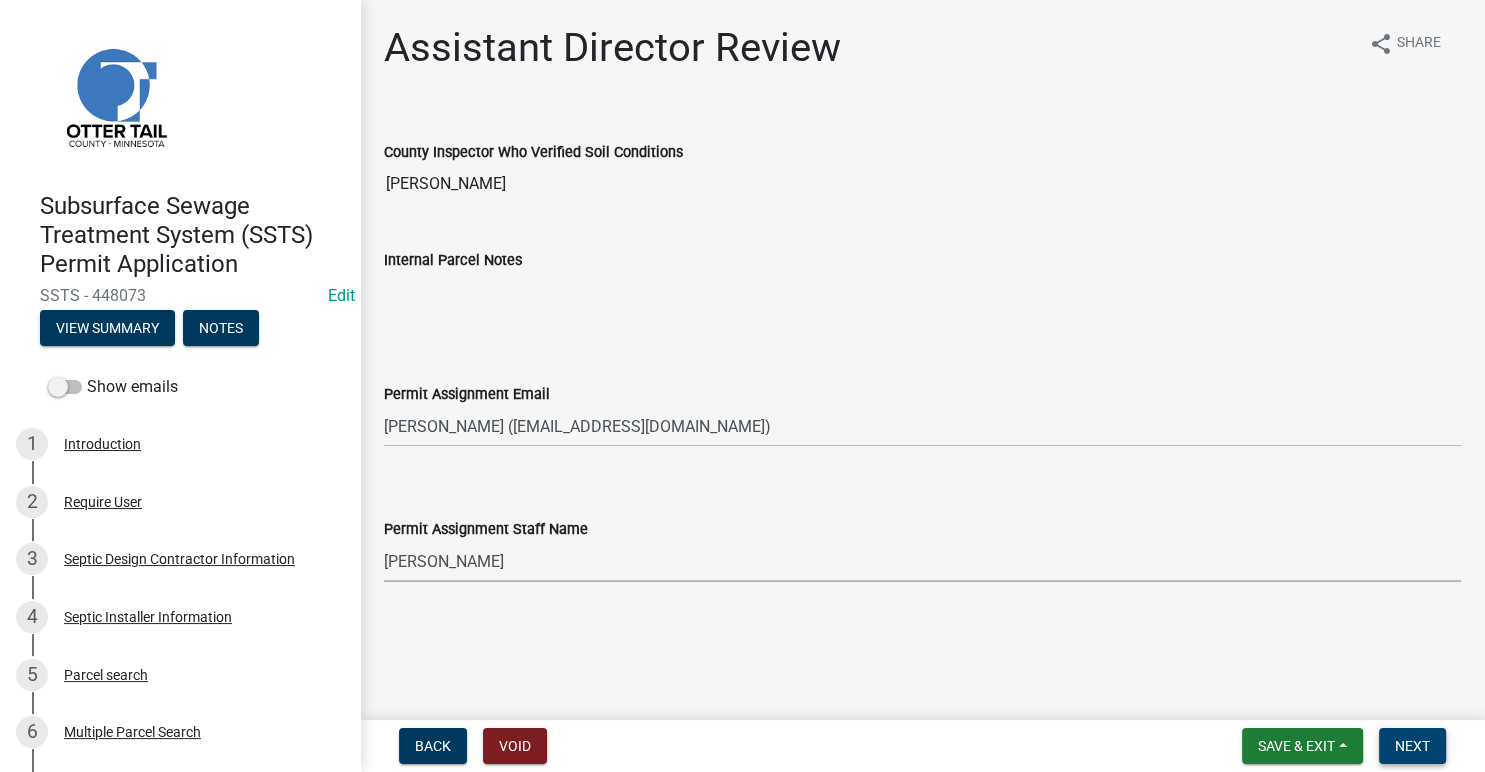 click on "Next" at bounding box center [1412, 746] 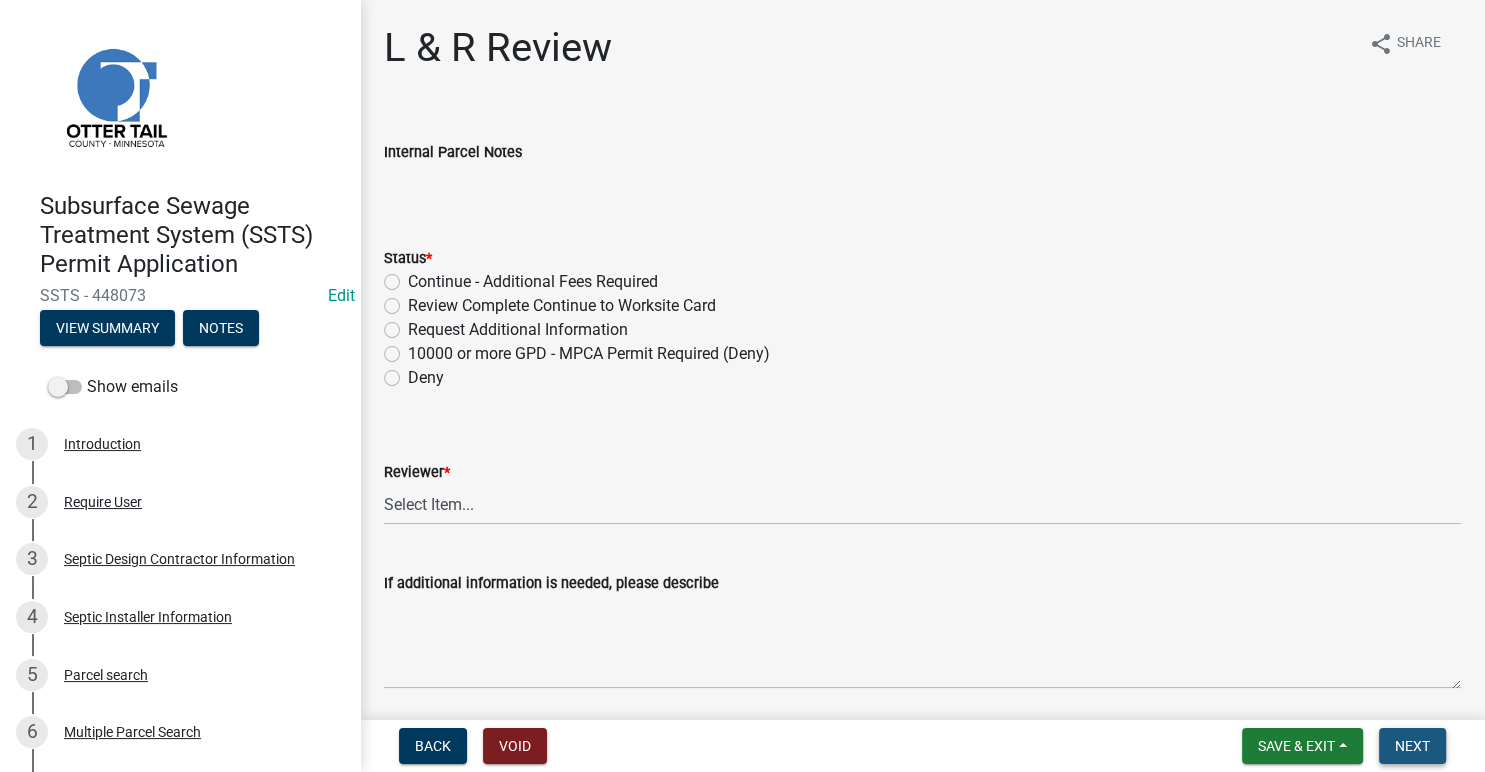 click on "Next" at bounding box center [1412, 746] 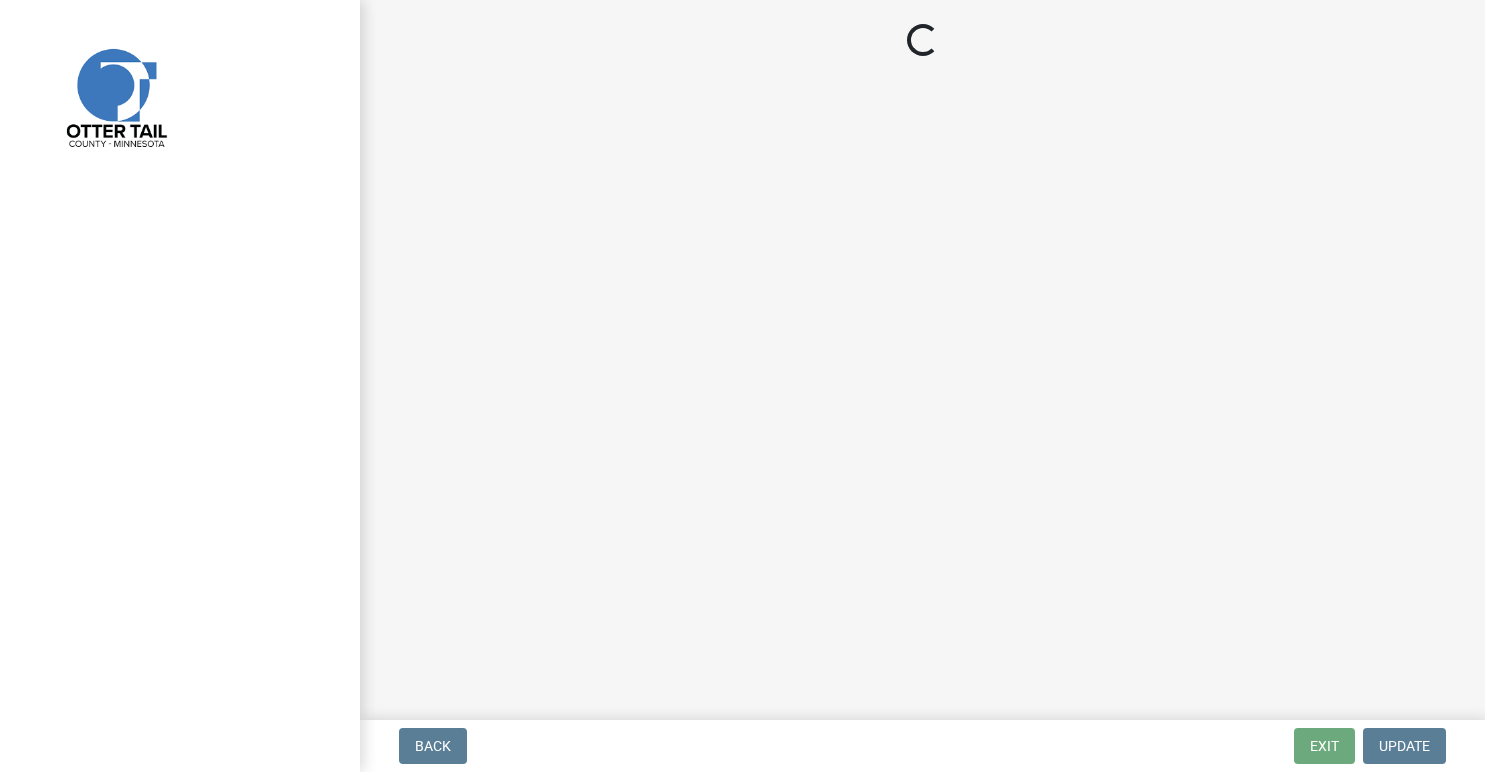 scroll, scrollTop: 0, scrollLeft: 0, axis: both 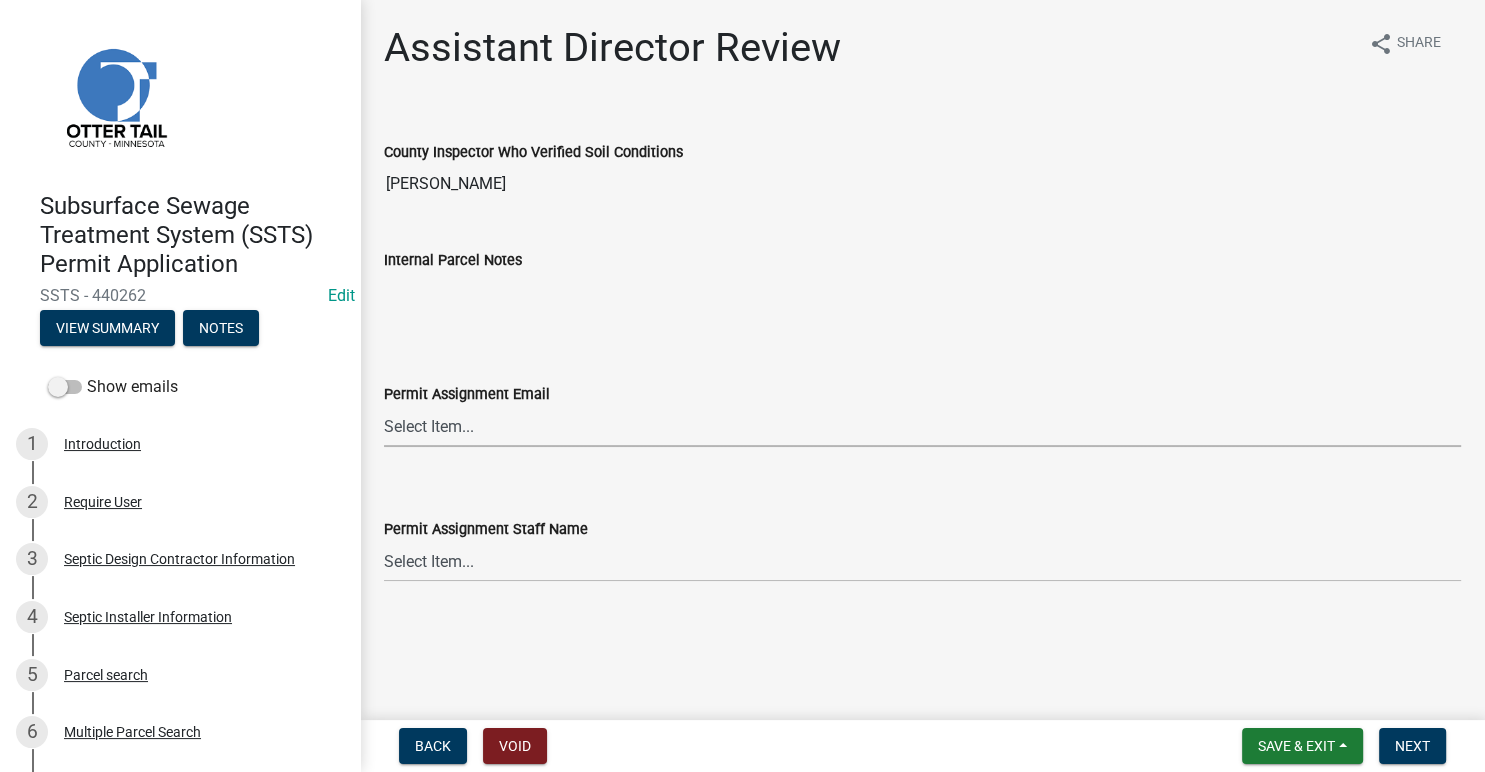 click on "Select Item...   [PERSON_NAME] ([EMAIL_ADDRESS][DOMAIN_NAME])   [PERSON_NAME] ([EMAIL_ADDRESS][DOMAIN_NAME])   [PERSON_NAME] ([EMAIL_ADDRESS][DOMAIN_NAME])   [PERSON_NAME] ([EMAIL_ADDRESS][DOMAIN_NAME])   [PERSON_NAME] ([EMAIL_ADDRESS][DOMAIN_NAME])   [PERSON_NAME] ([EMAIL_ADDRESS][DOMAIN_NAME])   [PERSON_NAME] ([EMAIL_ADDRESS][DOMAIN_NAME])   [PERSON_NAME] ([EMAIL_ADDRESS][DOMAIN_NAME])   [PERSON_NAME] ([EMAIL_ADDRESS][DOMAIN_NAME])   [PERSON_NAME] ([EMAIL_ADDRESS][DOMAIN_NAME])   [PERSON_NAME] ([EMAIL_ADDRESS][DOMAIN_NAME])   [PERSON_NAME] ([EMAIL_ADDRESS][DOMAIN_NAME])   [PERSON_NAME] ([PERSON_NAME][EMAIL_ADDRESS][DOMAIN_NAME])   [PERSON_NAME] ([EMAIL_ADDRESS][DOMAIN_NAME])" at bounding box center [922, 426] 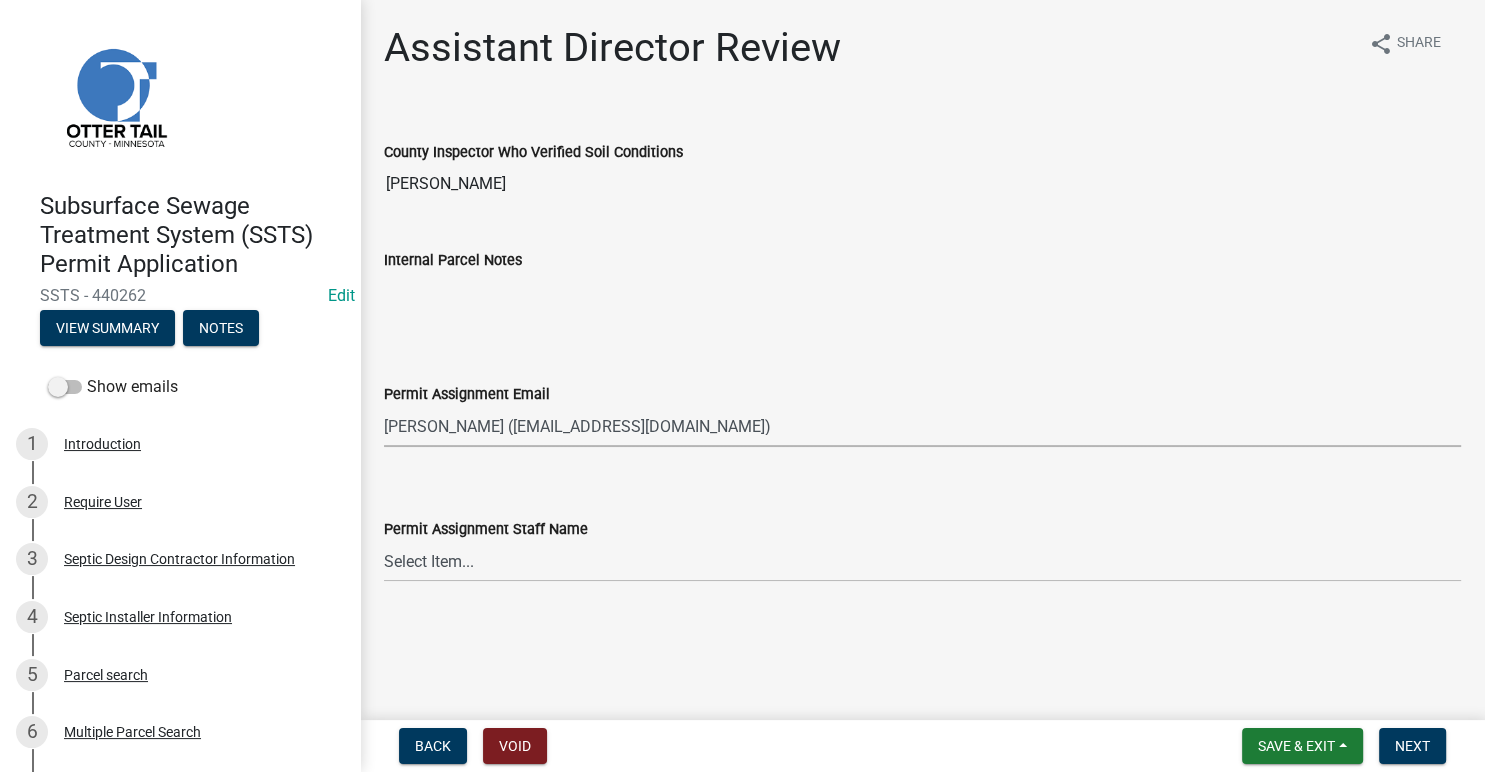 click on "[PERSON_NAME] ([EMAIL_ADDRESS][DOMAIN_NAME])" at bounding box center (0, 0) 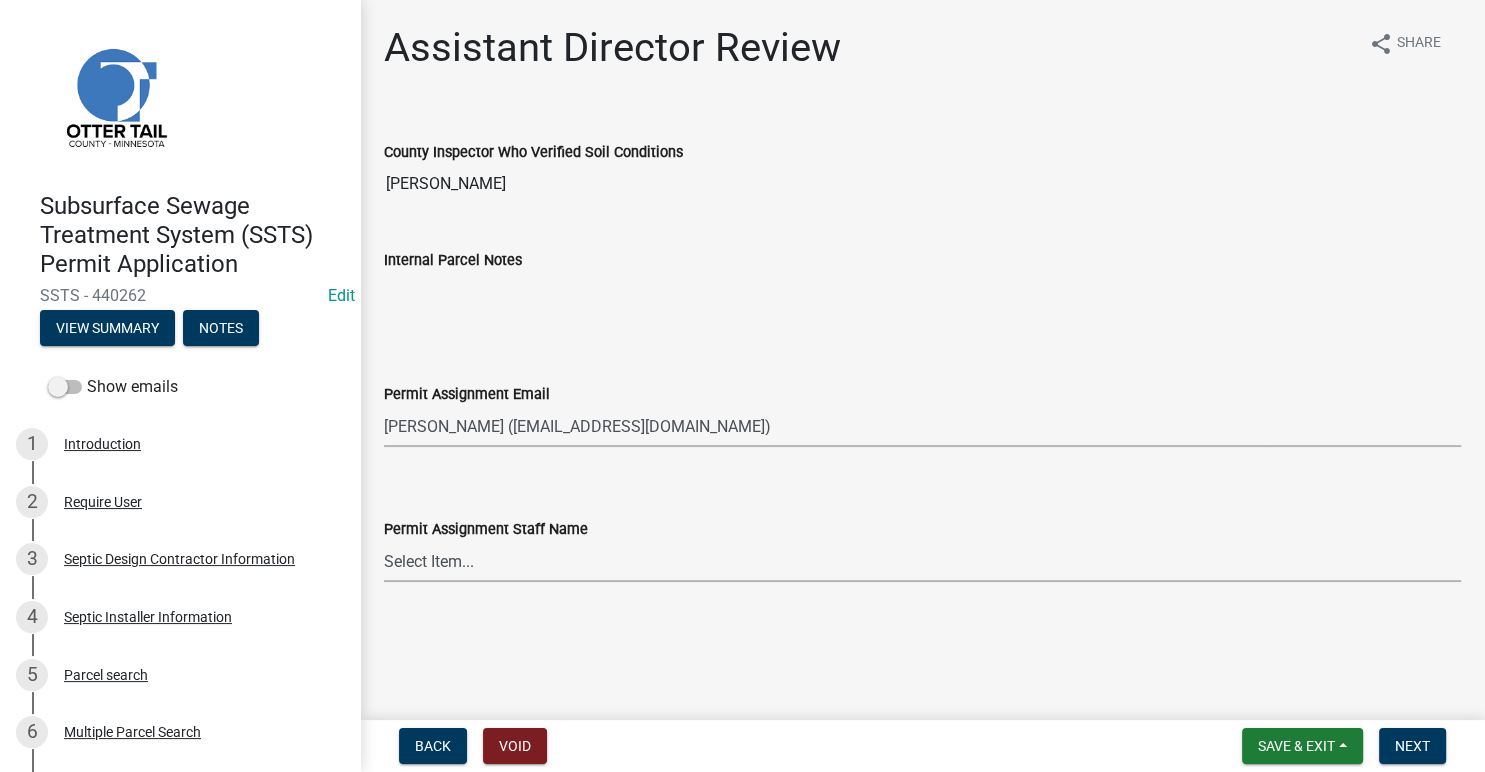 click on "Select Item...   [PERSON_NAME]   [PERSON_NAME]   [PERSON_NAME]   [PERSON_NAME]   [PERSON_NAME]   [PERSON_NAME]   [PERSON_NAME]   [PERSON_NAME]   [PERSON_NAME]   [PERSON_NAME]   [PERSON_NAME]   [PERSON_NAME]   [PERSON_NAME]   [PERSON_NAME]" at bounding box center [922, 561] 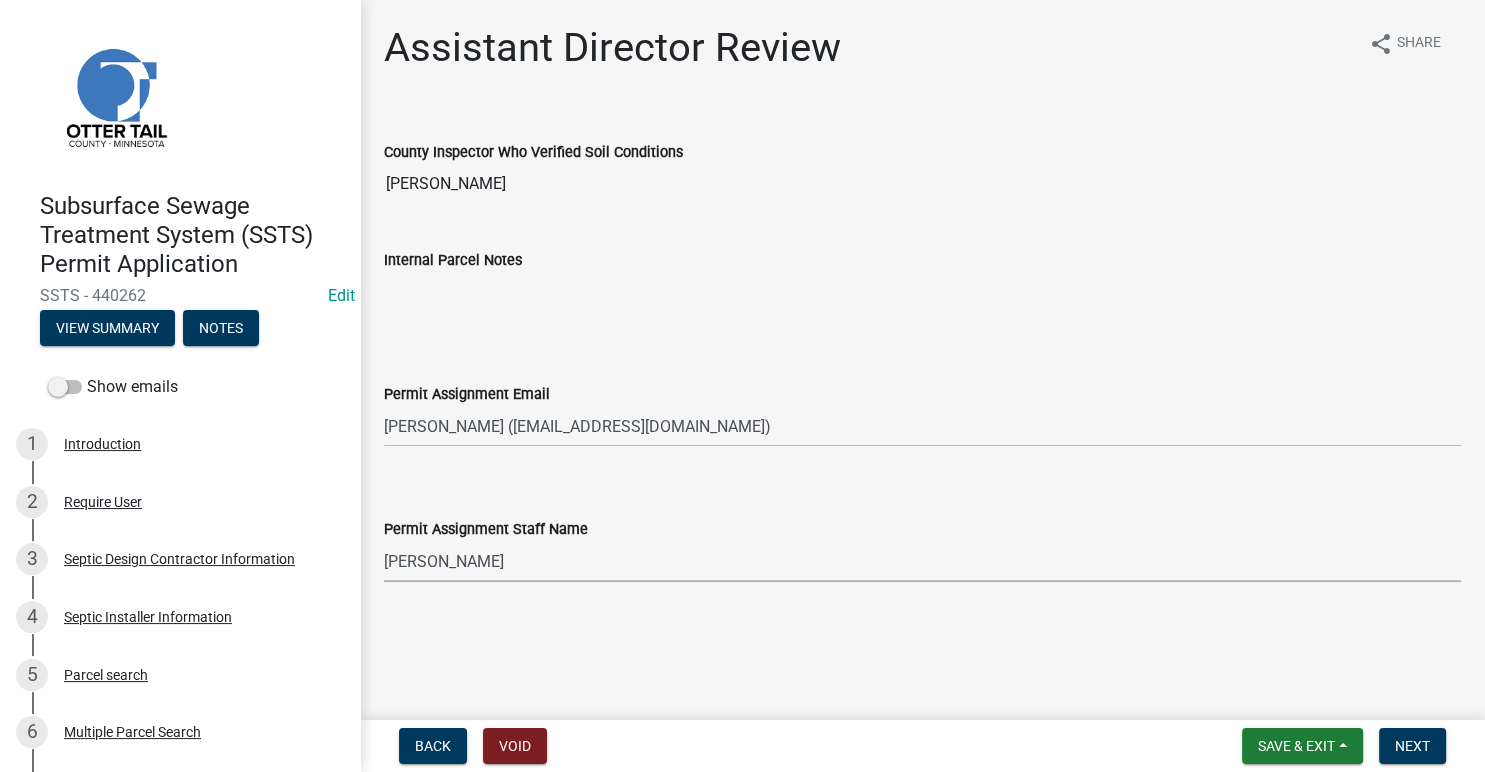 click on "[PERSON_NAME]" at bounding box center [0, 0] 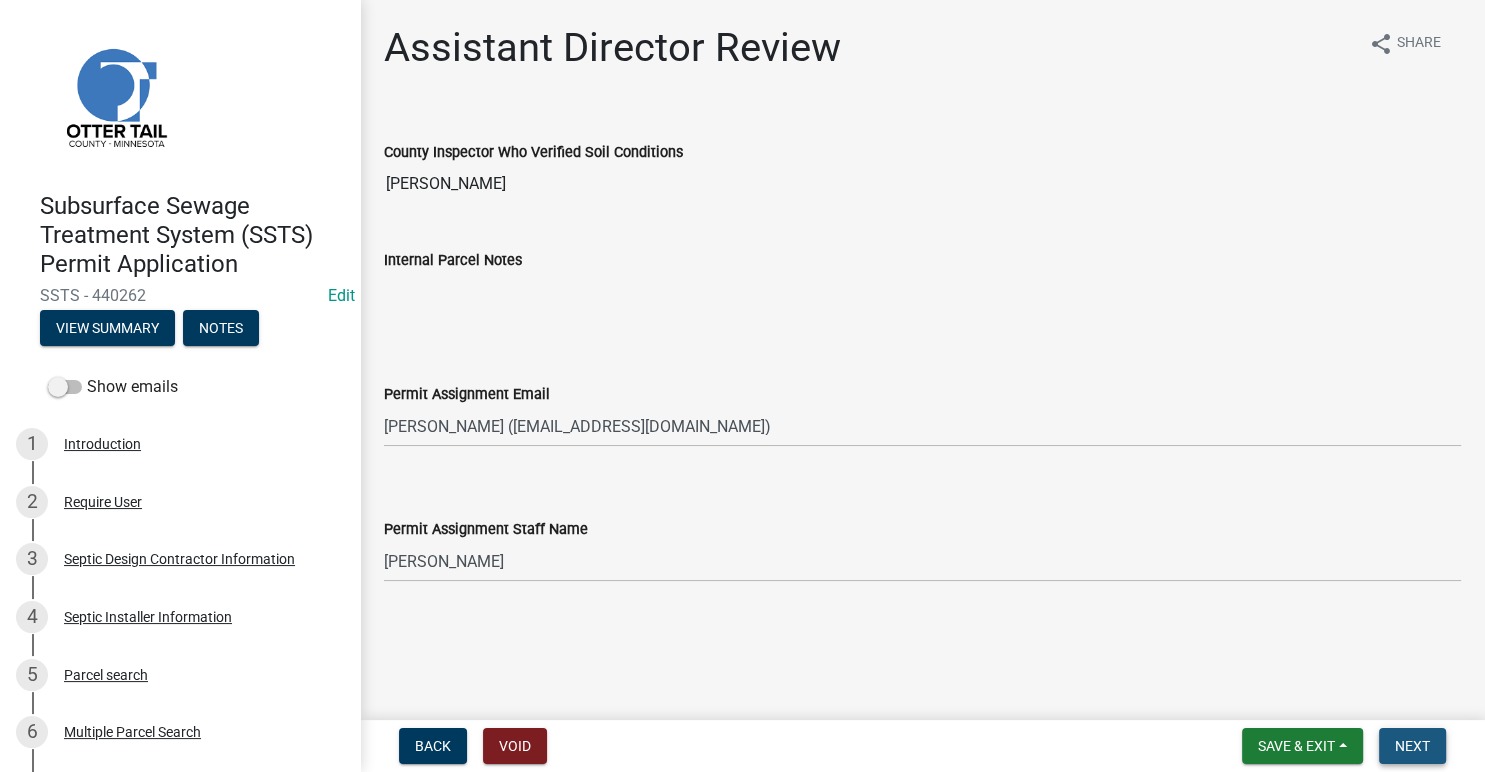 click on "Next" at bounding box center (1412, 746) 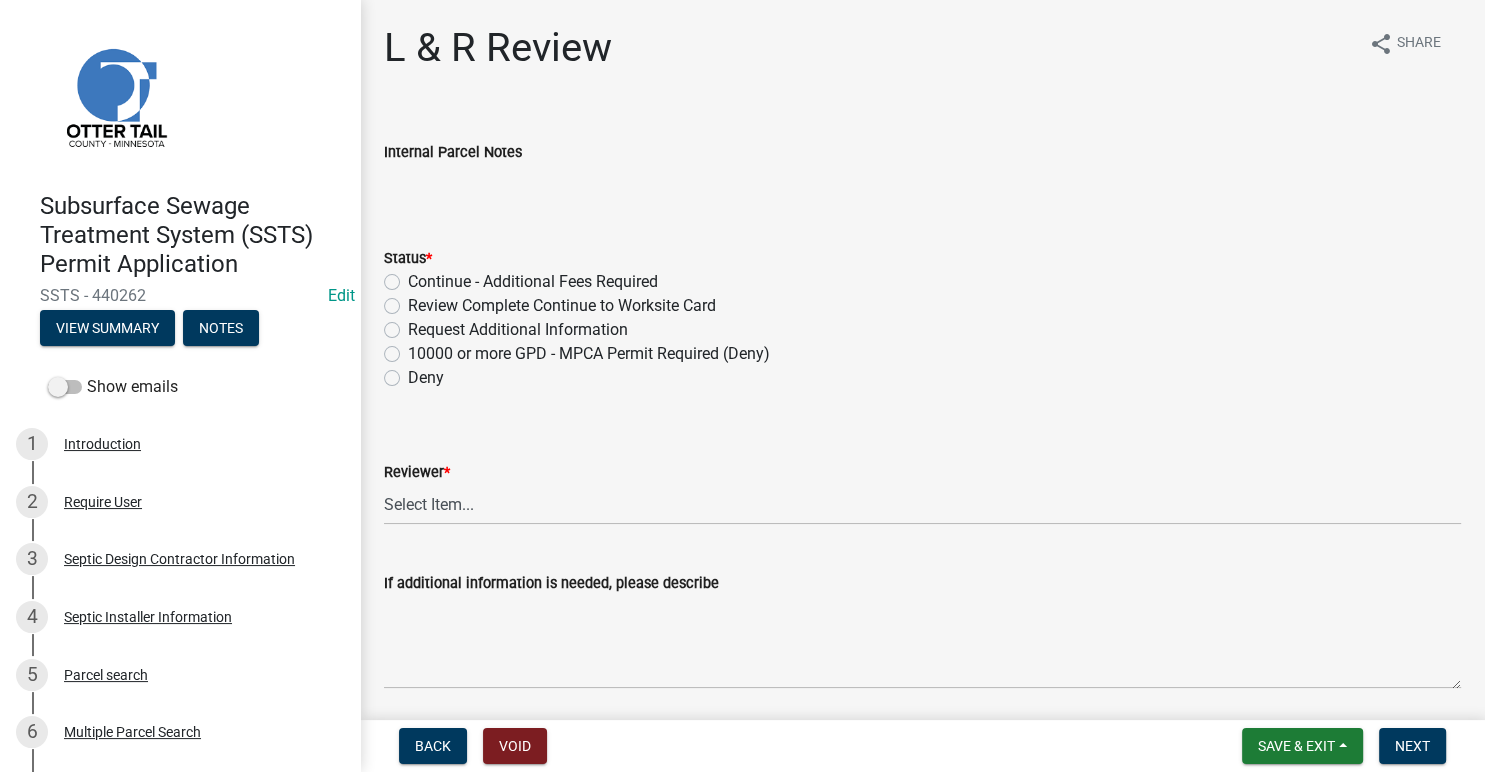 click on "Back  Void   Save & Exit  Save  Save & Exit   Next" at bounding box center (922, 746) 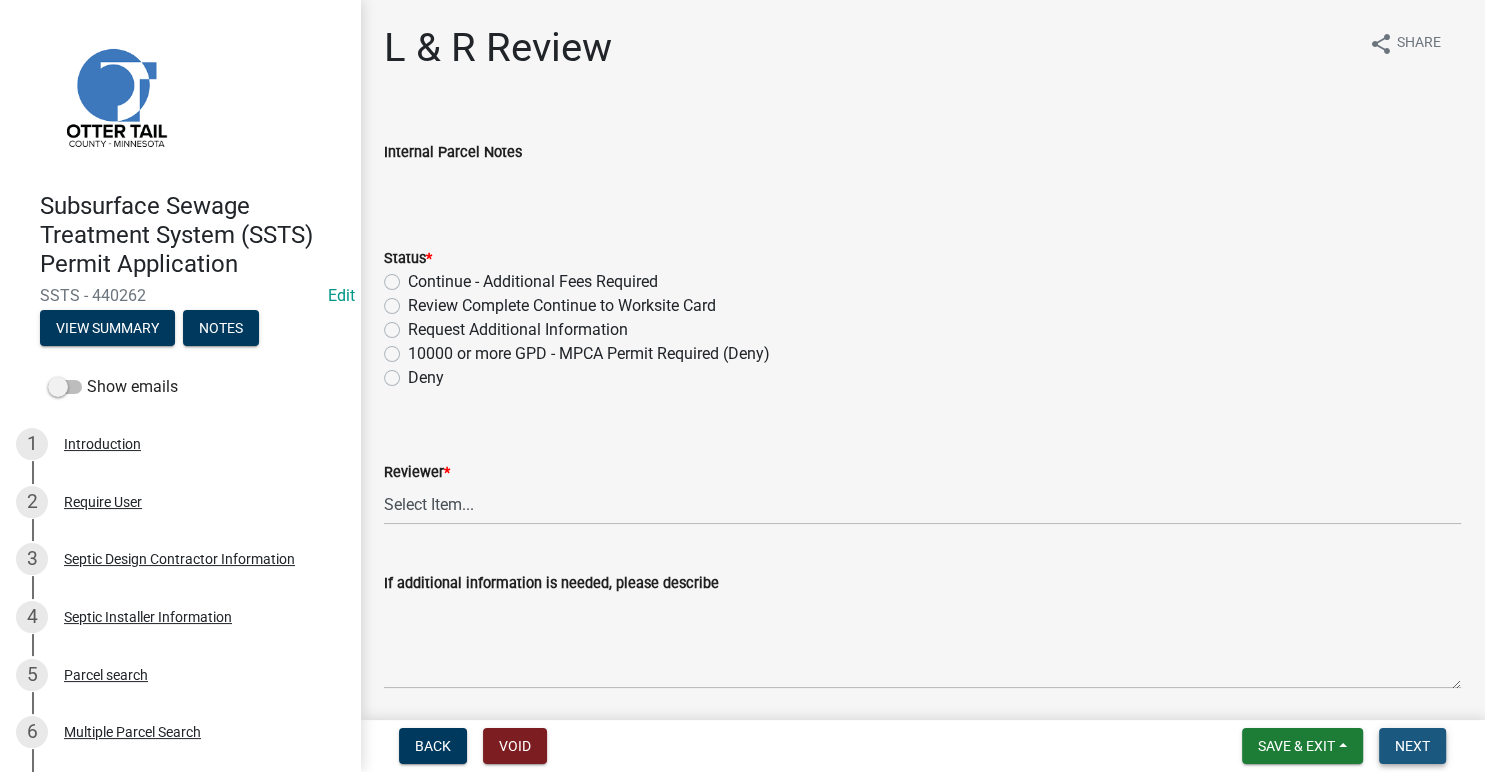 click on "Next" at bounding box center [1412, 746] 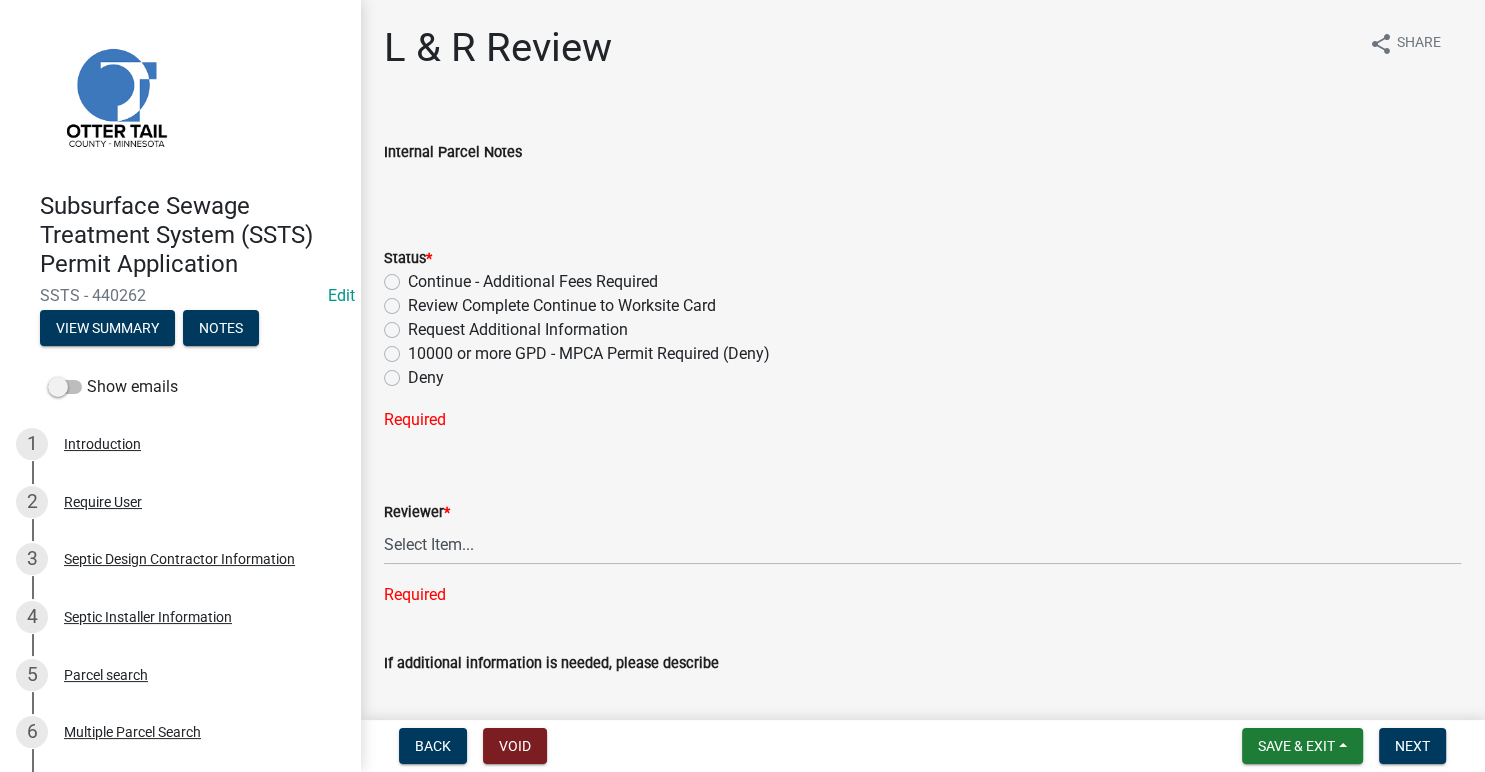 click on "L & R Review share Share  Internal Parcel Notes   Status  *  Continue - Additional Fees Required   Review Complete Continue to Worksite Card   Request Additional Information   10000 or more GPD - MPCA Permit Required (Deny)   Deny  Required  Reviewer  *  Select Item...   [PERSON_NAME]   [PERSON_NAME]   [PERSON_NAME]   [PERSON_NAME]   [PERSON_NAME]   [PERSON_NAME]   [PERSON_NAME]   [PERSON_NAME]   [PERSON_NAME]   [PERSON_NAME]  Required  If additional information is needed, please describe" 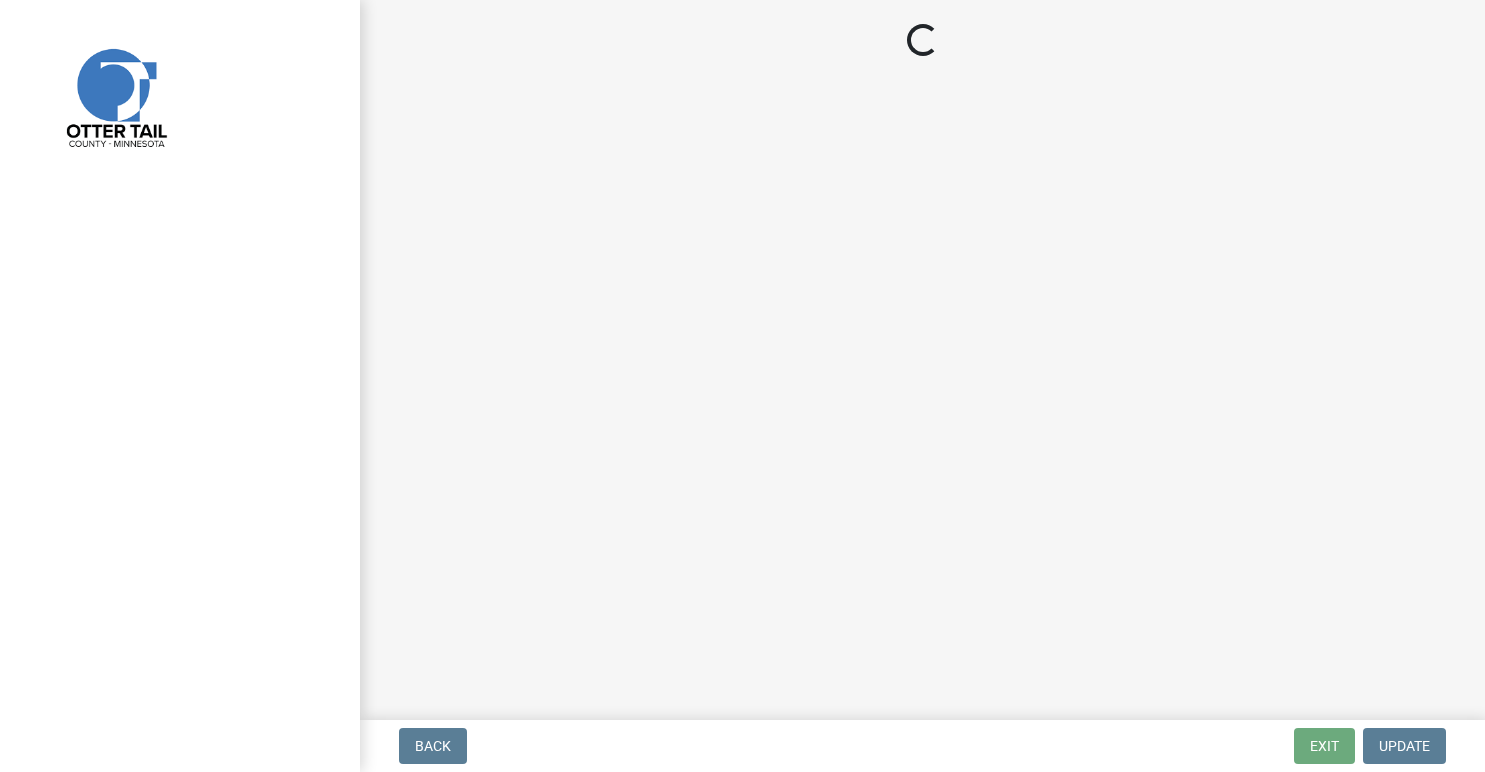 scroll, scrollTop: 0, scrollLeft: 0, axis: both 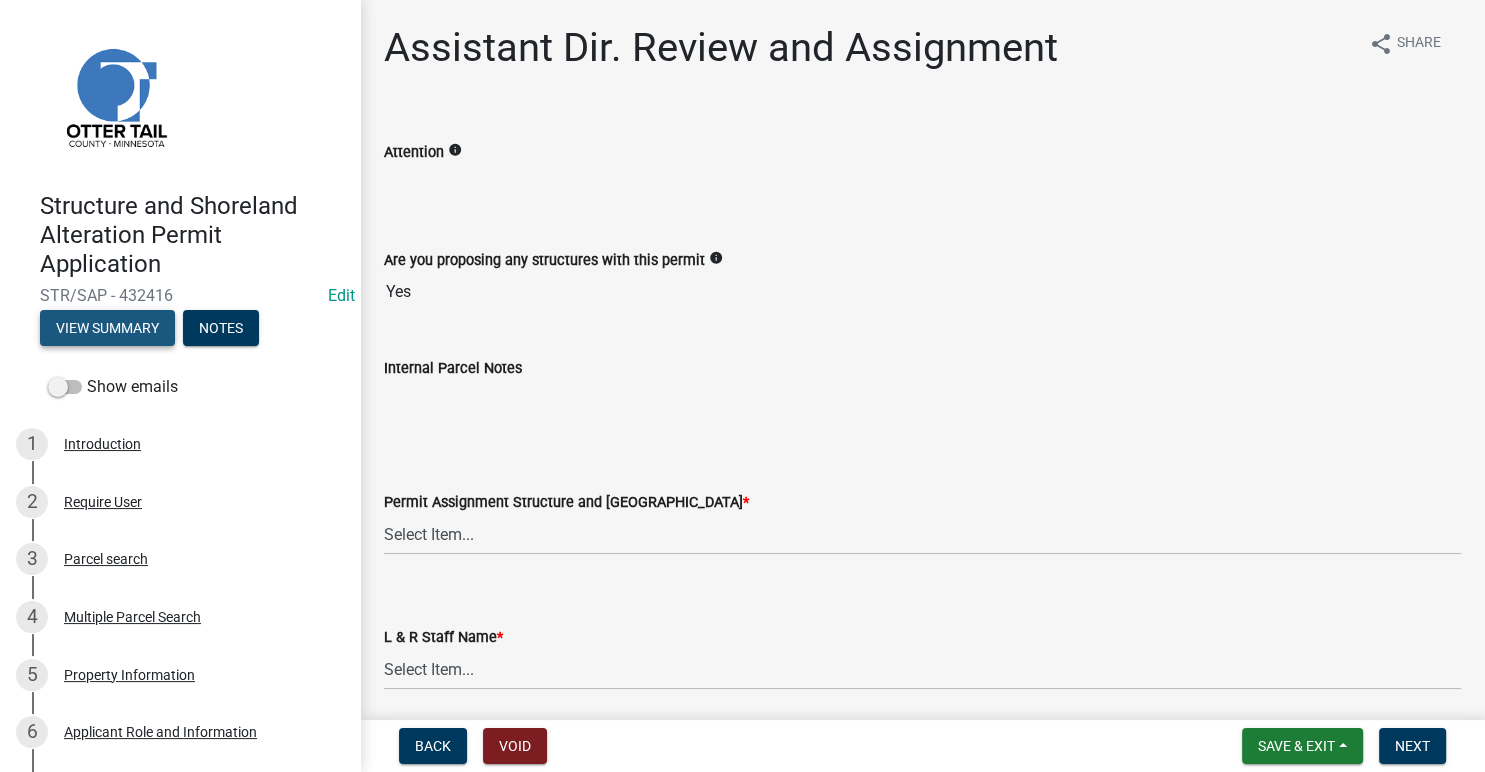 click on "View Summary" at bounding box center [107, 328] 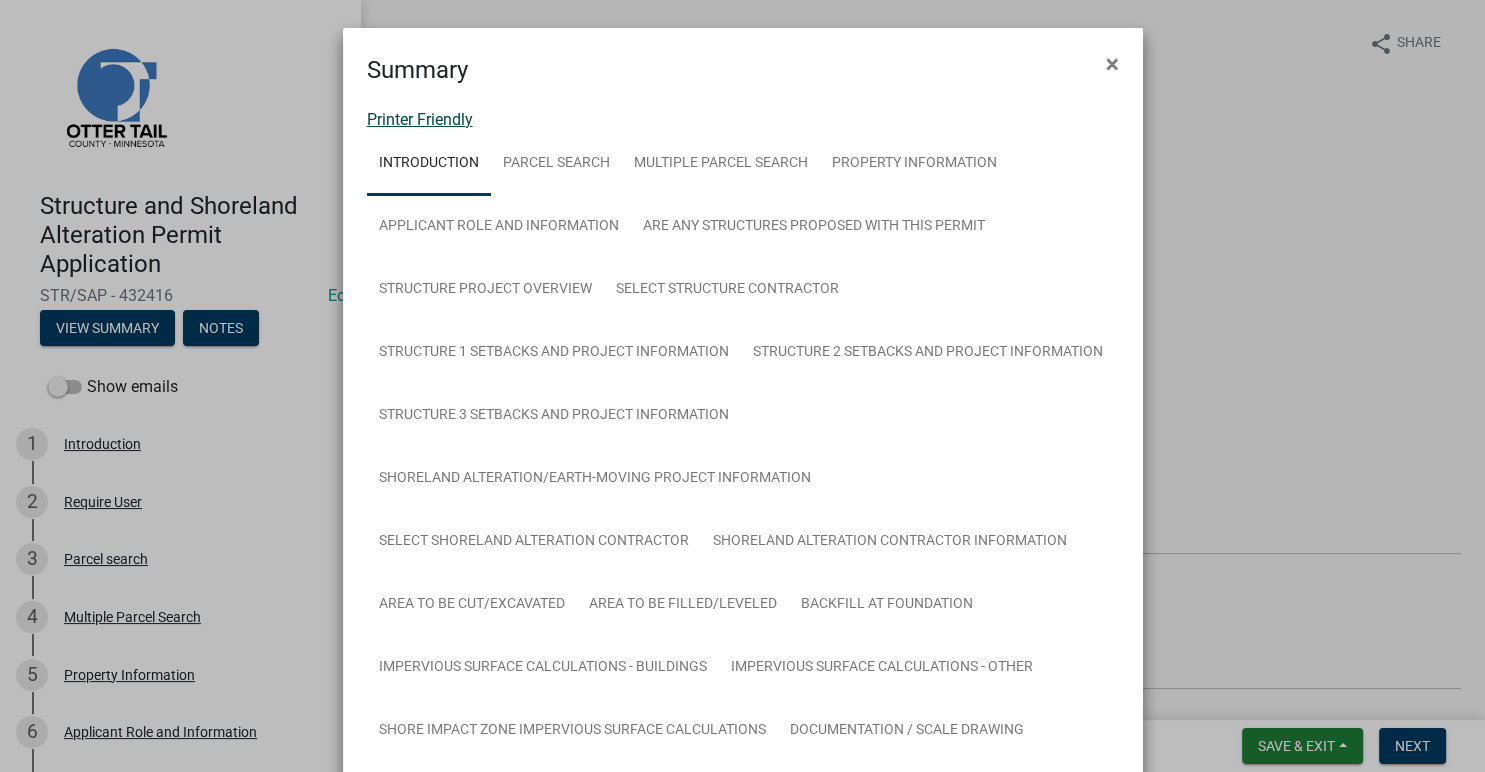 click on "Printer Friendly" 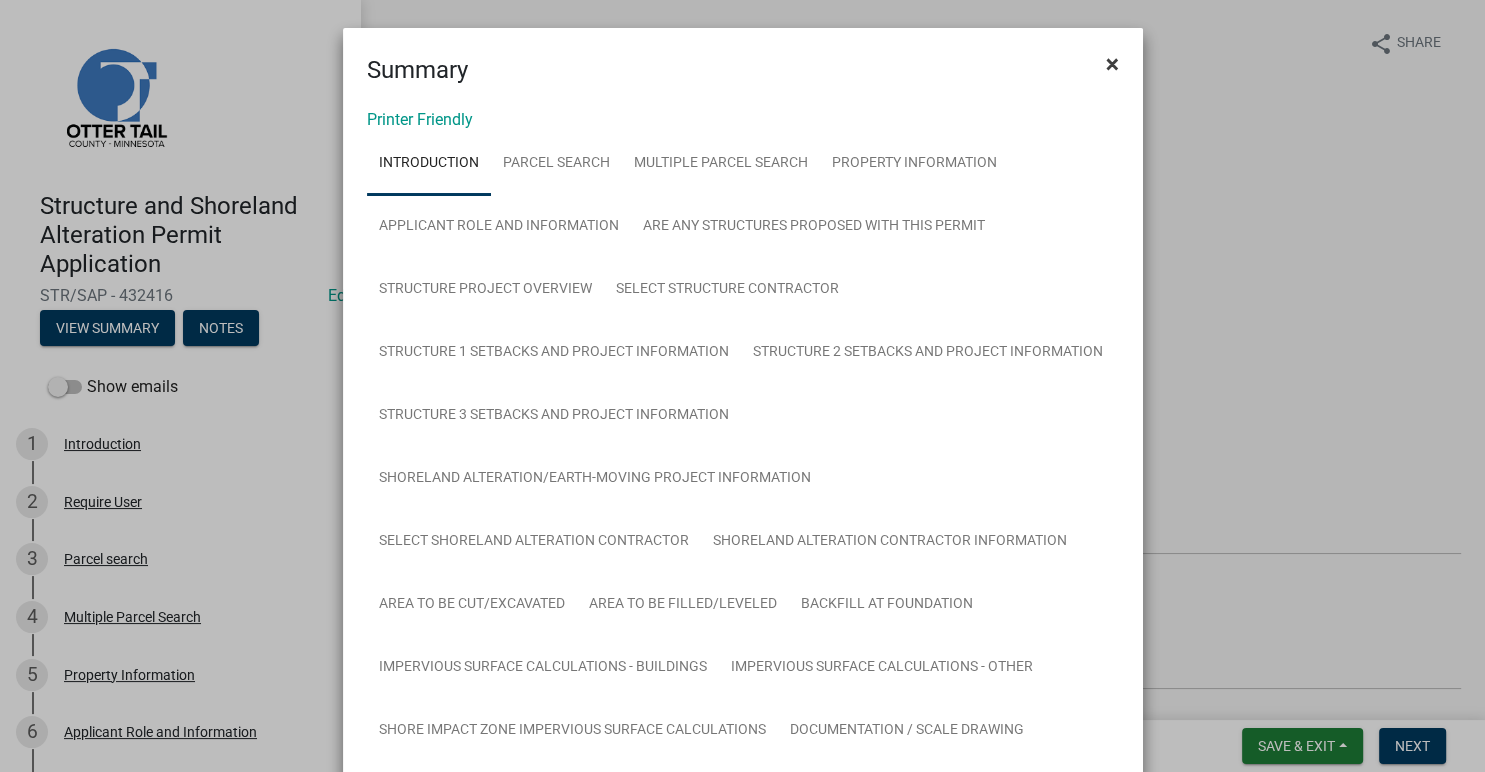 click on "×" 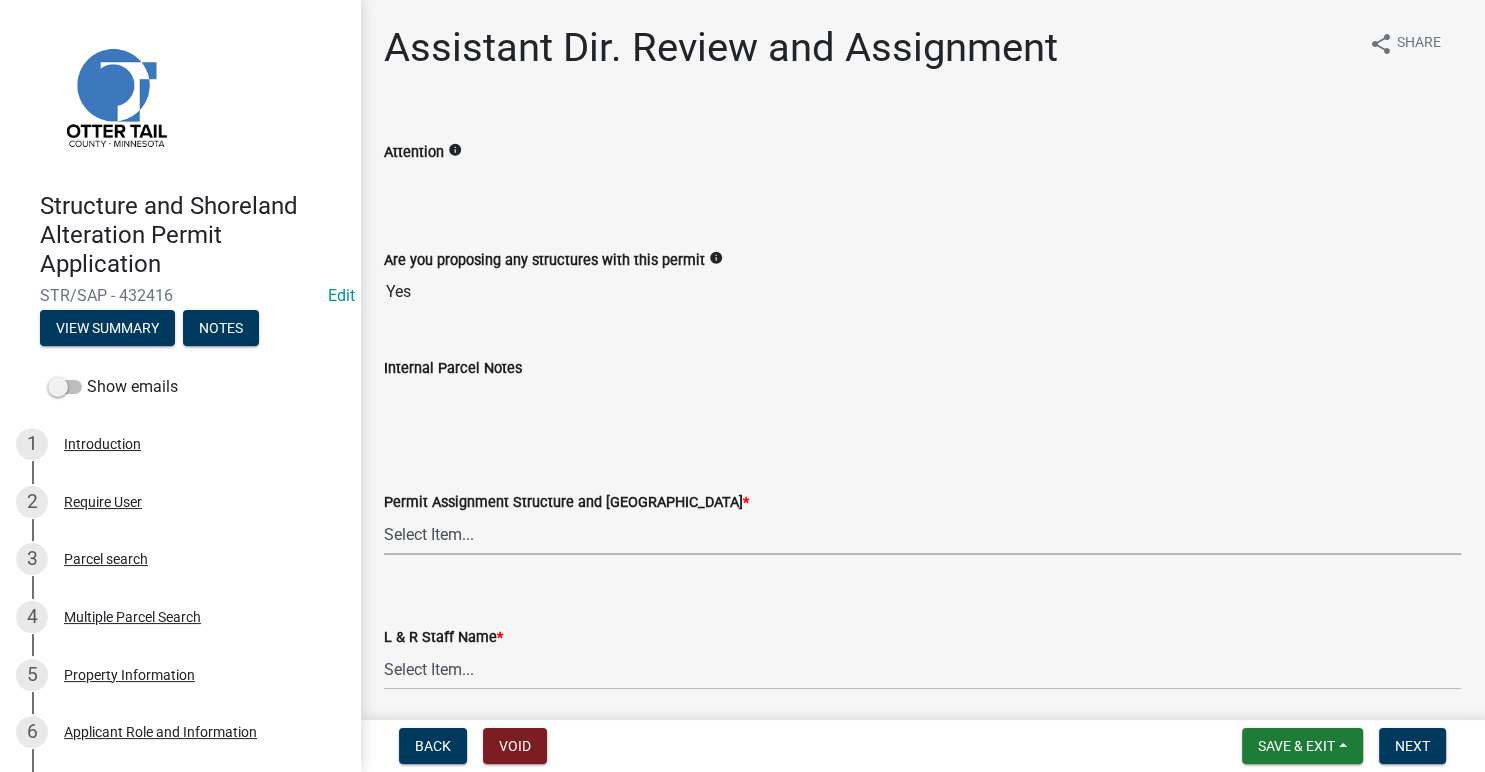 click on "Select Item...   [PERSON_NAME] ([EMAIL_ADDRESS][DOMAIN_NAME])   [PERSON_NAME] ([EMAIL_ADDRESS][DOMAIN_NAME])   [PERSON_NAME] ([EMAIL_ADDRESS][DOMAIN_NAME])   [PERSON_NAME] ([EMAIL_ADDRESS][DOMAIN_NAME])   [PERSON_NAME] ([EMAIL_ADDRESS][DOMAIN_NAME])   [PERSON_NAME] ([EMAIL_ADDRESS][DOMAIN_NAME])   [PERSON_NAME] ([EMAIL_ADDRESS][DOMAIN_NAME])   [PERSON_NAME] ([EMAIL_ADDRESS][DOMAIN_NAME])   [PERSON_NAME] ([EMAIL_ADDRESS][DOMAIN_NAME])   [PERSON_NAME] ([EMAIL_ADDRESS][DOMAIN_NAME])   [PERSON_NAME] ([EMAIL_ADDRESS][DOMAIN_NAME])   [PERSON_NAME] ([EMAIL_ADDRESS][DOMAIN_NAME])   [PERSON_NAME] ([PERSON_NAME][EMAIL_ADDRESS][DOMAIN_NAME])   [PERSON_NAME] ([EMAIL_ADDRESS][DOMAIN_NAME])" at bounding box center [922, 534] 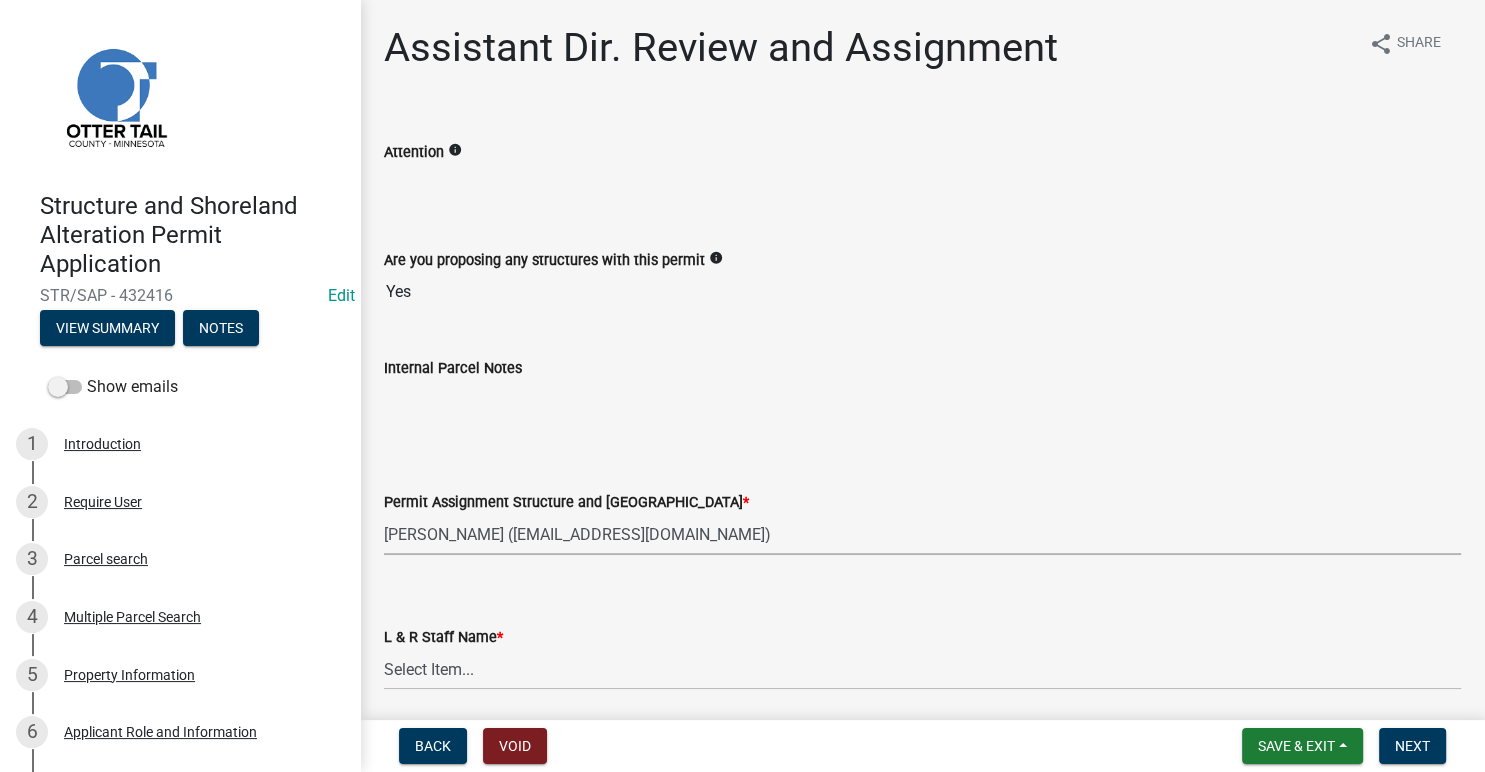 click on "[PERSON_NAME] ([EMAIL_ADDRESS][DOMAIN_NAME])" at bounding box center [0, 0] 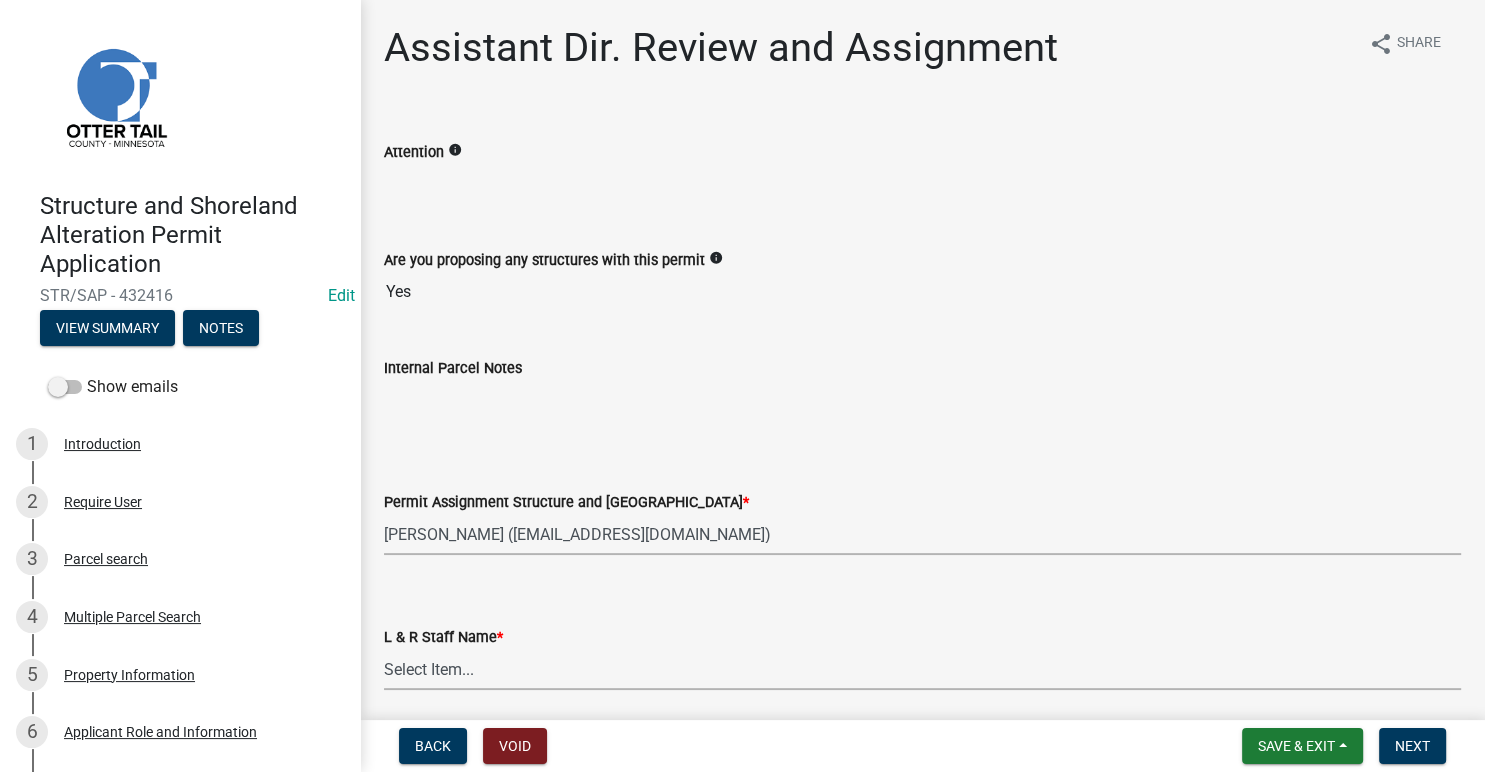 click on "Select Item...   [PERSON_NAME]   [PERSON_NAME]   [PERSON_NAME]   [PERSON_NAME]   [PERSON_NAME]   [PERSON_NAME]   [PERSON_NAME]   [PERSON_NAME]   [PERSON_NAME]   [PERSON_NAME]   [PERSON_NAME]   [PERSON_NAME]   [PERSON_NAME]   [PERSON_NAME]" at bounding box center (922, 669) 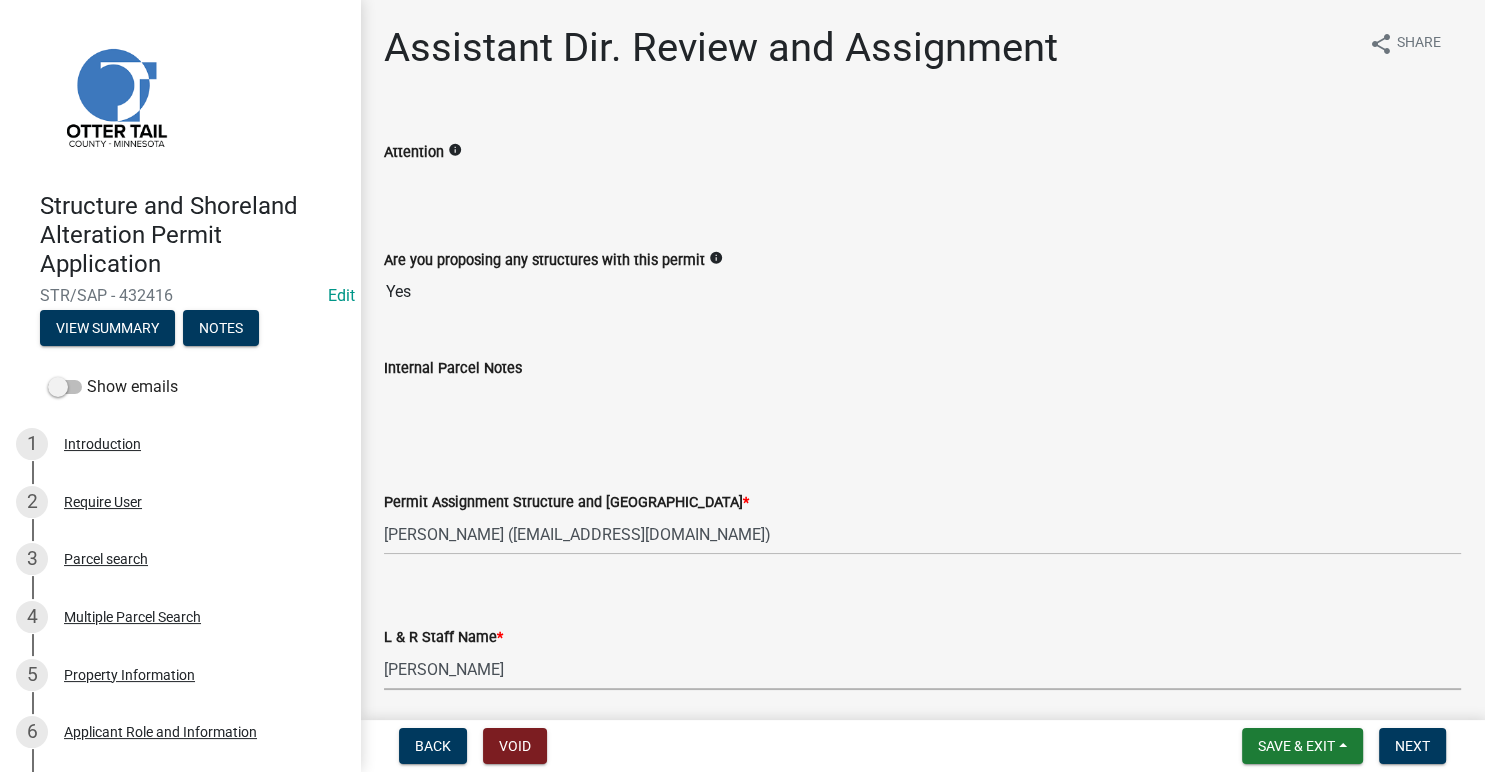 click on "[PERSON_NAME]" at bounding box center (0, 0) 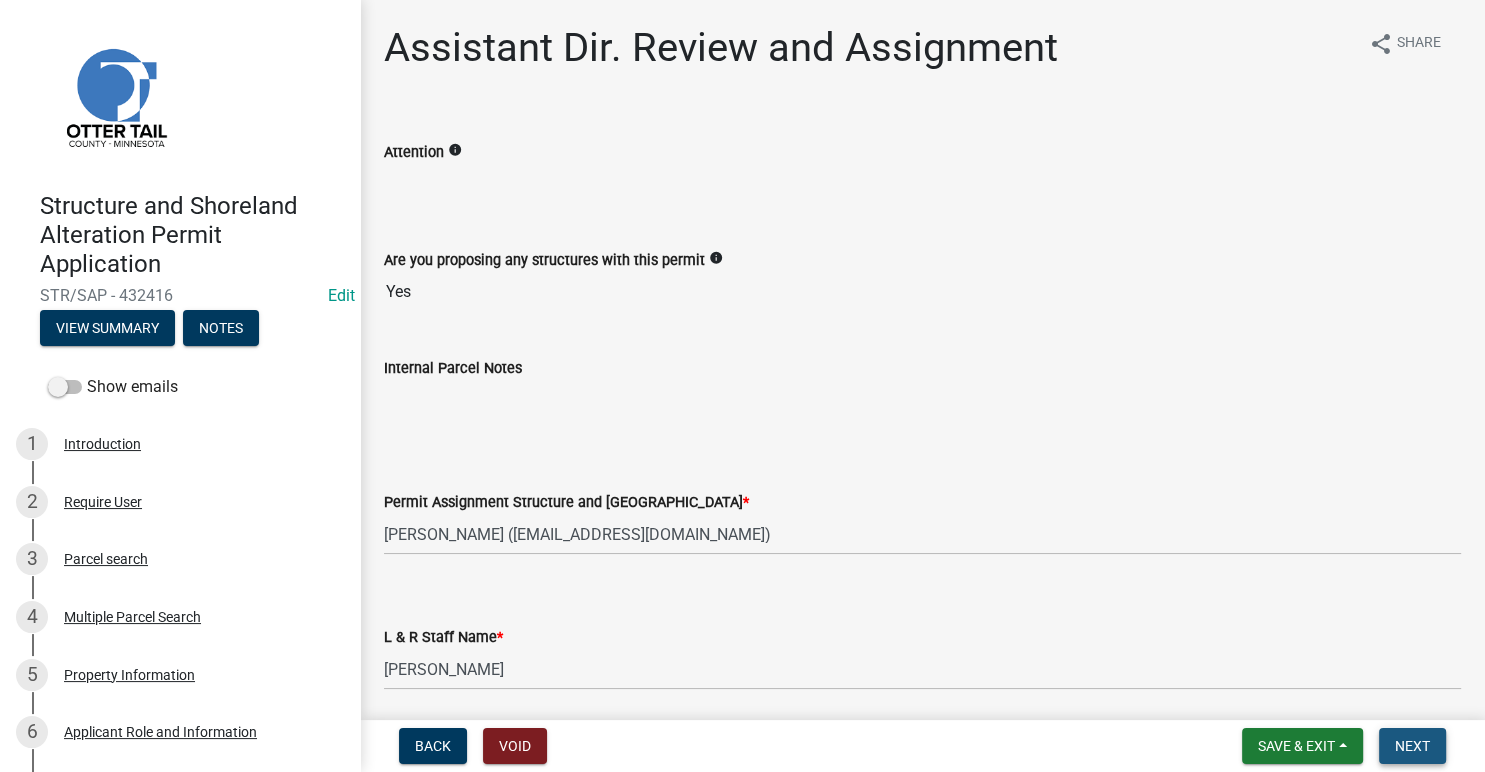 click on "Next" at bounding box center (1412, 746) 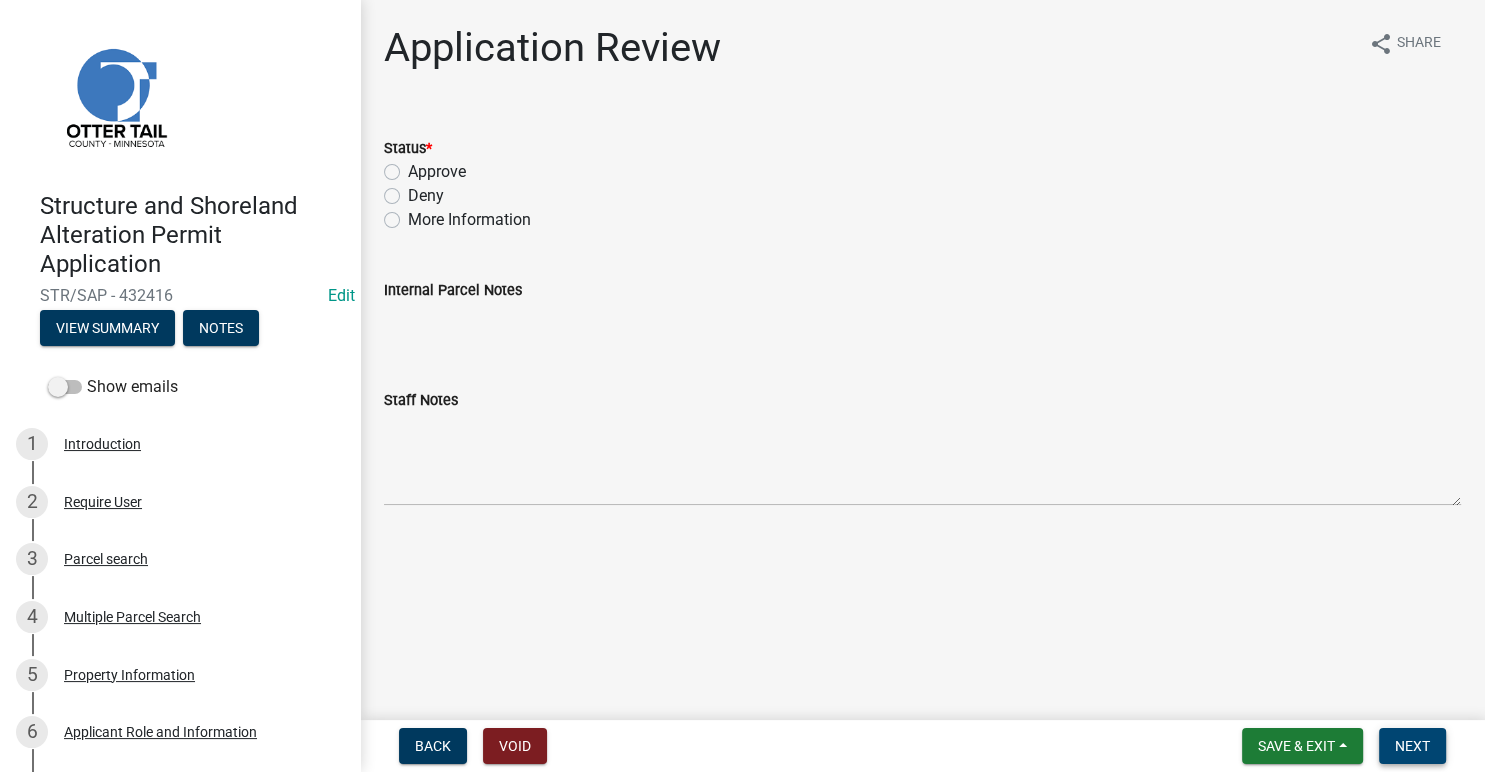 click on "Next" at bounding box center [1412, 746] 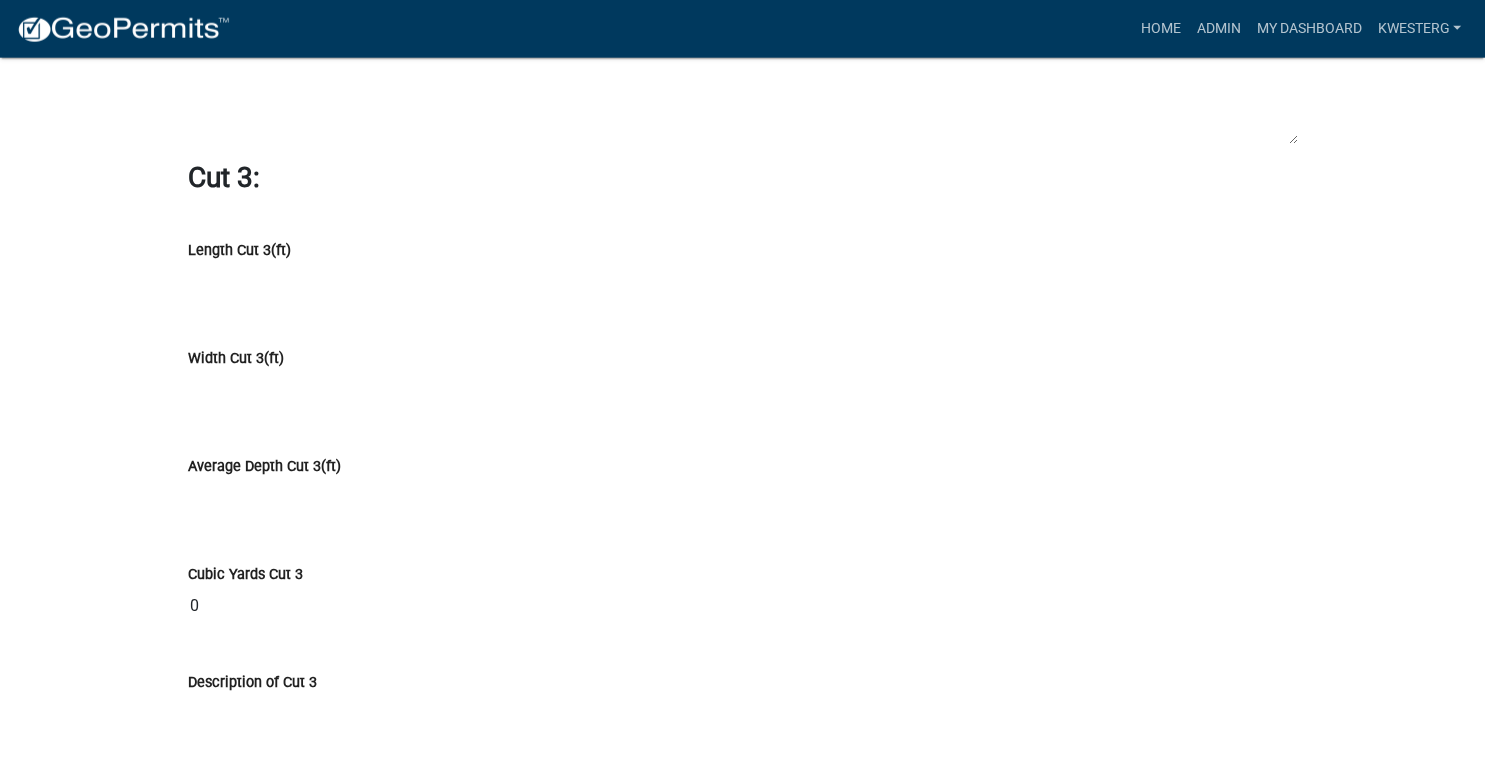 scroll, scrollTop: 15338, scrollLeft: 0, axis: vertical 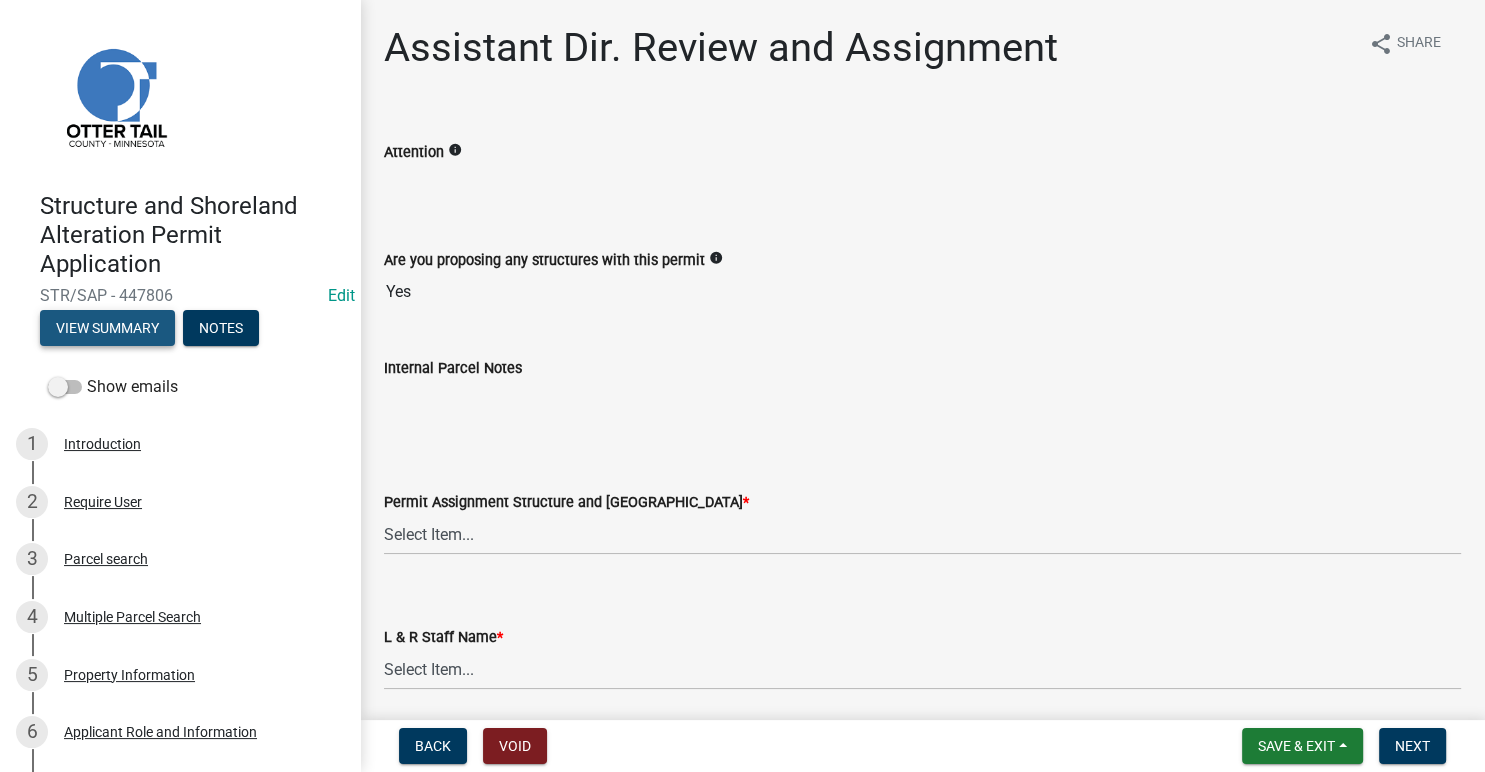 click on "View Summary" at bounding box center [107, 328] 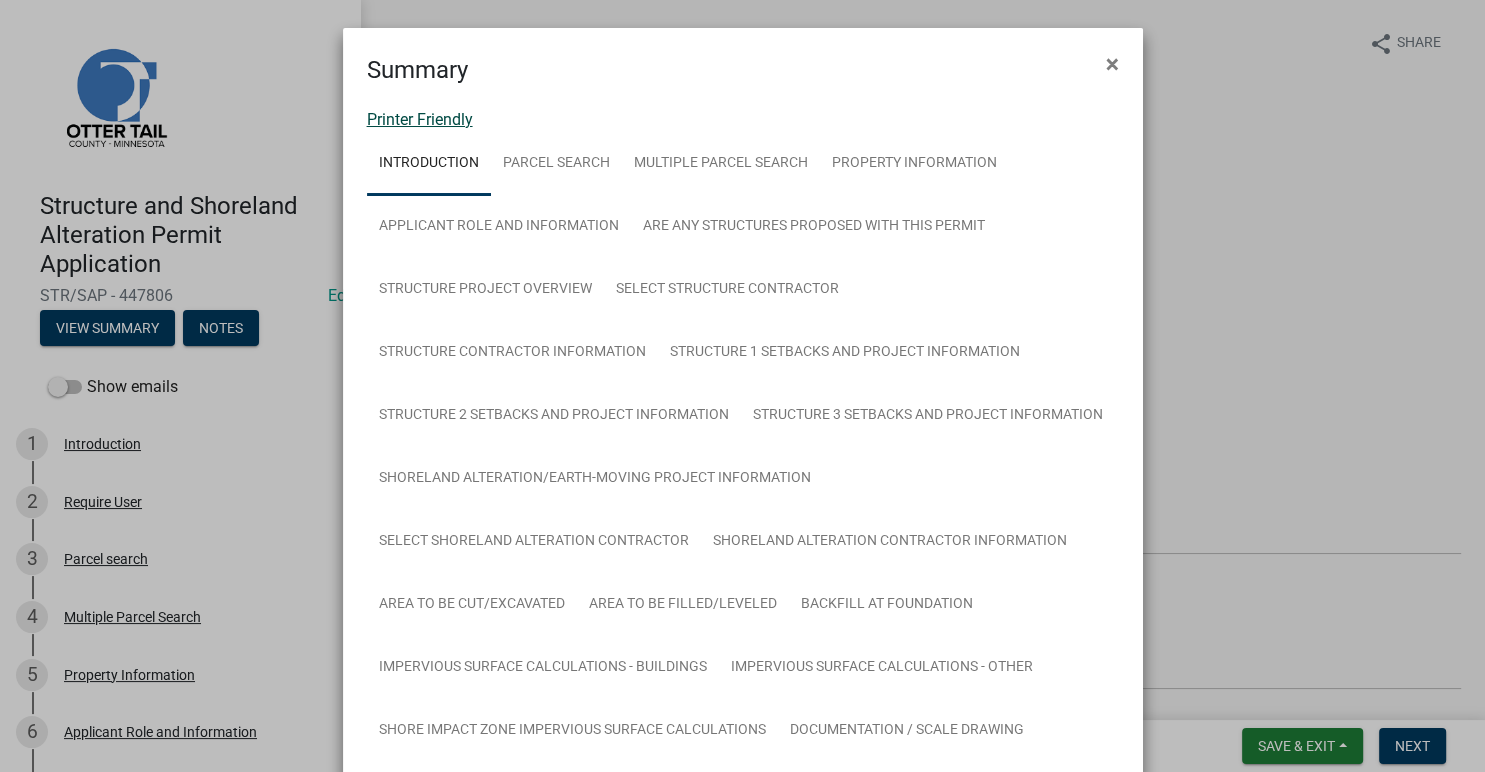 click on "Printer Friendly" 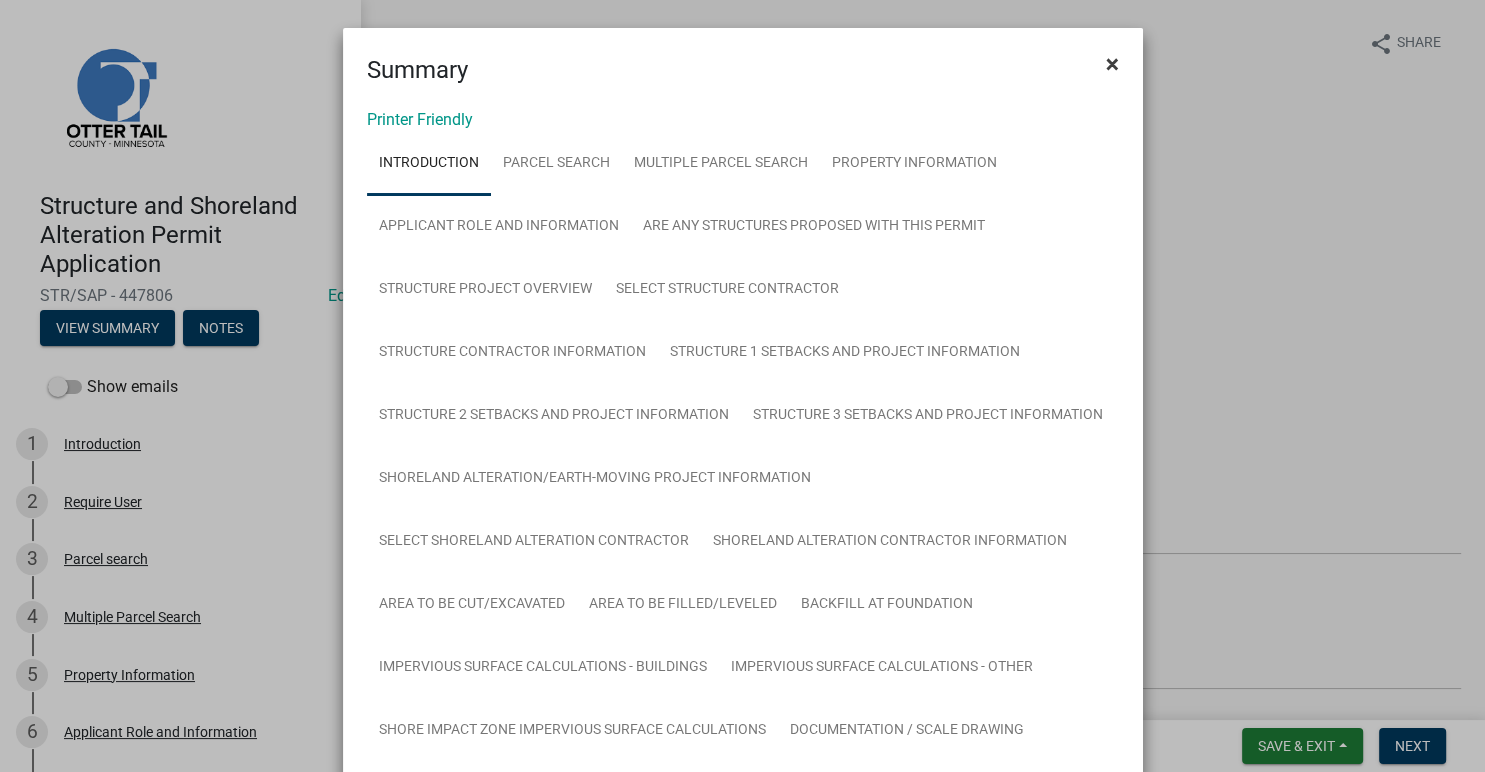 click on "×" 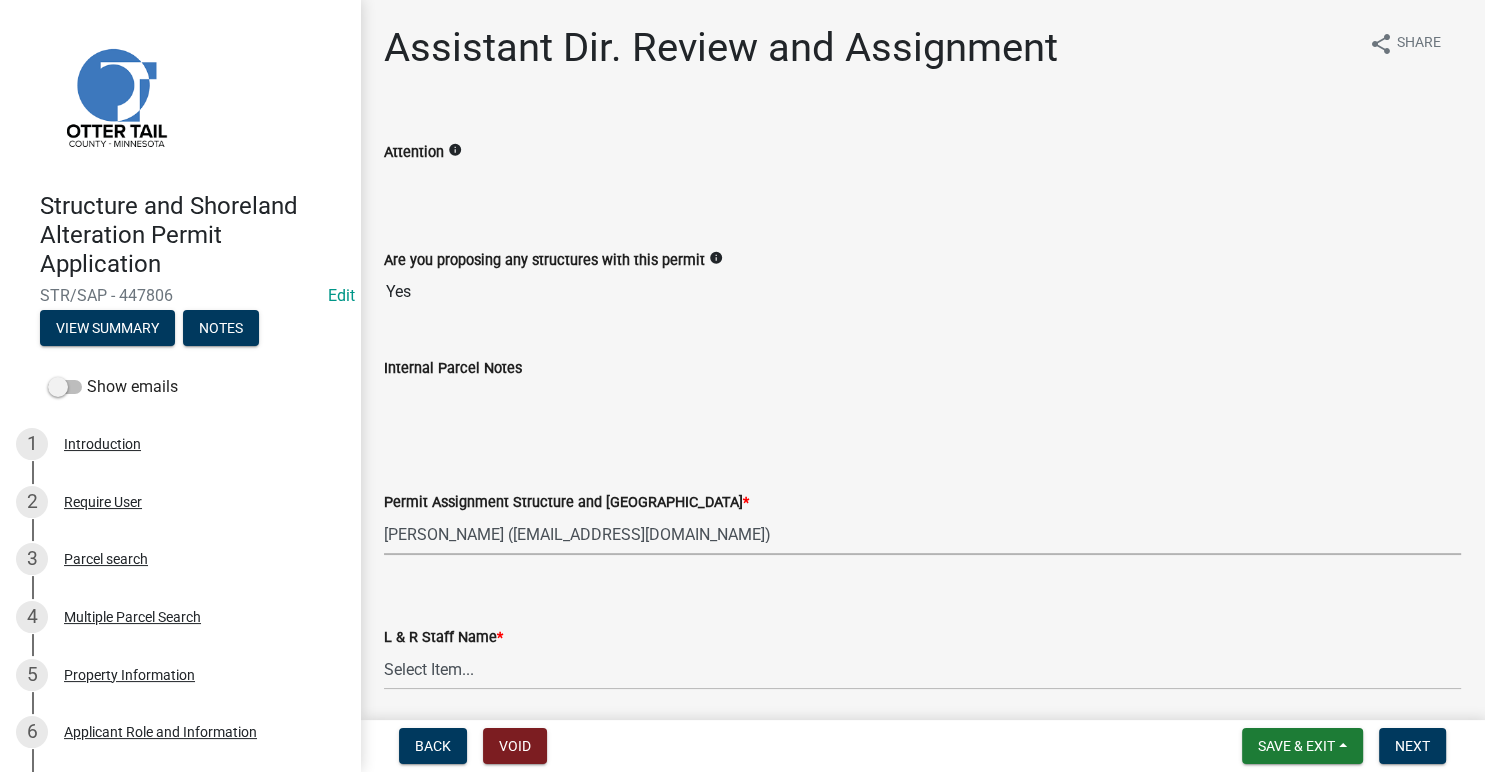 click on "[PERSON_NAME] ([EMAIL_ADDRESS][DOMAIN_NAME])" at bounding box center (0, 0) 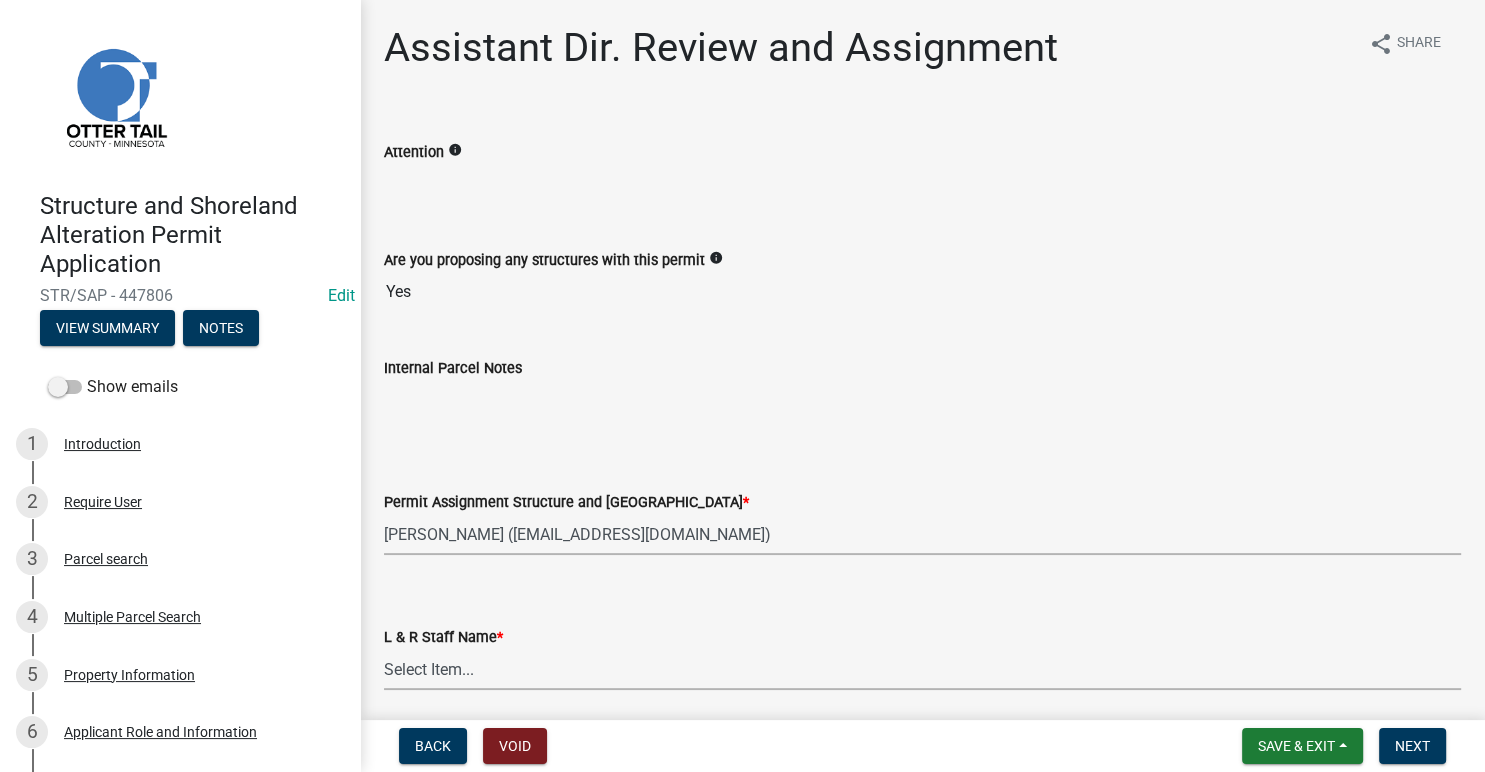 click on "Select Item...   [PERSON_NAME]   [PERSON_NAME]   [PERSON_NAME]   [PERSON_NAME]   [PERSON_NAME]   [PERSON_NAME]   [PERSON_NAME]   [PERSON_NAME]   [PERSON_NAME]   [PERSON_NAME]   [PERSON_NAME]   [PERSON_NAME]   [PERSON_NAME]   [PERSON_NAME]" at bounding box center [922, 669] 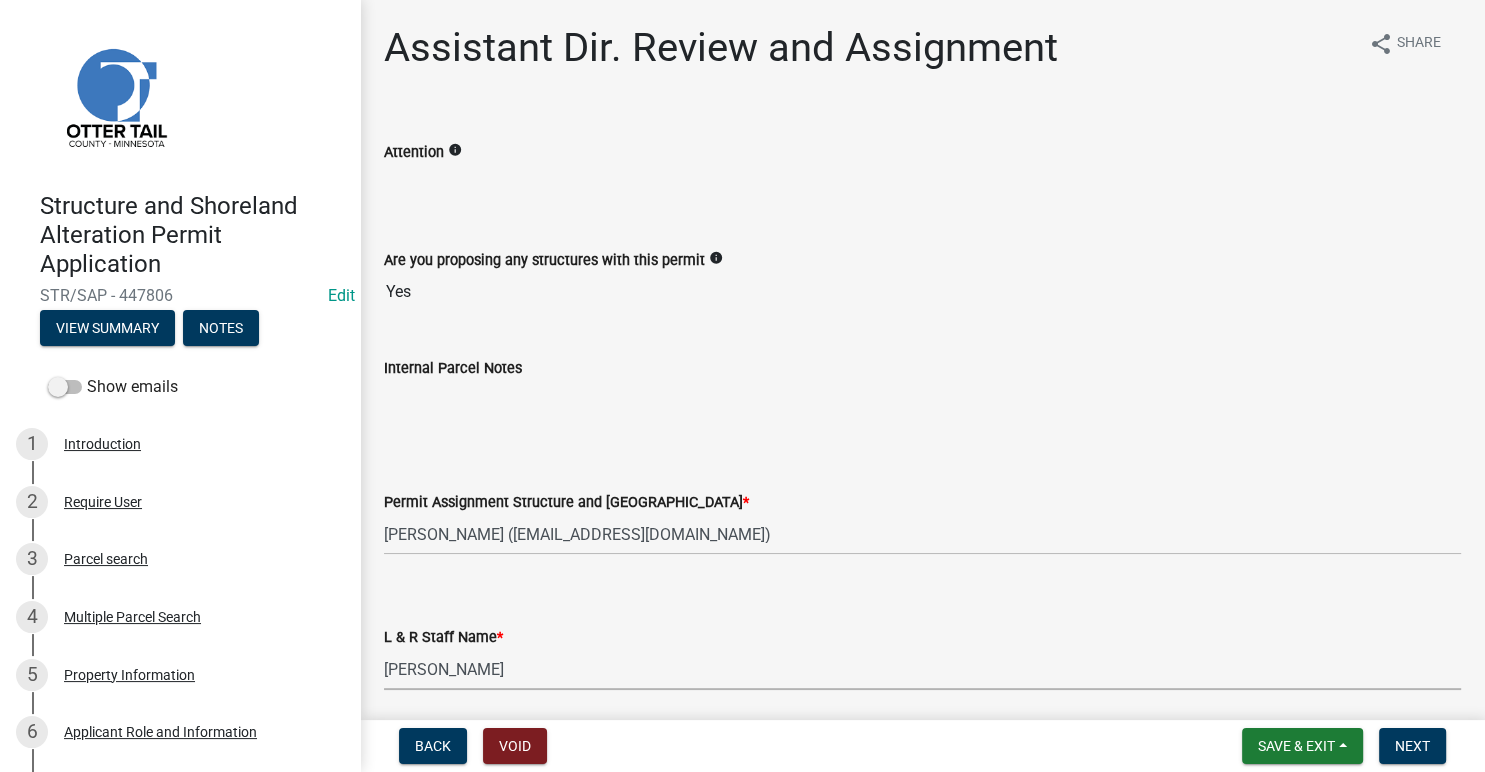 click on "[PERSON_NAME]" at bounding box center [0, 0] 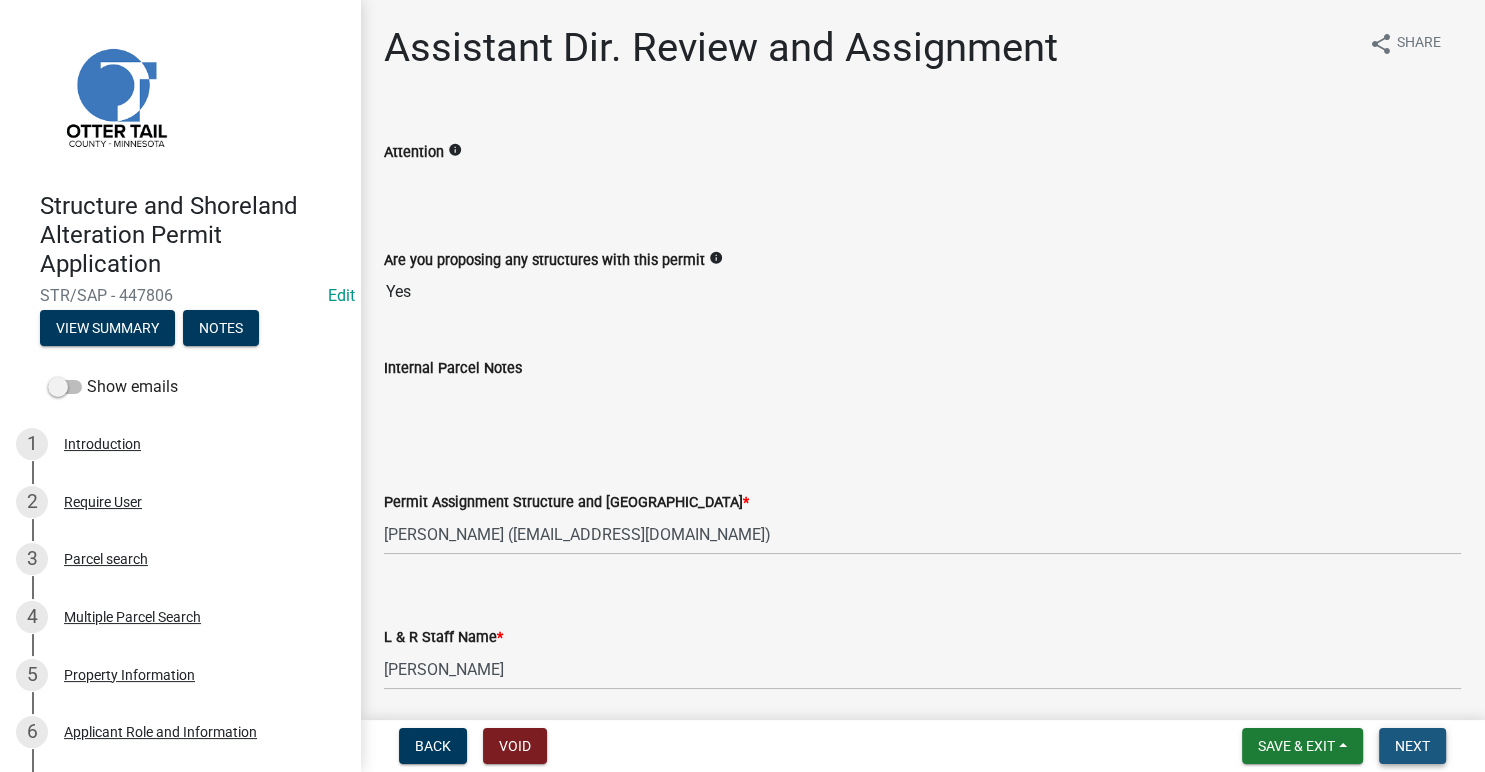 click on "Next" at bounding box center [1412, 746] 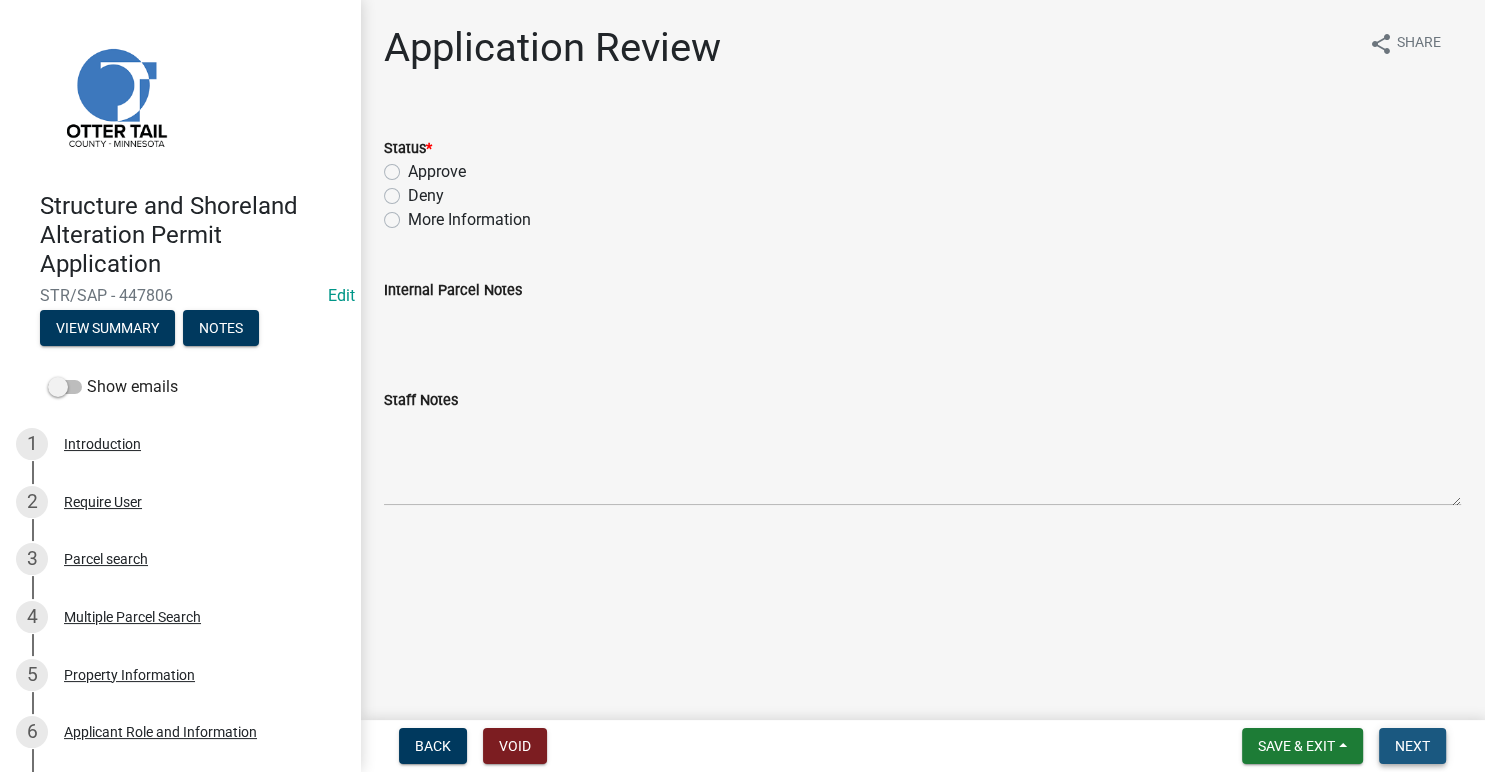 click on "Next" at bounding box center [1412, 746] 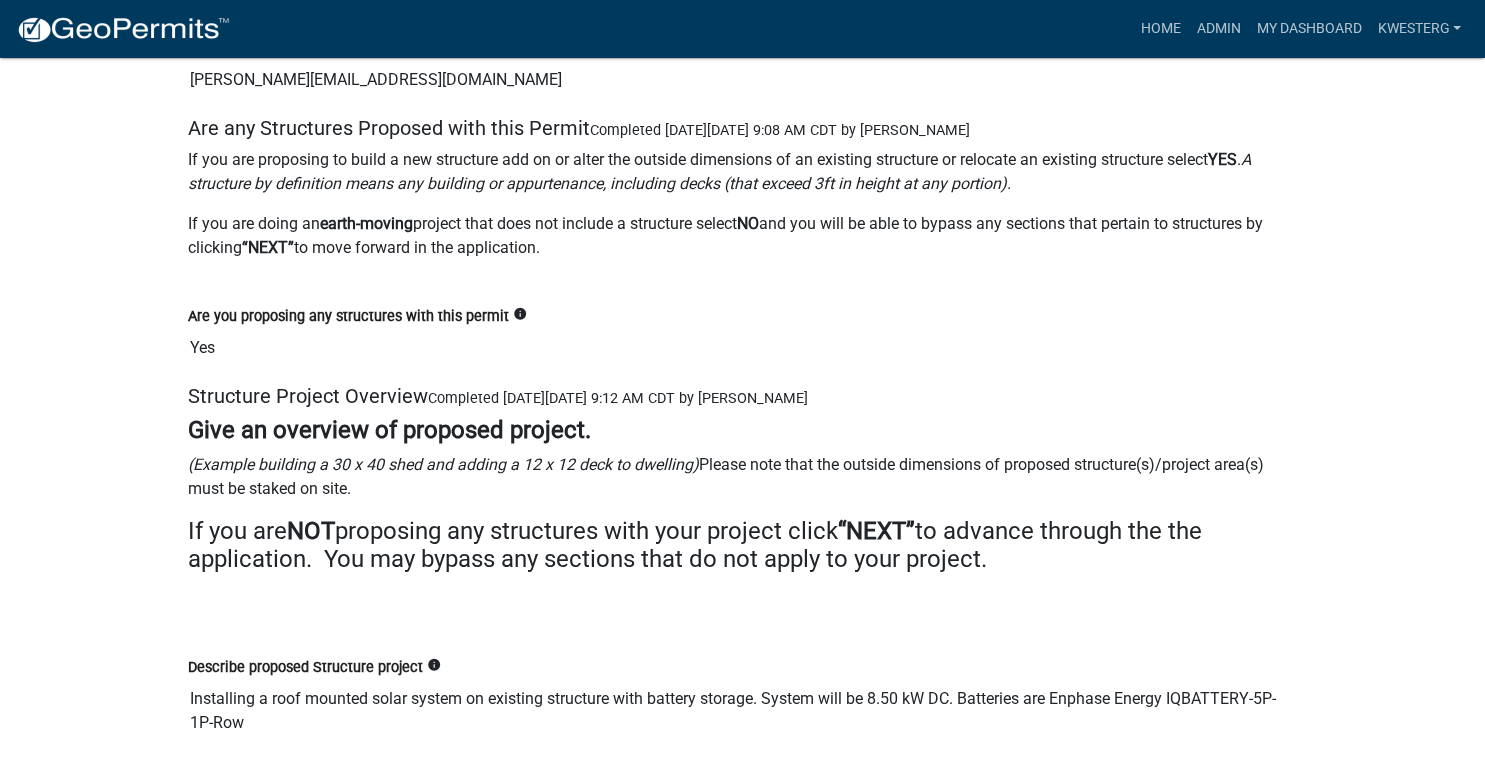 scroll, scrollTop: 5042, scrollLeft: 0, axis: vertical 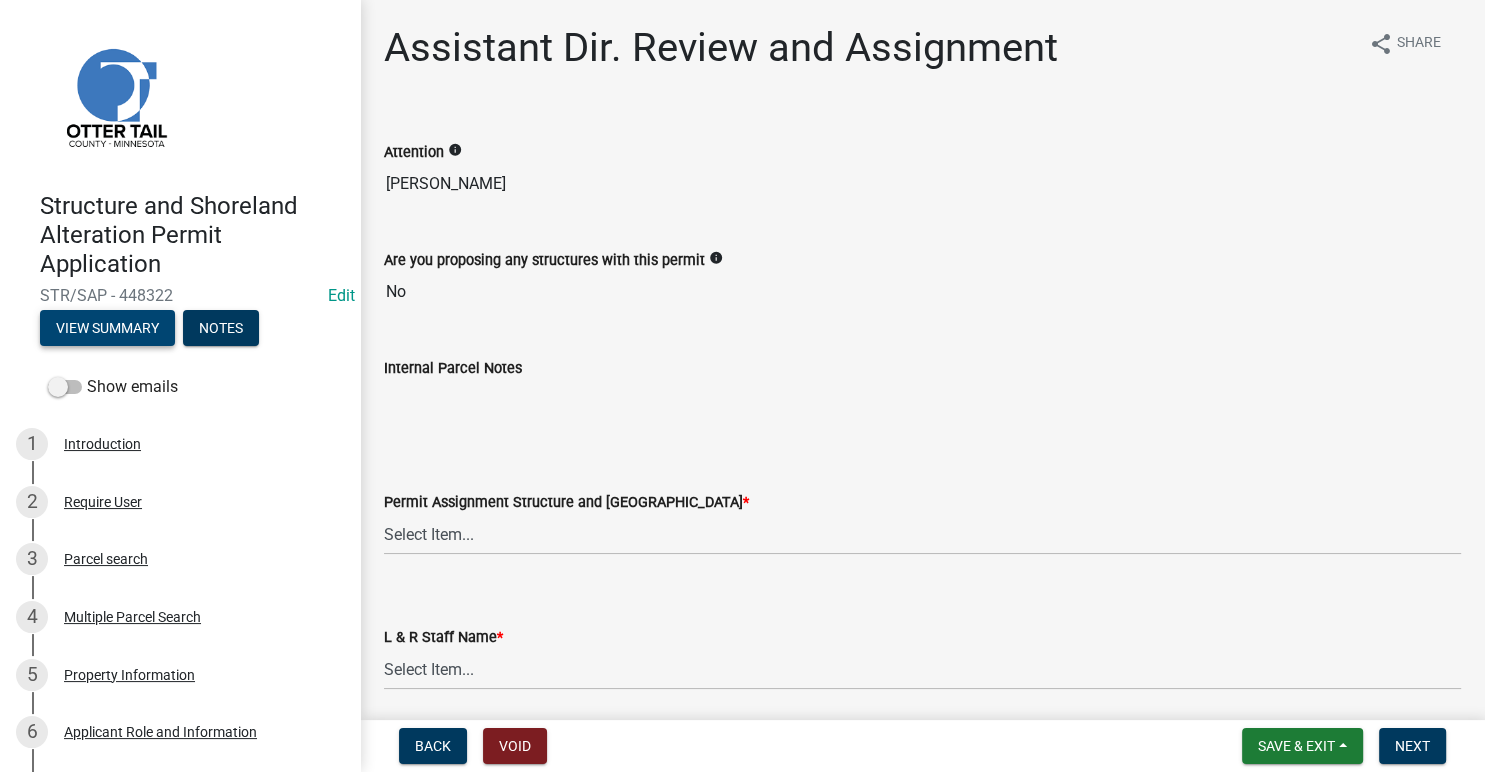 click on "View Summary" at bounding box center [107, 328] 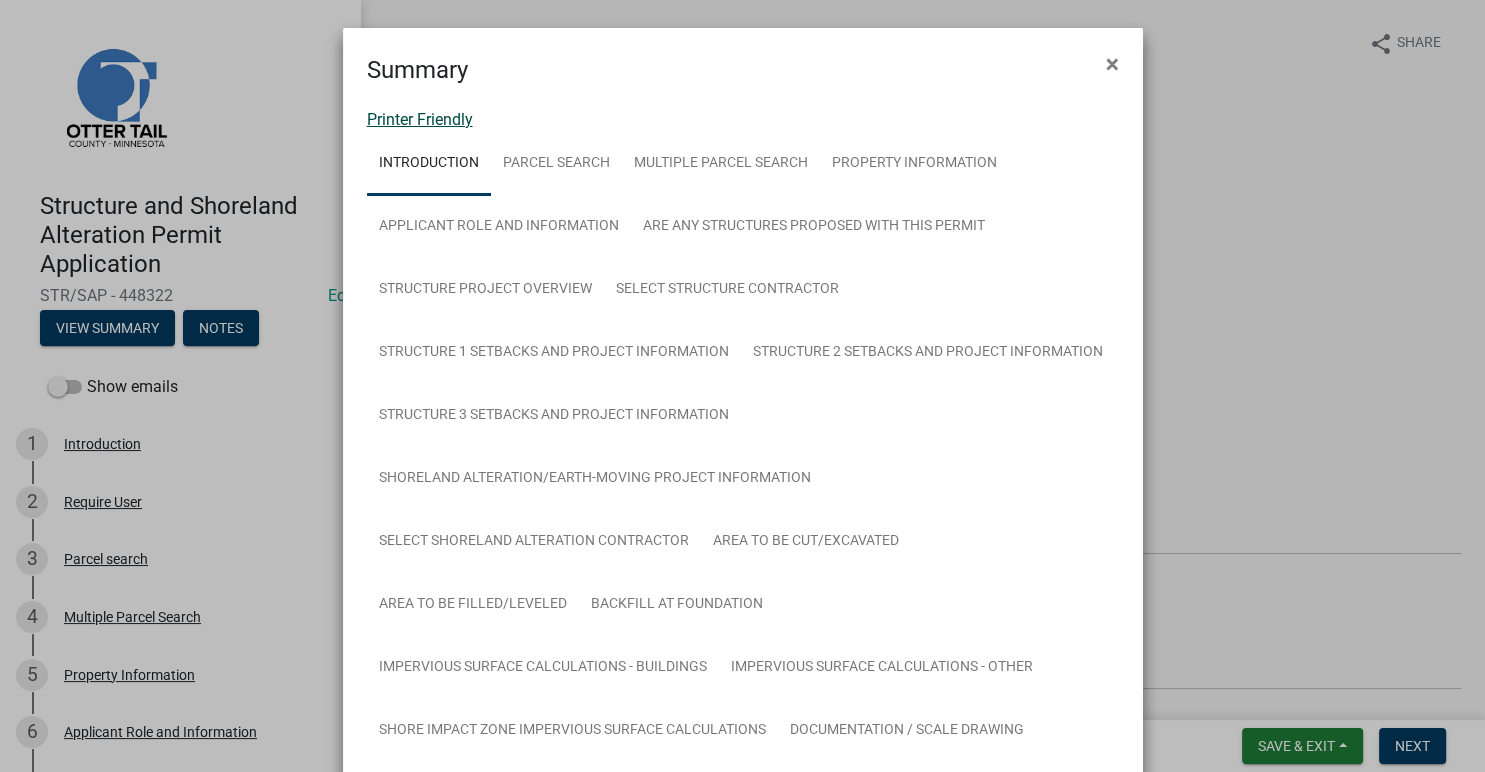 click on "Printer Friendly" 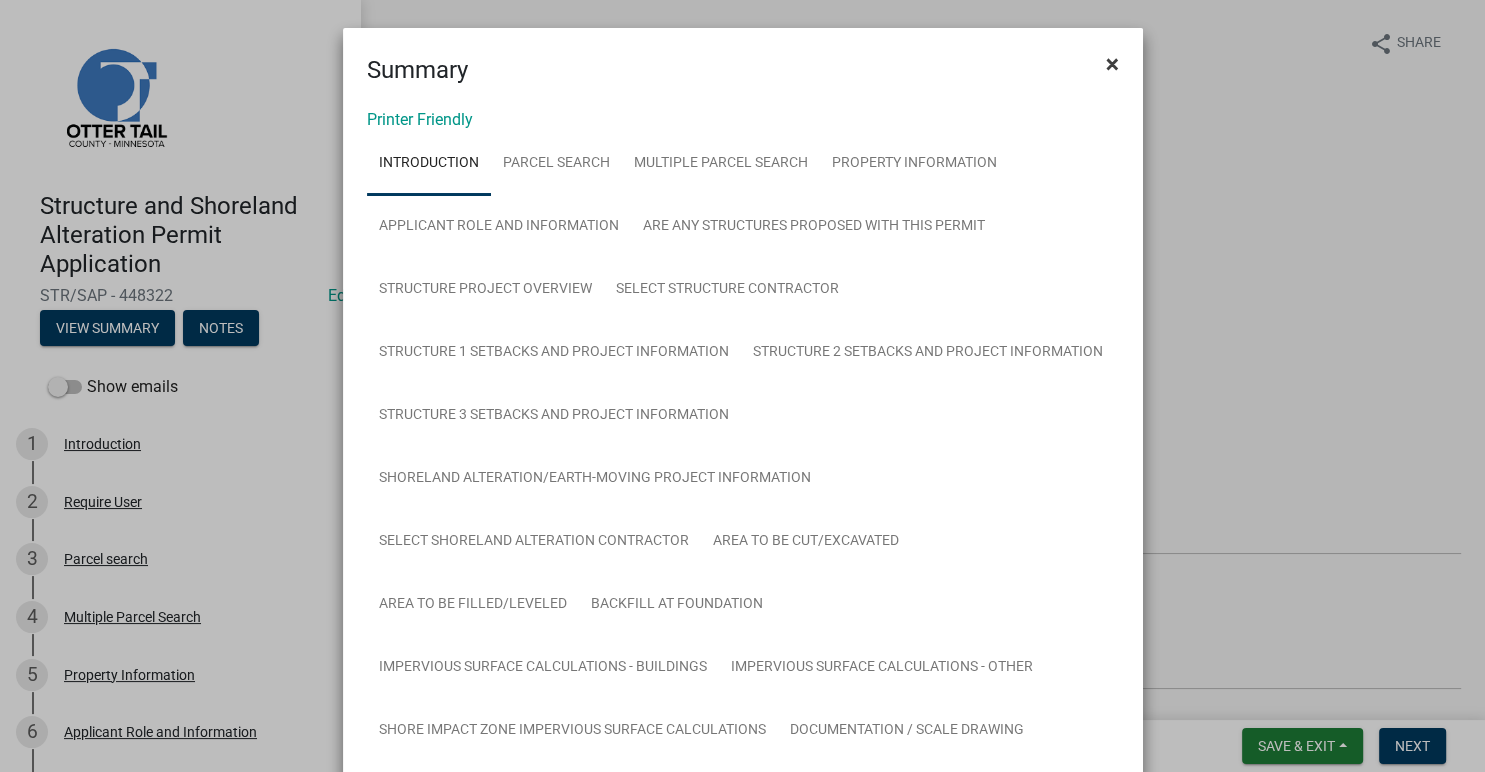 click on "×" 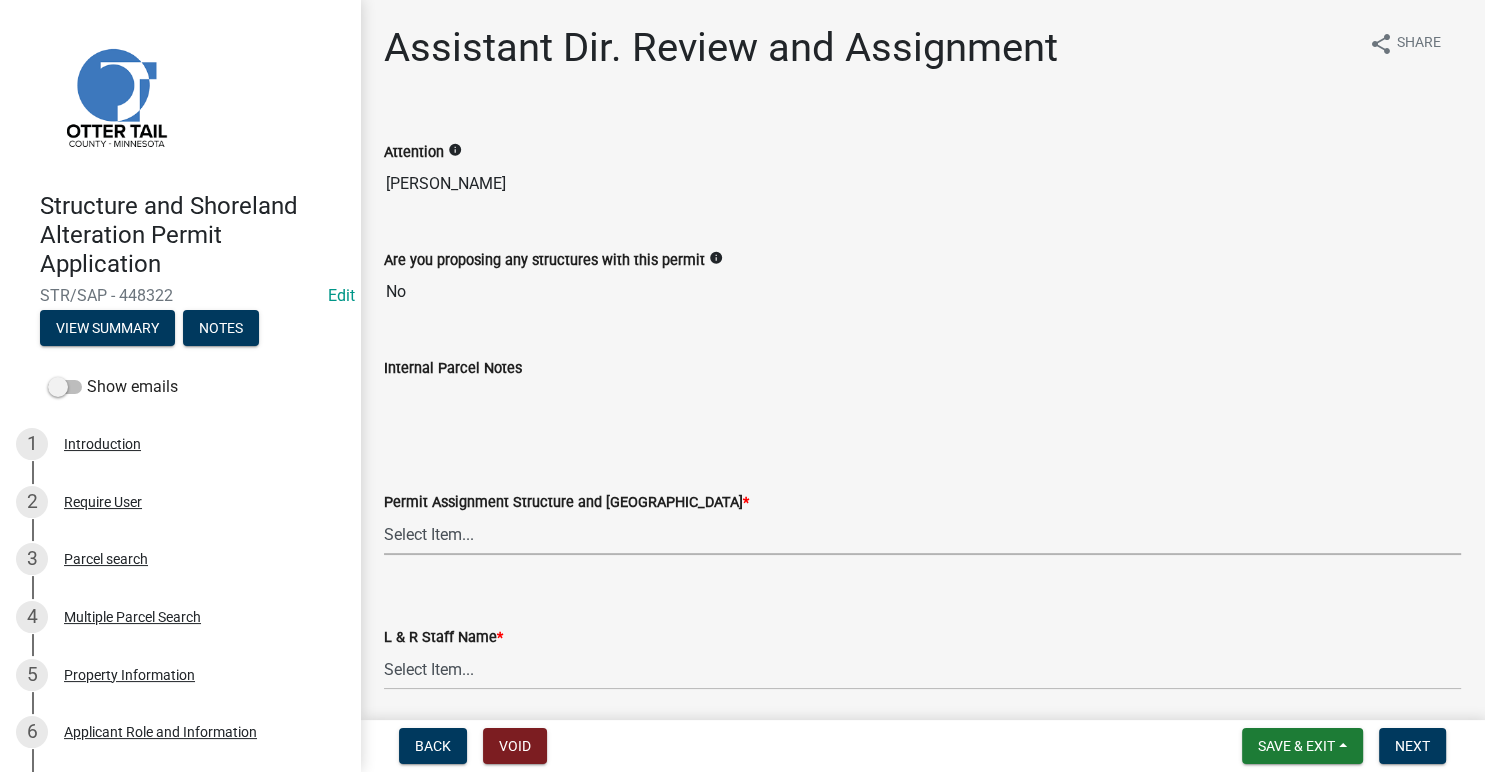 click on "Select Item...   [PERSON_NAME] ([EMAIL_ADDRESS][DOMAIN_NAME])   [PERSON_NAME] ([EMAIL_ADDRESS][DOMAIN_NAME])   [PERSON_NAME] ([EMAIL_ADDRESS][DOMAIN_NAME])   [PERSON_NAME] ([EMAIL_ADDRESS][DOMAIN_NAME])   [PERSON_NAME] ([EMAIL_ADDRESS][DOMAIN_NAME])   [PERSON_NAME] ([EMAIL_ADDRESS][DOMAIN_NAME])   [PERSON_NAME] ([EMAIL_ADDRESS][DOMAIN_NAME])   [PERSON_NAME] ([EMAIL_ADDRESS][DOMAIN_NAME])   [PERSON_NAME] ([EMAIL_ADDRESS][DOMAIN_NAME])   [PERSON_NAME] ([EMAIL_ADDRESS][DOMAIN_NAME])   [PERSON_NAME] ([EMAIL_ADDRESS][DOMAIN_NAME])   [PERSON_NAME] ([EMAIL_ADDRESS][DOMAIN_NAME])   [PERSON_NAME] ([PERSON_NAME][EMAIL_ADDRESS][DOMAIN_NAME])   [PERSON_NAME] ([EMAIL_ADDRESS][DOMAIN_NAME])" at bounding box center [922, 534] 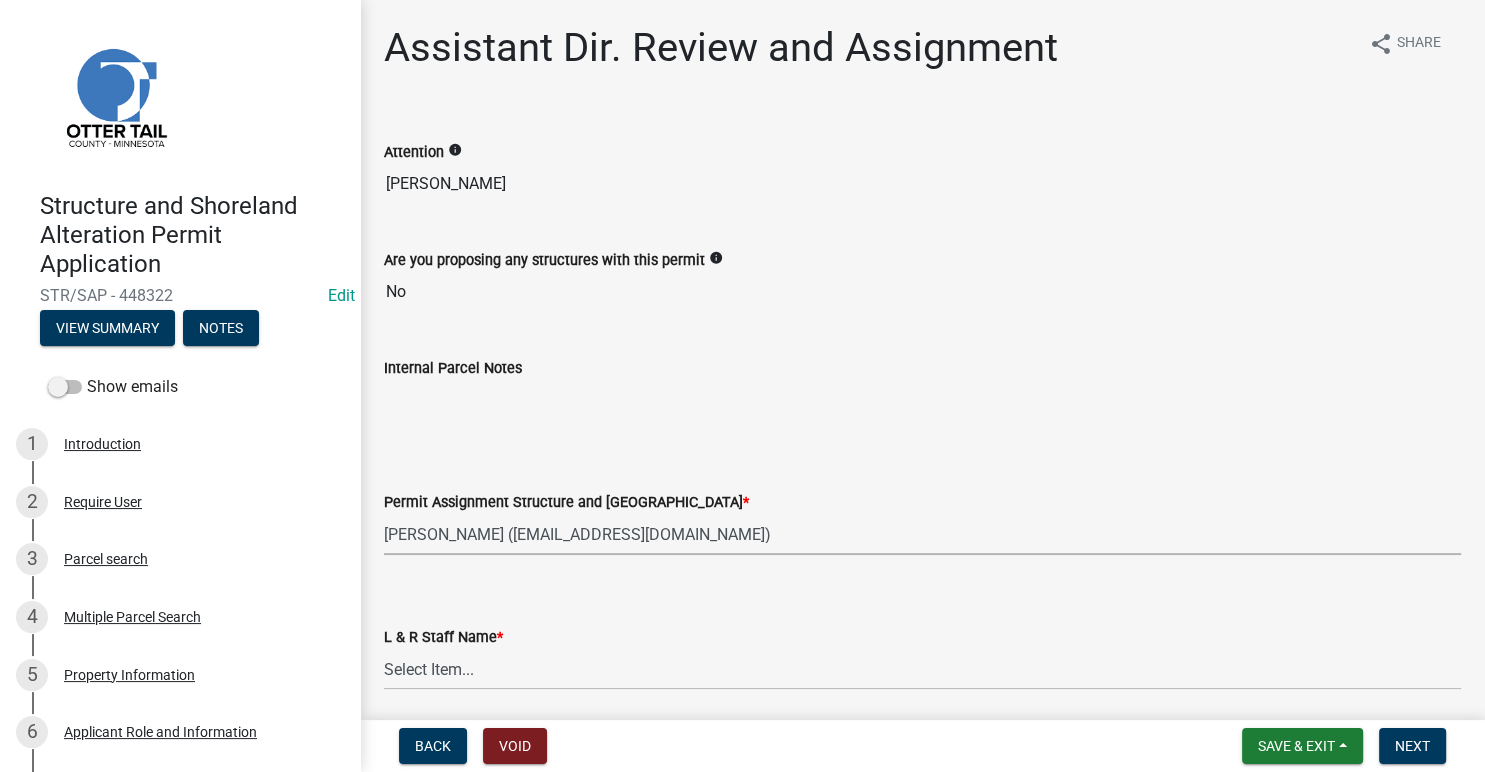 click on "[PERSON_NAME] ([EMAIL_ADDRESS][DOMAIN_NAME])" at bounding box center [0, 0] 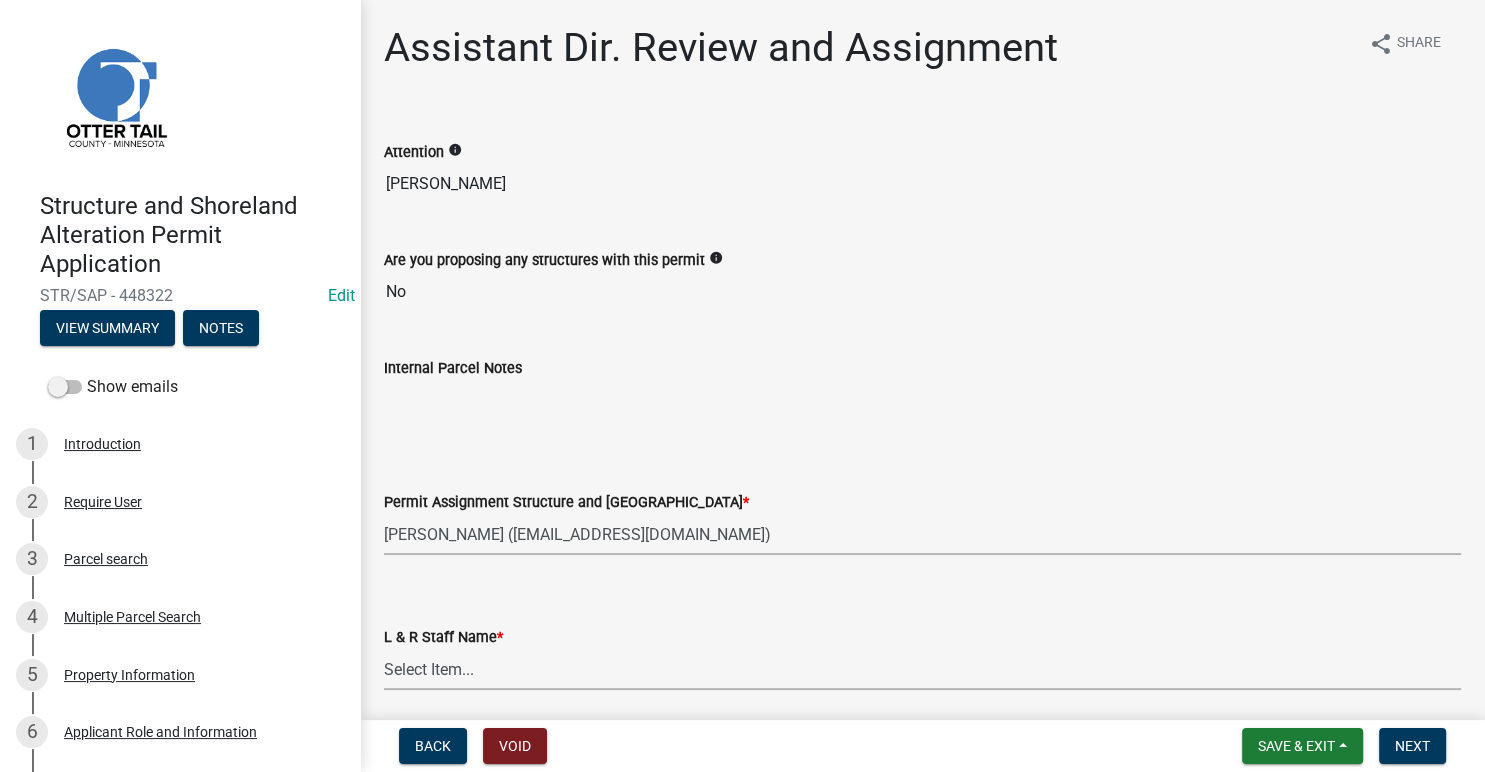 click on "Select Item...   [PERSON_NAME]   [PERSON_NAME]   [PERSON_NAME]   [PERSON_NAME]   [PERSON_NAME]   [PERSON_NAME]   [PERSON_NAME]   [PERSON_NAME]   [PERSON_NAME]   [PERSON_NAME]   [PERSON_NAME]   [PERSON_NAME]   [PERSON_NAME]   [PERSON_NAME]" at bounding box center [922, 669] 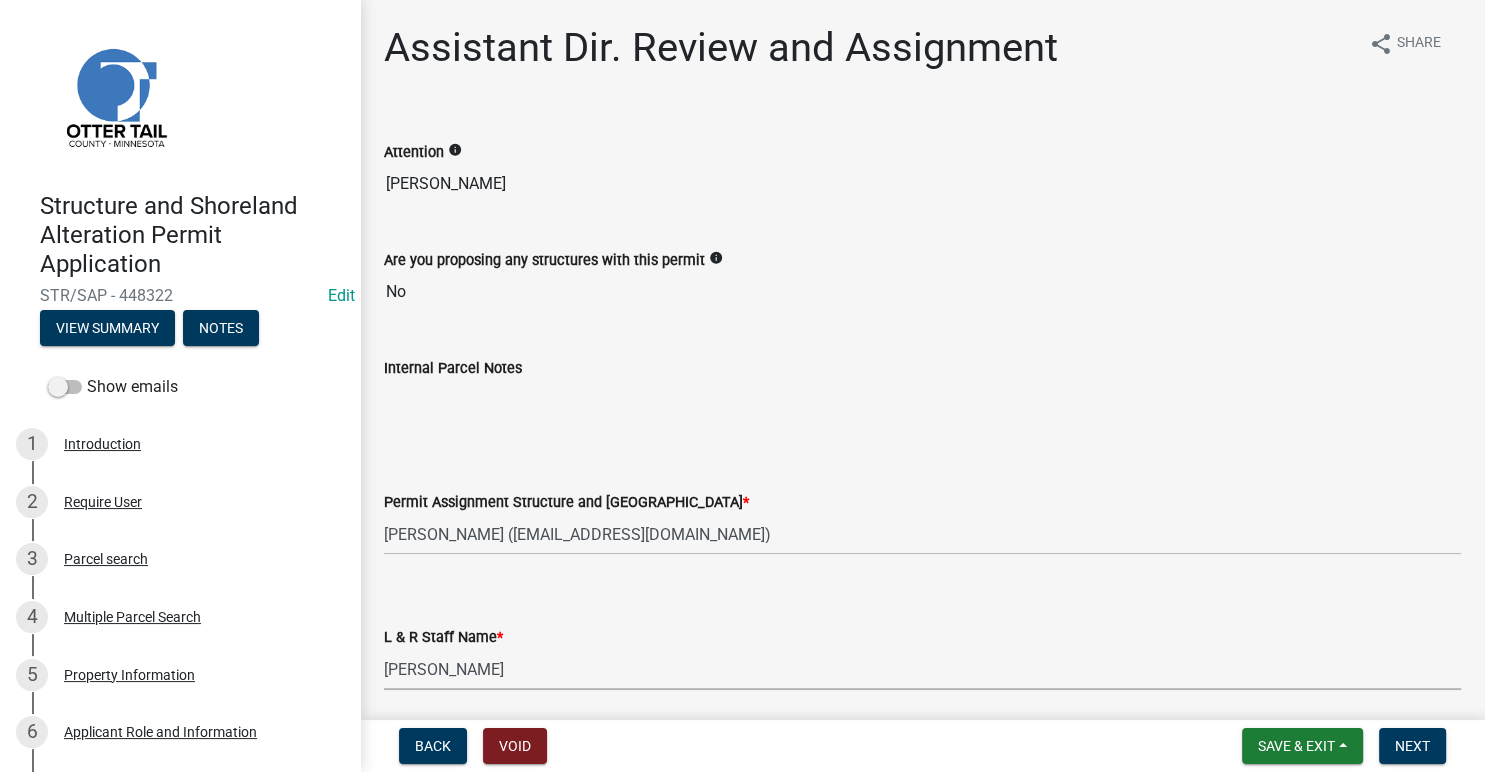 click on "[PERSON_NAME]" at bounding box center [0, 0] 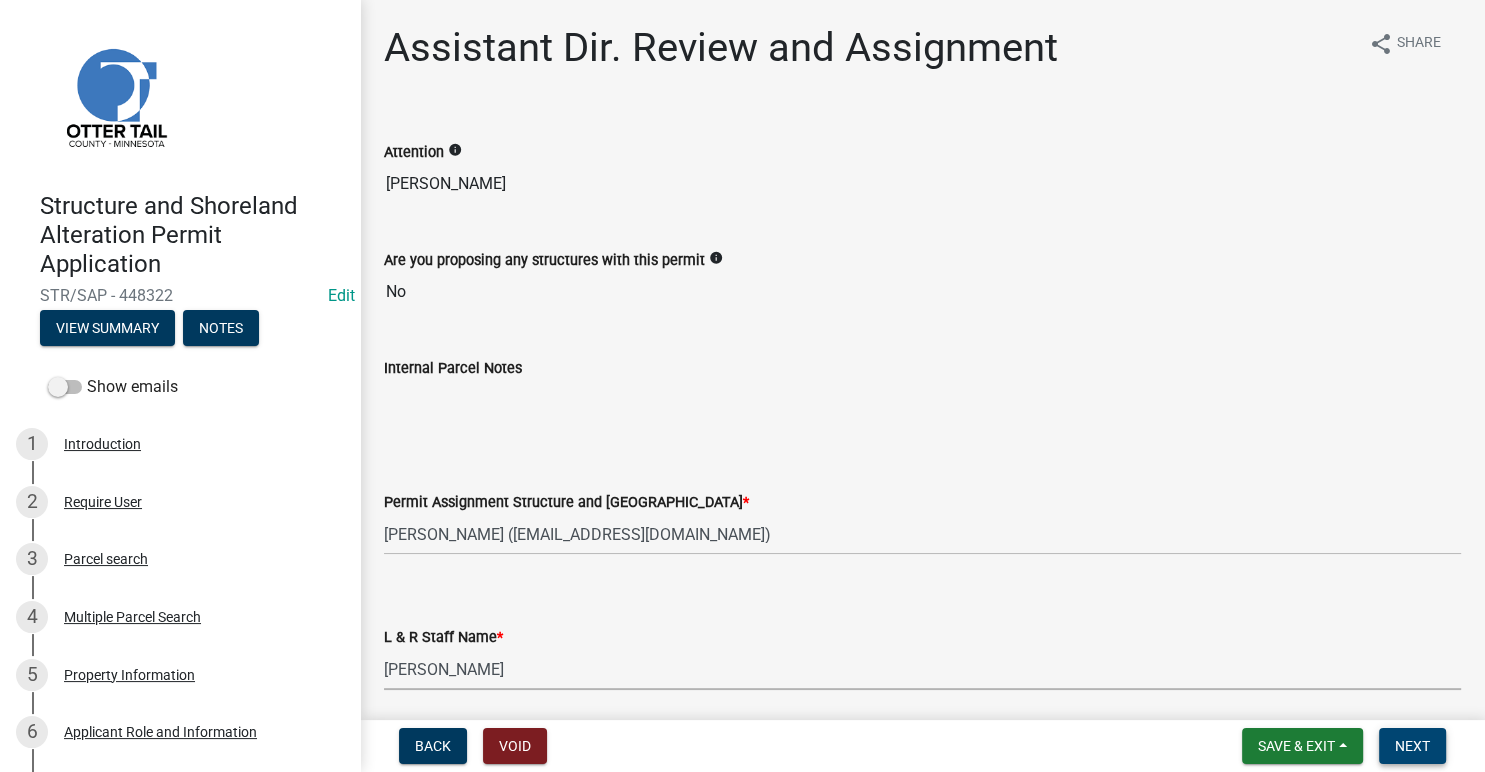 click on "Next" at bounding box center [1412, 746] 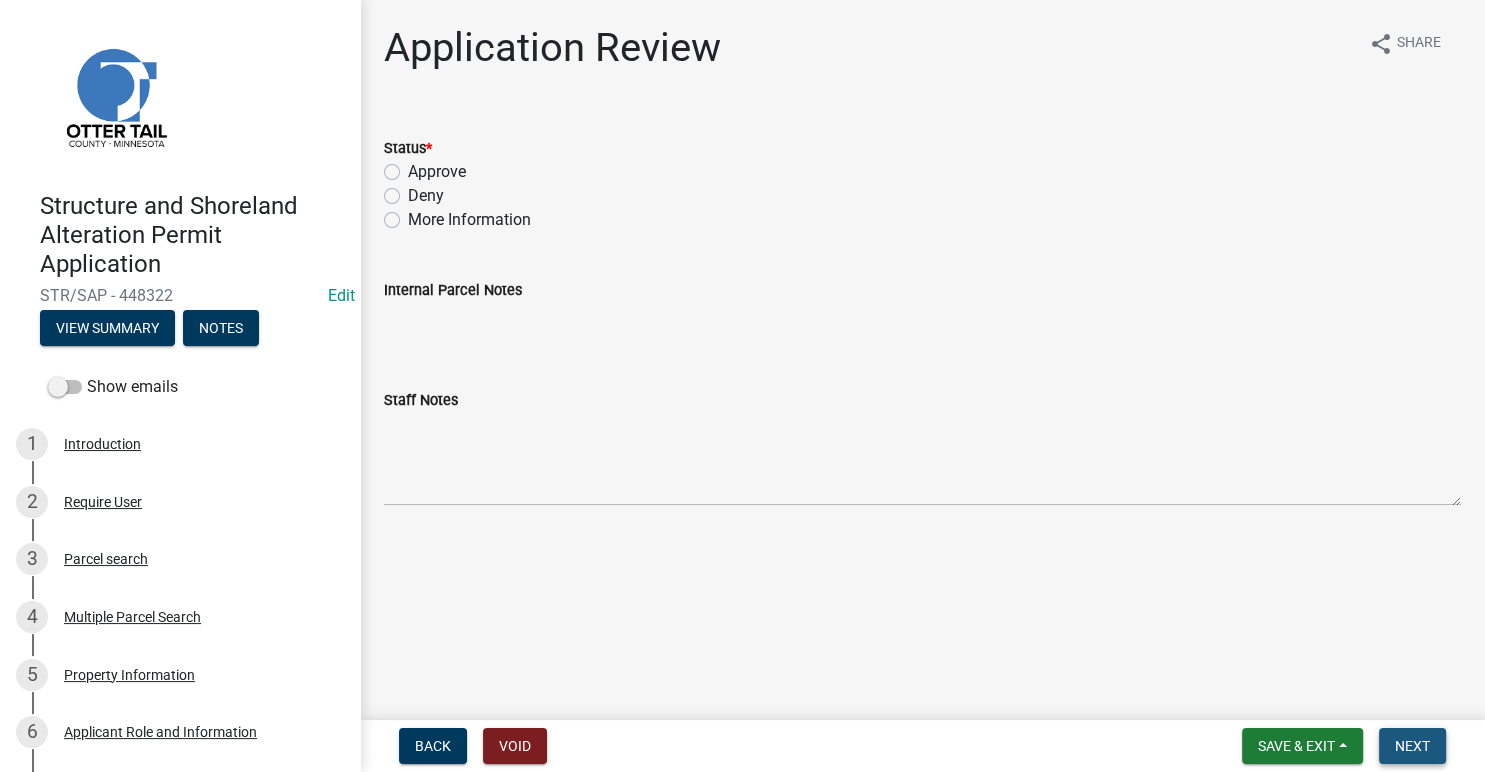 click on "Next" at bounding box center [1412, 746] 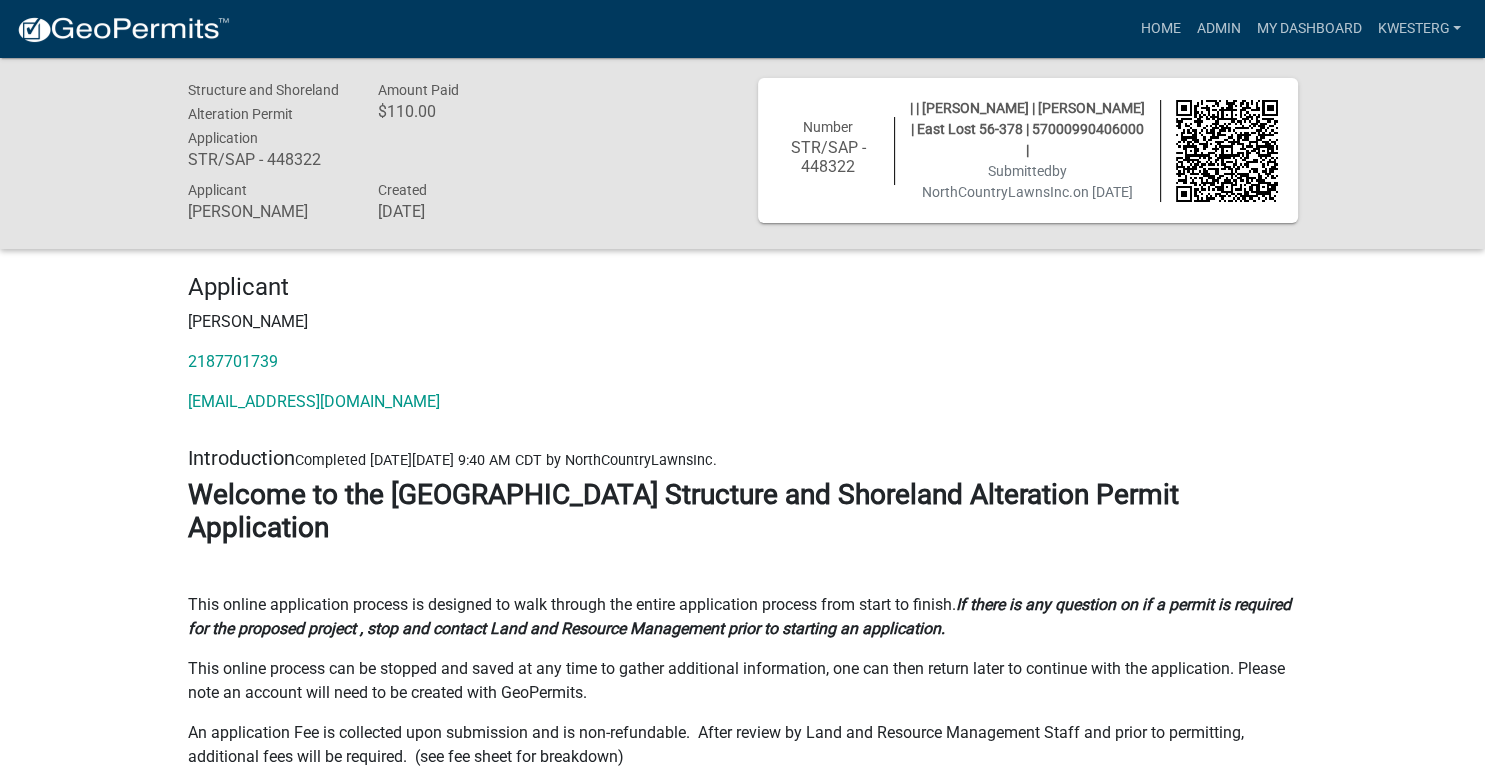 scroll, scrollTop: 528, scrollLeft: 0, axis: vertical 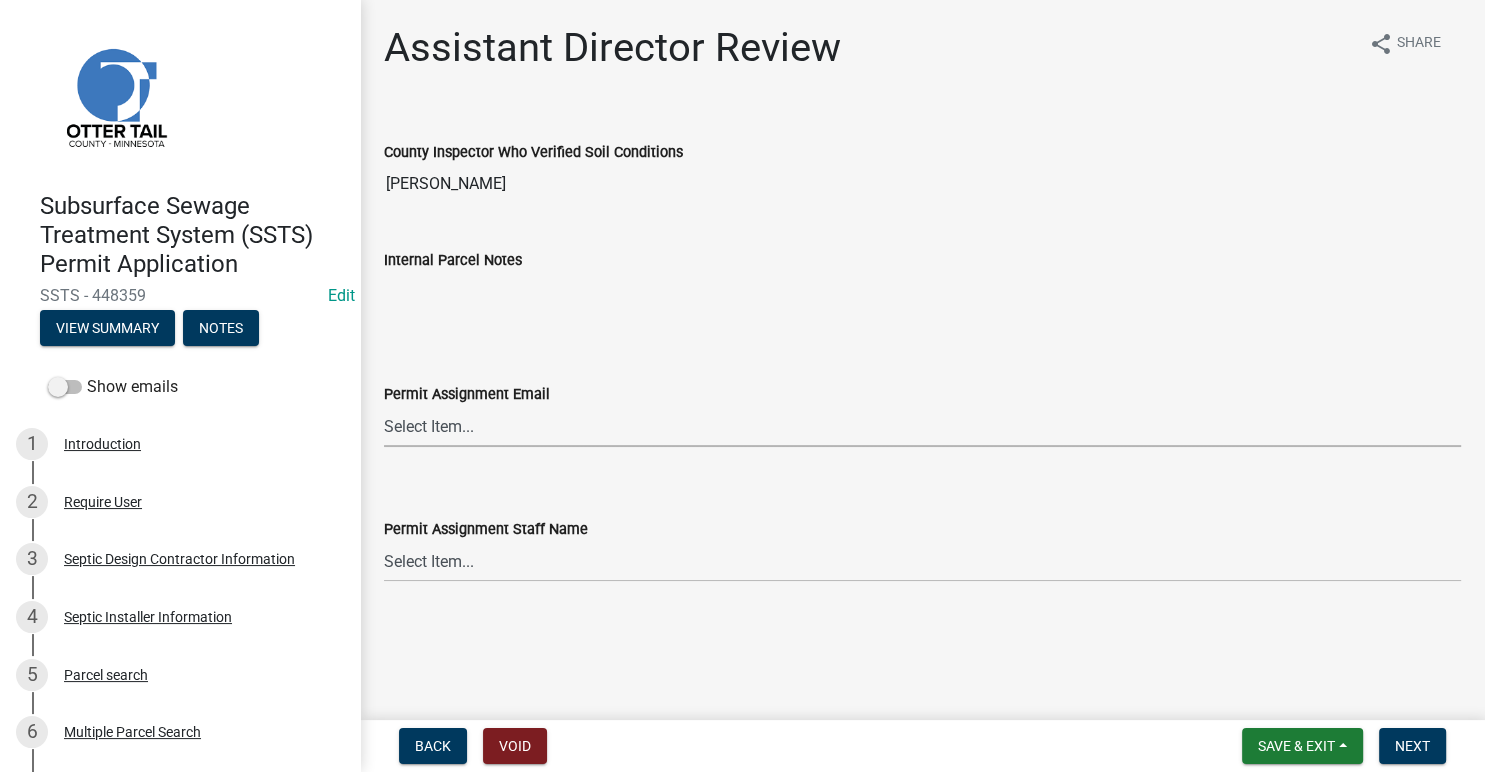 click on "Select Item...   [PERSON_NAME] ([EMAIL_ADDRESS][DOMAIN_NAME])   [PERSON_NAME] ([EMAIL_ADDRESS][DOMAIN_NAME])   [PERSON_NAME] ([EMAIL_ADDRESS][DOMAIN_NAME])   [PERSON_NAME] ([EMAIL_ADDRESS][DOMAIN_NAME])   [PERSON_NAME] ([EMAIL_ADDRESS][DOMAIN_NAME])   [PERSON_NAME] ([EMAIL_ADDRESS][DOMAIN_NAME])   [PERSON_NAME] ([EMAIL_ADDRESS][DOMAIN_NAME])   [PERSON_NAME] ([EMAIL_ADDRESS][DOMAIN_NAME])   [PERSON_NAME] ([EMAIL_ADDRESS][DOMAIN_NAME])   [PERSON_NAME] ([EMAIL_ADDRESS][DOMAIN_NAME])   [PERSON_NAME] ([EMAIL_ADDRESS][DOMAIN_NAME])   [PERSON_NAME] ([EMAIL_ADDRESS][DOMAIN_NAME])   [PERSON_NAME] ([PERSON_NAME][EMAIL_ADDRESS][DOMAIN_NAME])   [PERSON_NAME] ([EMAIL_ADDRESS][DOMAIN_NAME])" at bounding box center (922, 426) 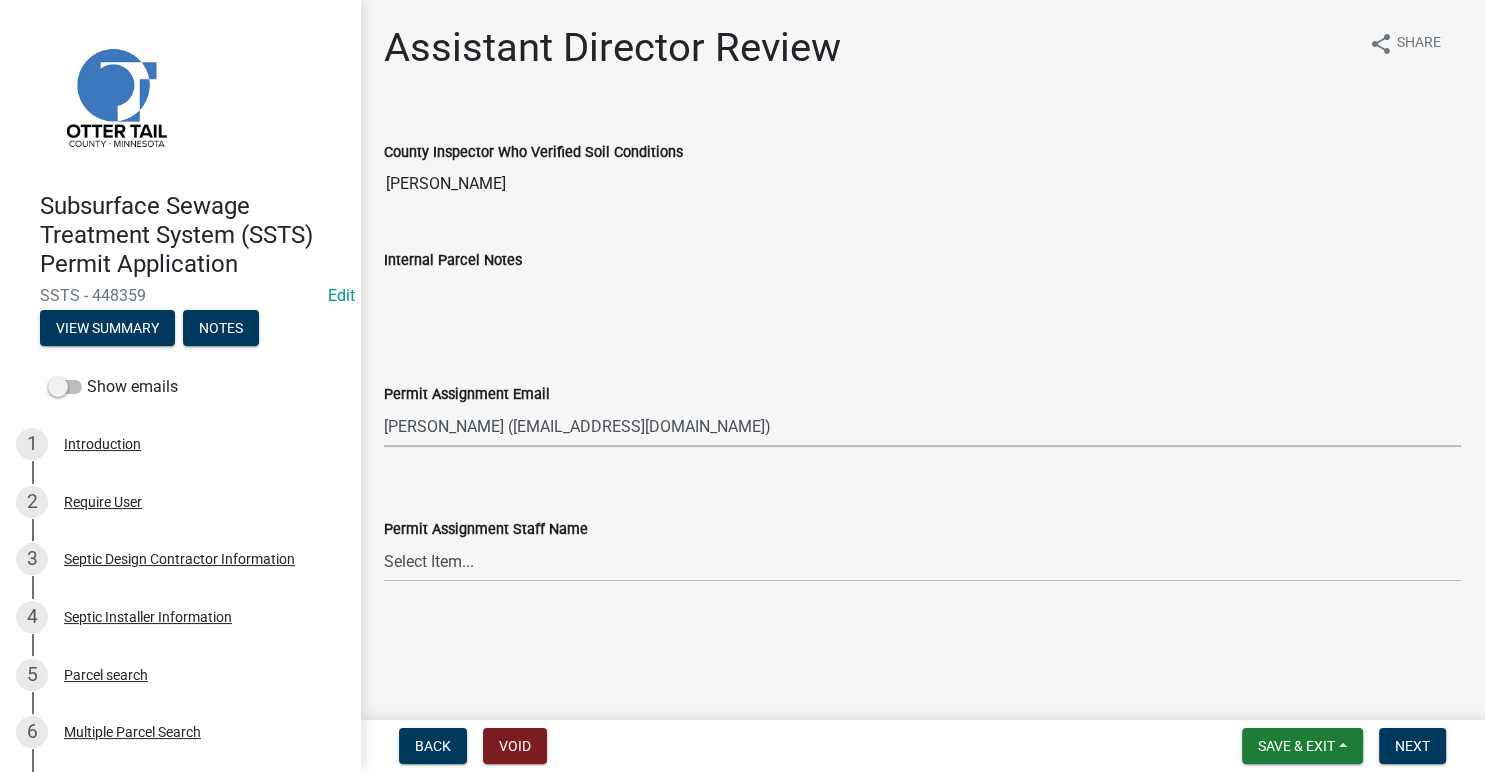 click on "[PERSON_NAME] ([EMAIL_ADDRESS][DOMAIN_NAME])" at bounding box center [0, 0] 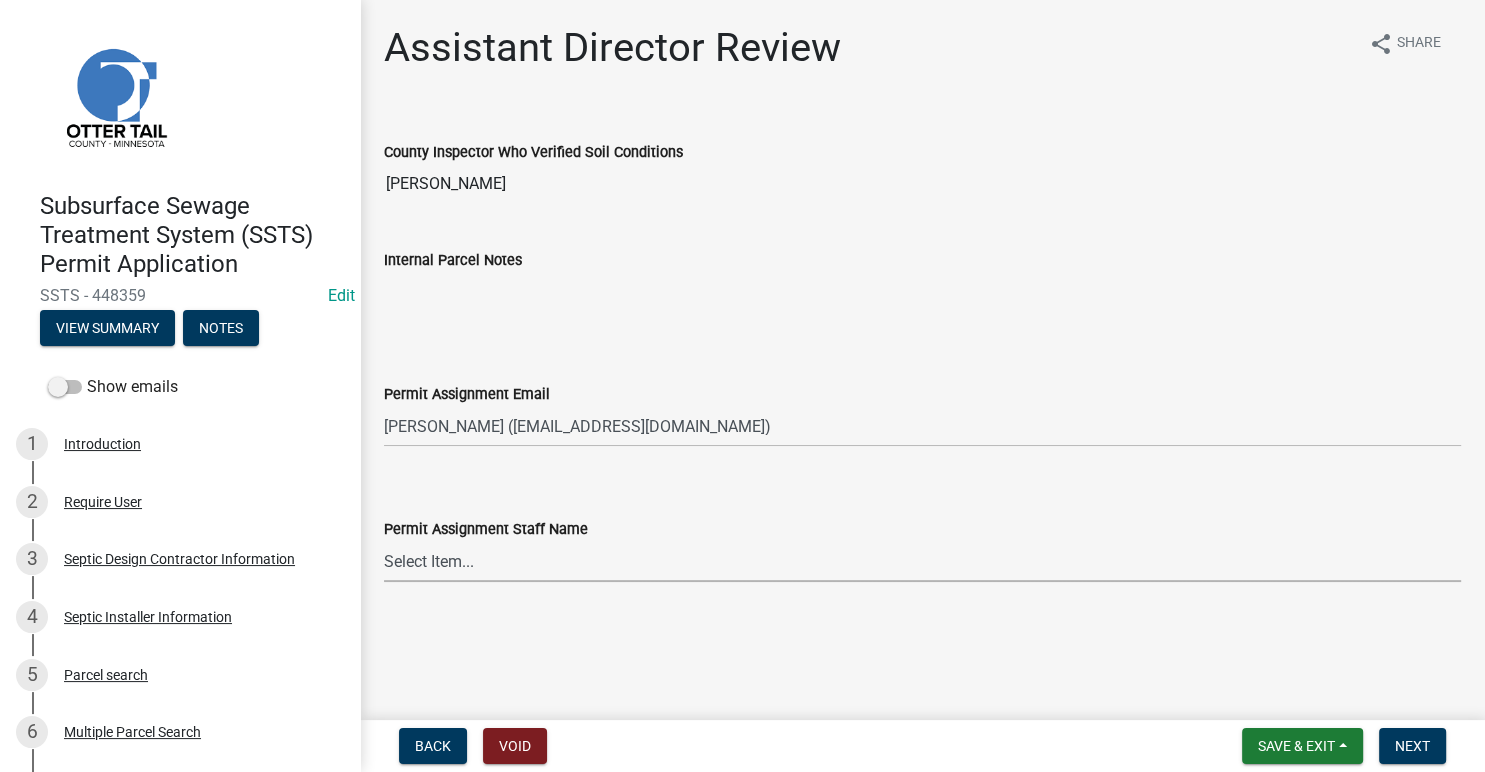 click on "Select Item...   [PERSON_NAME]   [PERSON_NAME]   [PERSON_NAME]   [PERSON_NAME]   [PERSON_NAME]   [PERSON_NAME]   [PERSON_NAME]   [PERSON_NAME]   [PERSON_NAME]   [PERSON_NAME]   [PERSON_NAME]   [PERSON_NAME]   [PERSON_NAME]   [PERSON_NAME]" at bounding box center (922, 561) 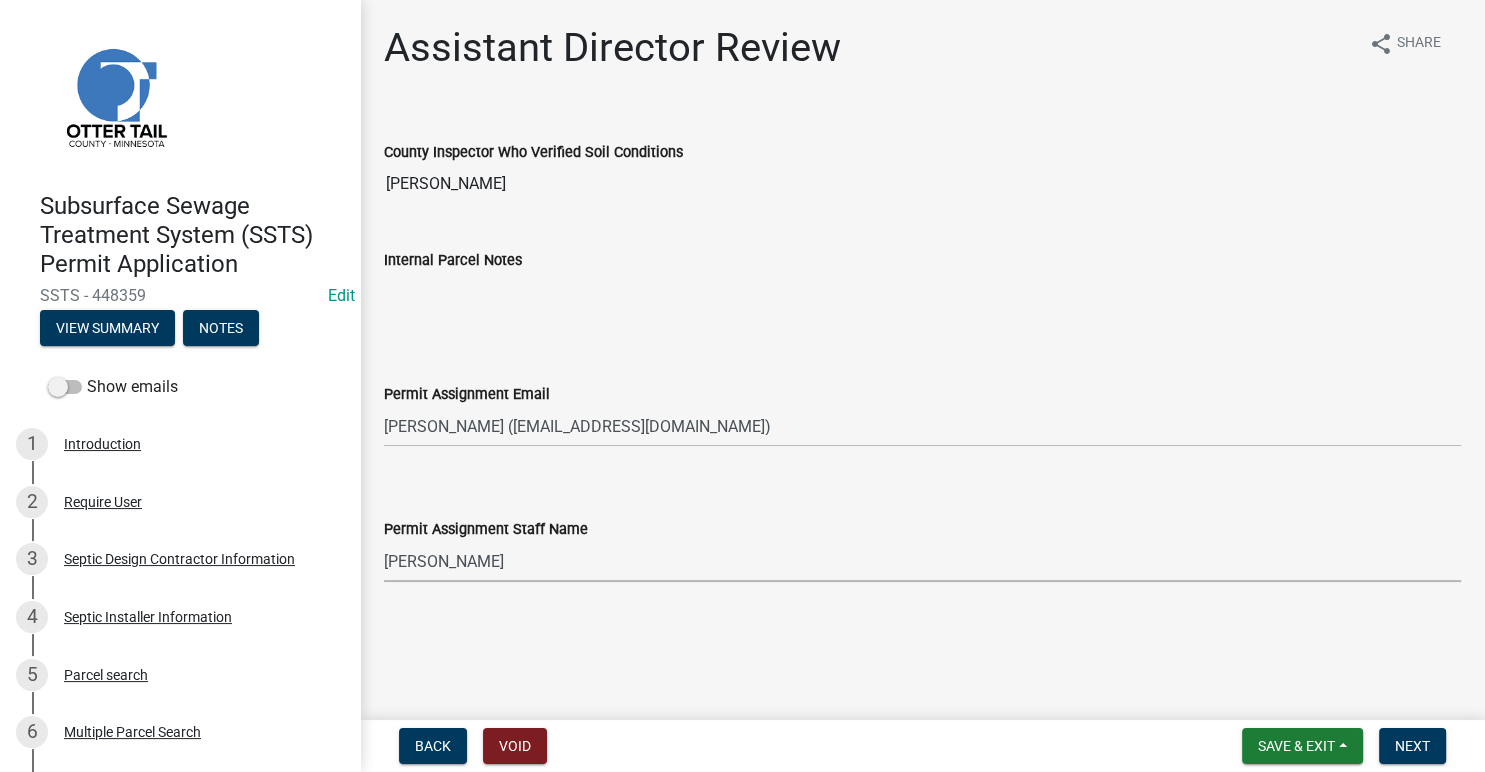 click on "[PERSON_NAME]" at bounding box center (0, 0) 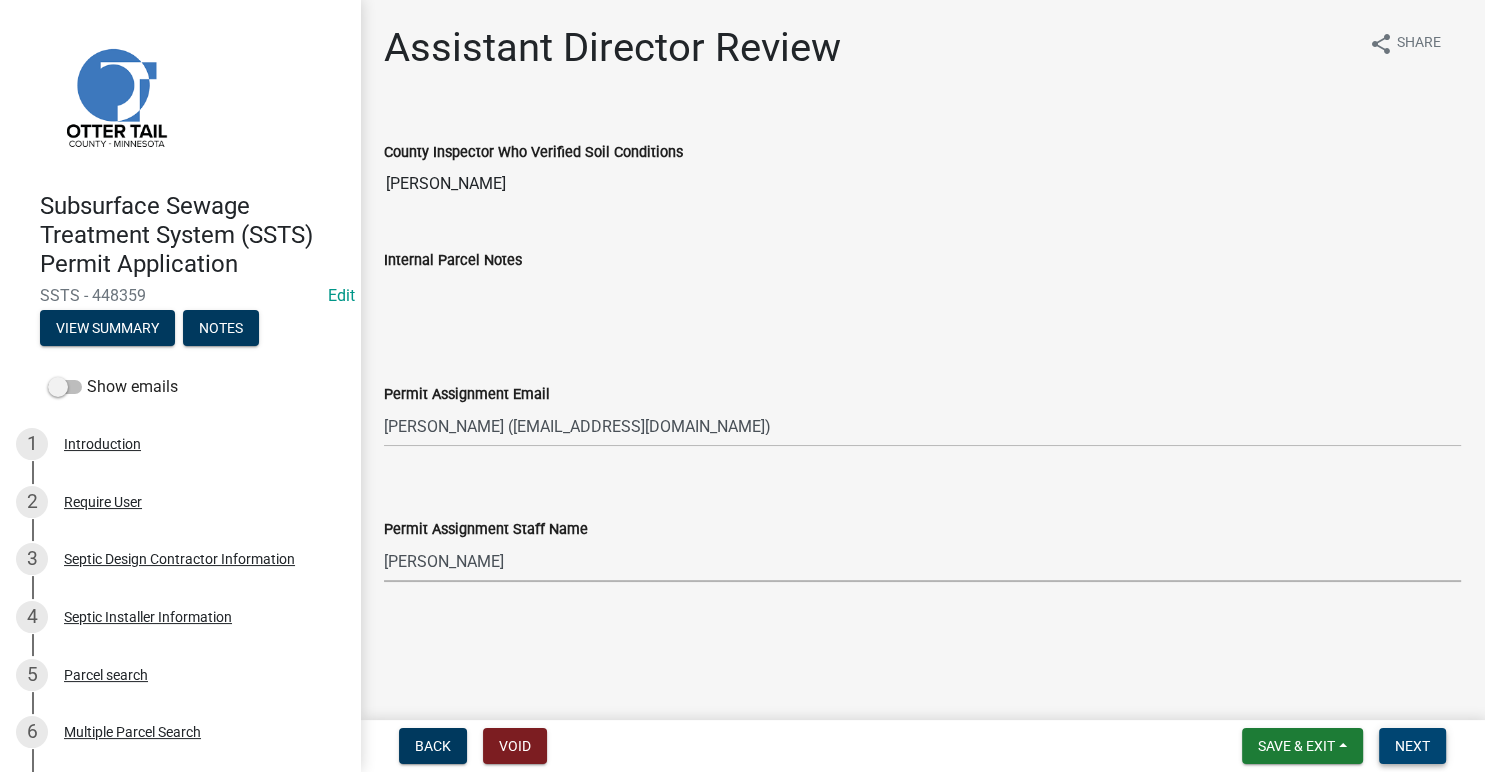 click on "Next" at bounding box center [1412, 746] 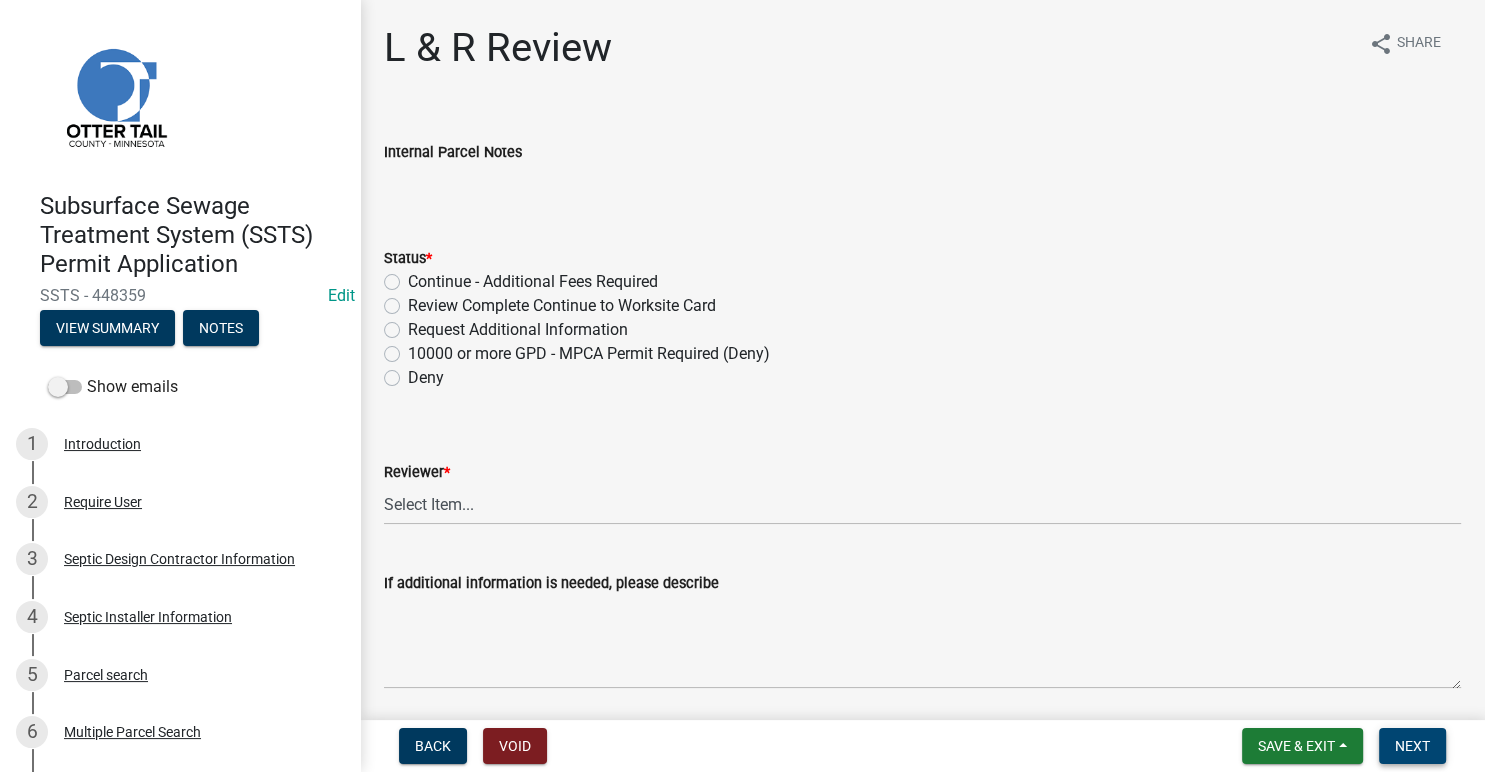 click on "Next" at bounding box center (1412, 746) 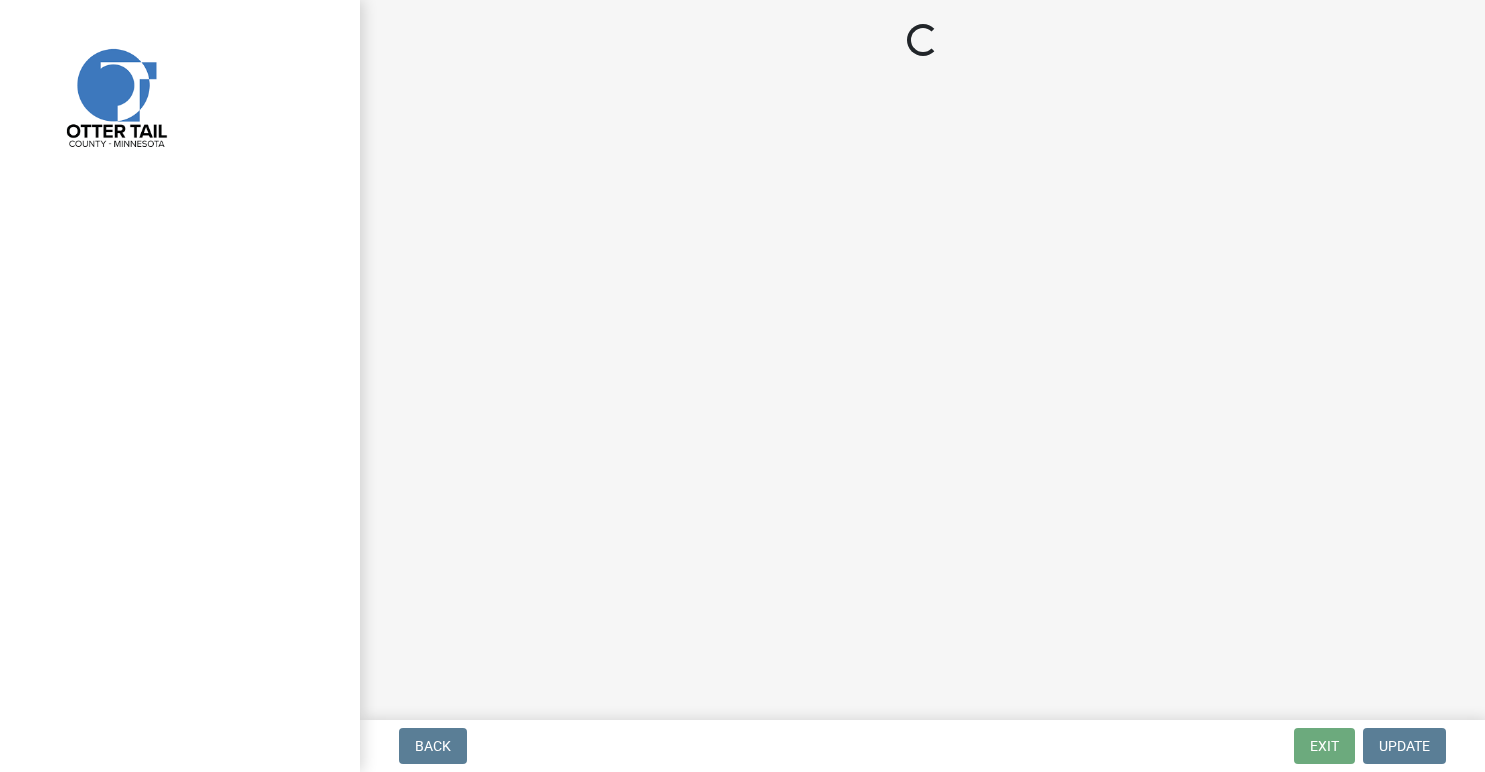 scroll, scrollTop: 0, scrollLeft: 0, axis: both 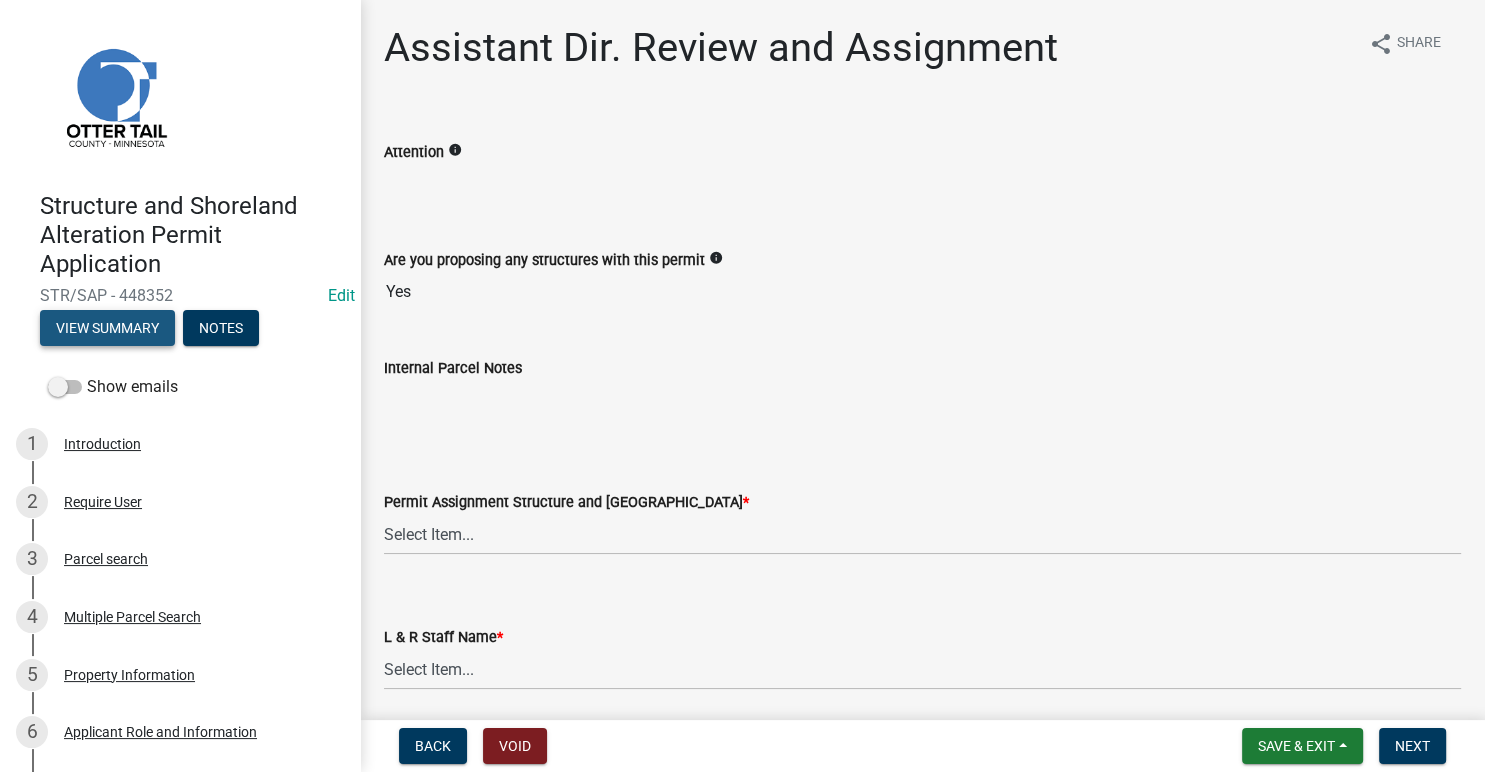 click on "View Summary" at bounding box center [107, 328] 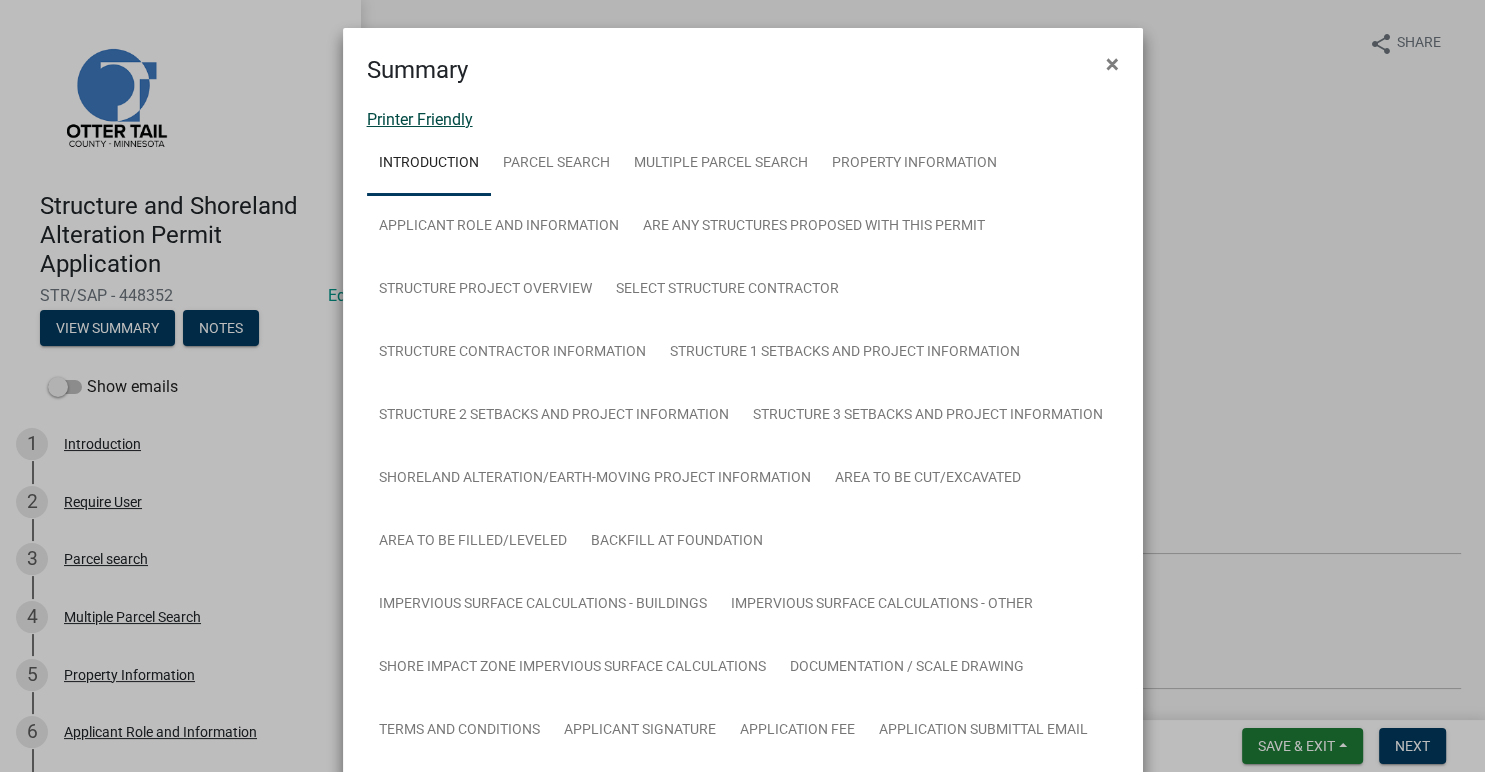 click on "Printer Friendly" 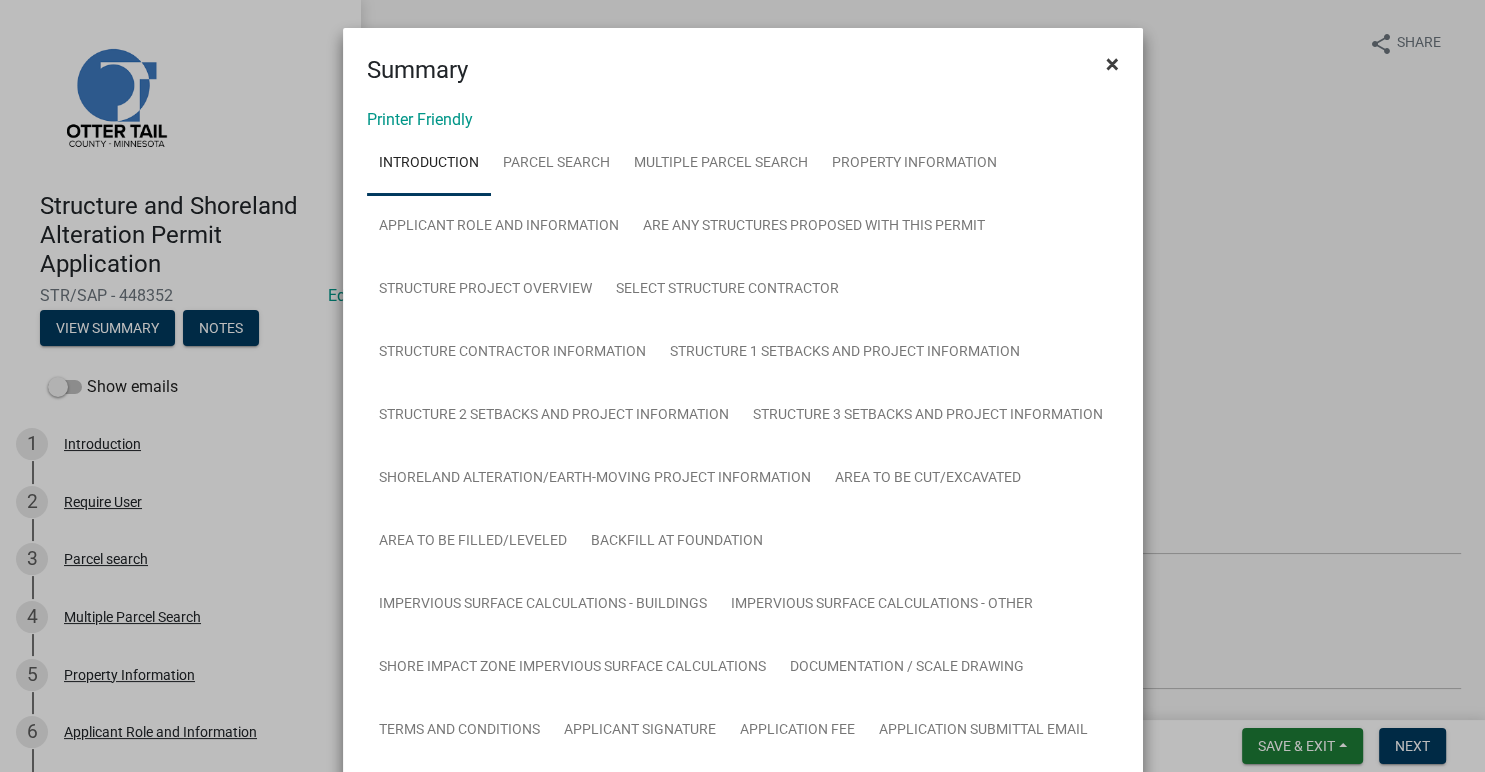 drag, startPoint x: 1114, startPoint y: 70, endPoint x: 1077, endPoint y: 82, distance: 38.8973 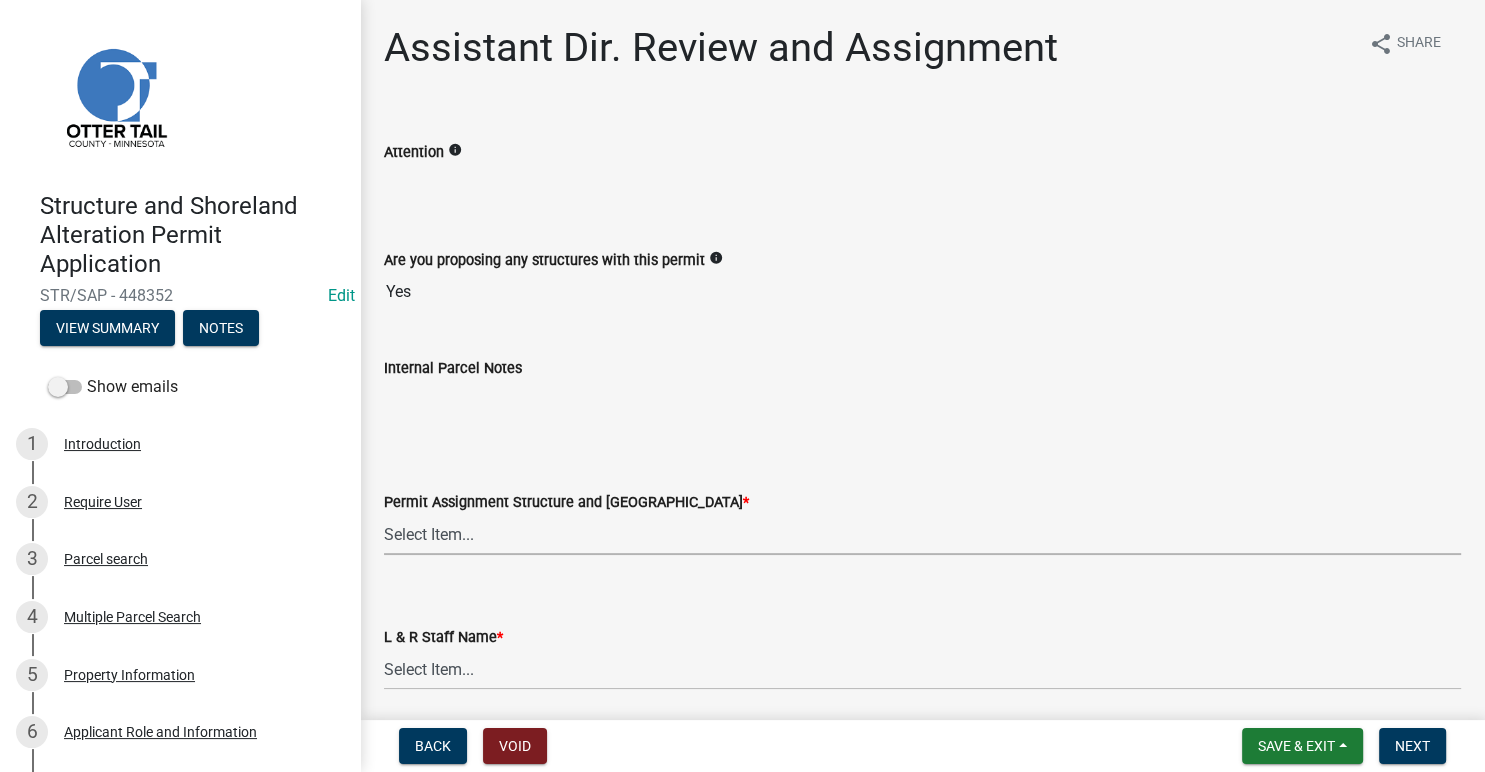 click on "Select Item...   [PERSON_NAME] ([EMAIL_ADDRESS][DOMAIN_NAME])   [PERSON_NAME] ([EMAIL_ADDRESS][DOMAIN_NAME])   [PERSON_NAME] ([EMAIL_ADDRESS][DOMAIN_NAME])   [PERSON_NAME] ([EMAIL_ADDRESS][DOMAIN_NAME])   [PERSON_NAME] ([EMAIL_ADDRESS][DOMAIN_NAME])   [PERSON_NAME] ([EMAIL_ADDRESS][DOMAIN_NAME])   [PERSON_NAME] ([EMAIL_ADDRESS][DOMAIN_NAME])   [PERSON_NAME] ([EMAIL_ADDRESS][DOMAIN_NAME])   [PERSON_NAME] ([EMAIL_ADDRESS][DOMAIN_NAME])   [PERSON_NAME] ([EMAIL_ADDRESS][DOMAIN_NAME])   [PERSON_NAME] ([EMAIL_ADDRESS][DOMAIN_NAME])   [PERSON_NAME] ([EMAIL_ADDRESS][DOMAIN_NAME])   [PERSON_NAME] ([PERSON_NAME][EMAIL_ADDRESS][DOMAIN_NAME])   [PERSON_NAME] ([EMAIL_ADDRESS][DOMAIN_NAME])" at bounding box center (922, 534) 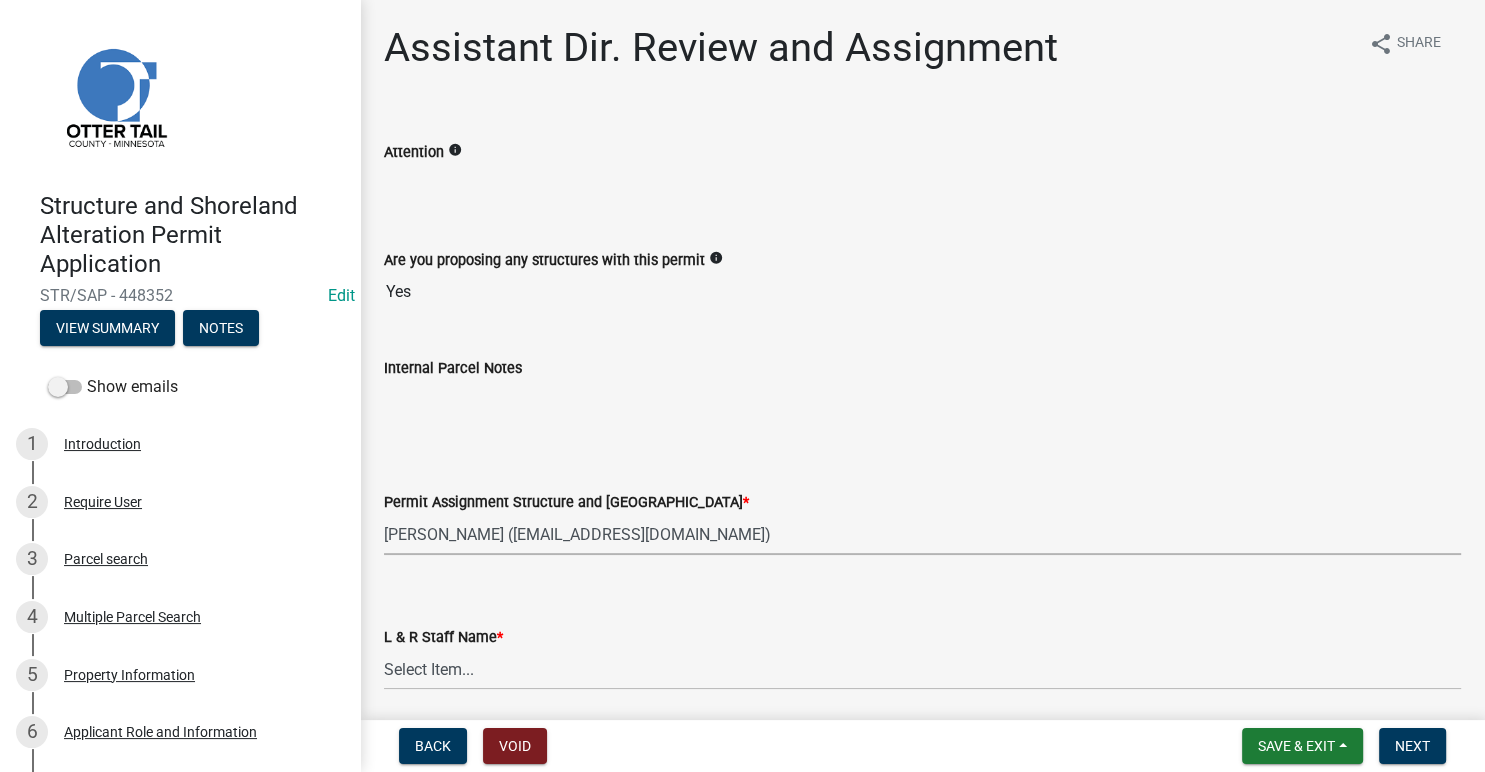 click on "[PERSON_NAME] ([EMAIL_ADDRESS][DOMAIN_NAME])" at bounding box center [0, 0] 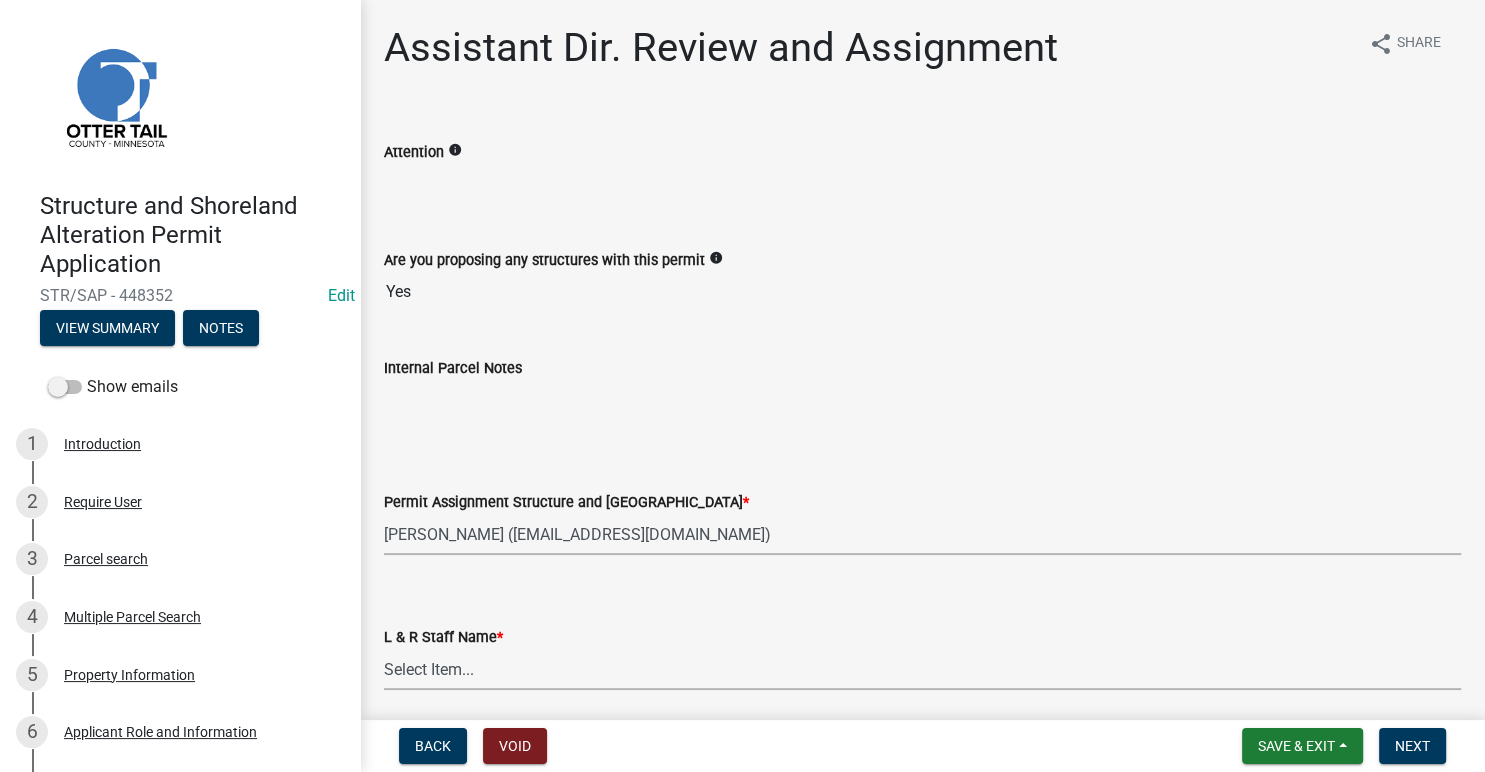click on "Select Item...   [PERSON_NAME]   [PERSON_NAME]   [PERSON_NAME]   [PERSON_NAME]   [PERSON_NAME]   [PERSON_NAME]   [PERSON_NAME]   [PERSON_NAME]   [PERSON_NAME]   [PERSON_NAME]   [PERSON_NAME]   [PERSON_NAME]   [PERSON_NAME]   [PERSON_NAME]" at bounding box center (922, 669) 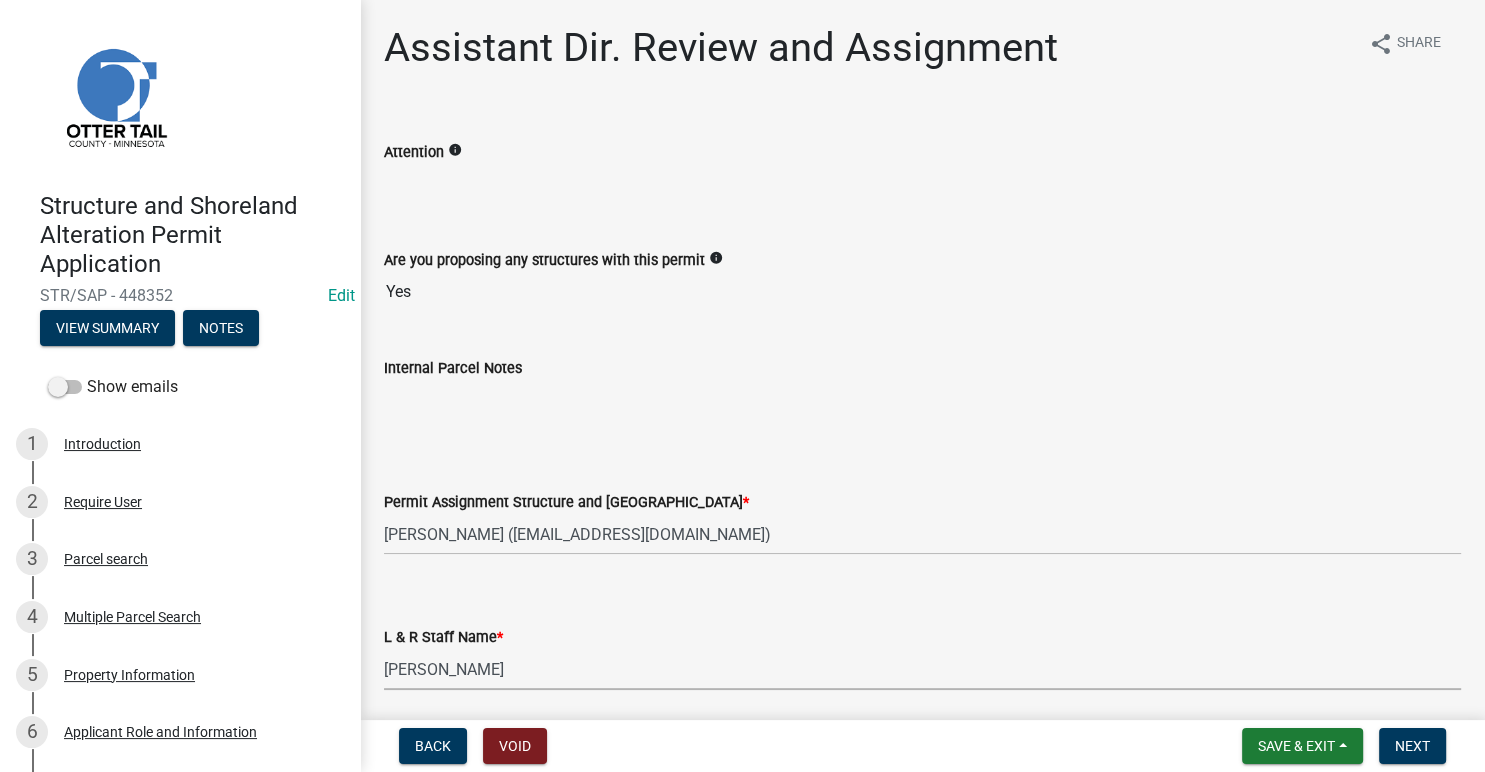 click on "[PERSON_NAME]" at bounding box center (0, 0) 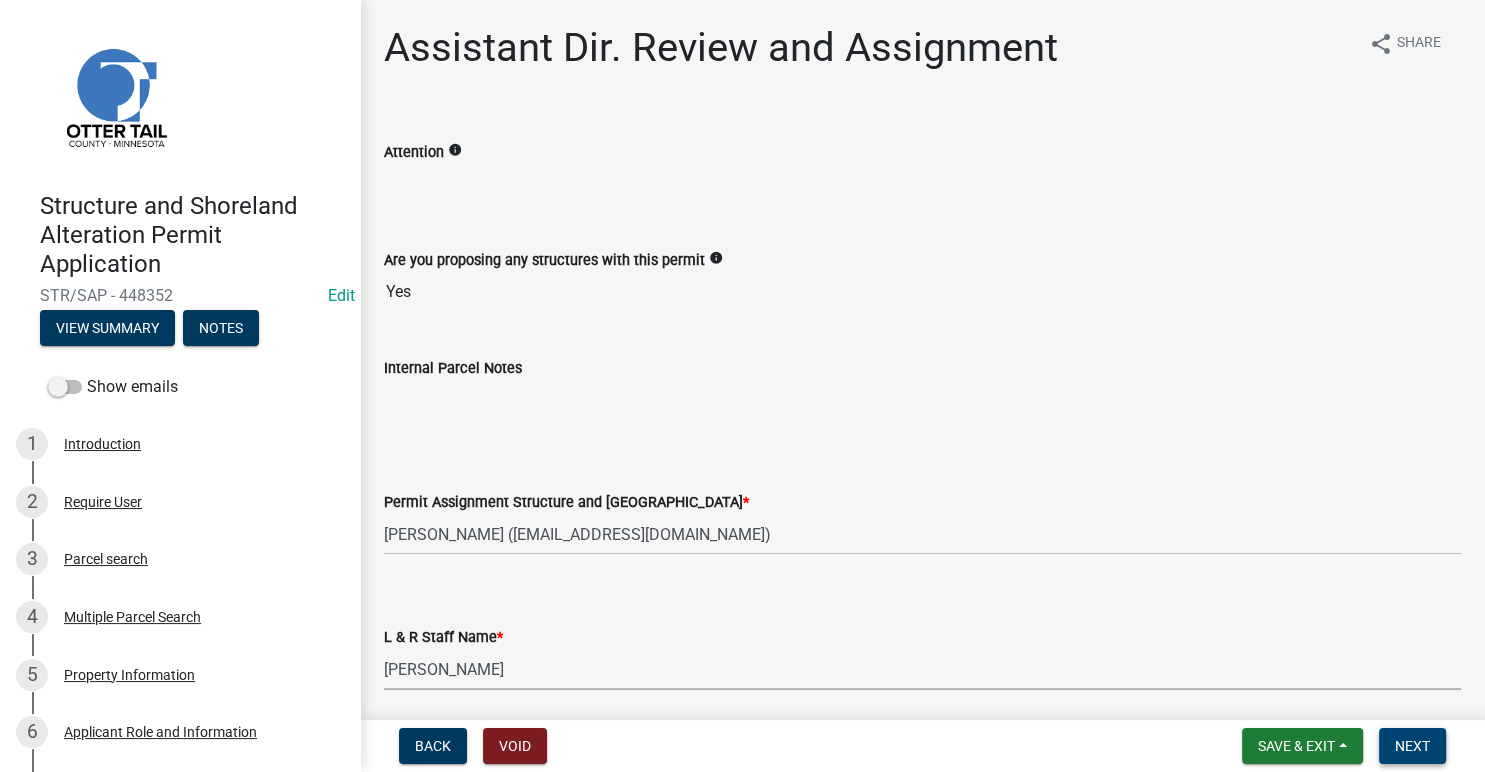 click on "Next" at bounding box center [1412, 746] 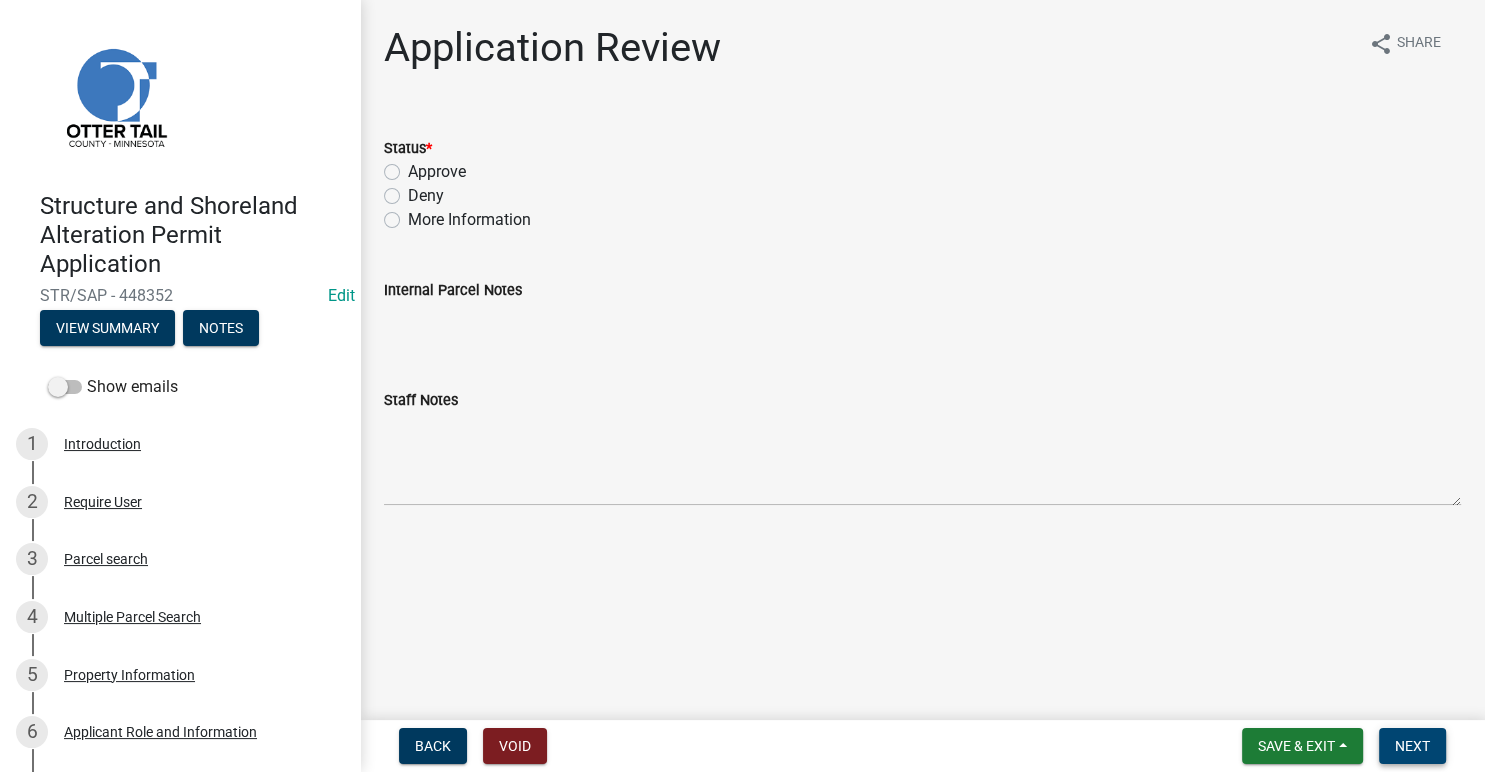 drag, startPoint x: 1416, startPoint y: 743, endPoint x: 1391, endPoint y: 703, distance: 47.169907 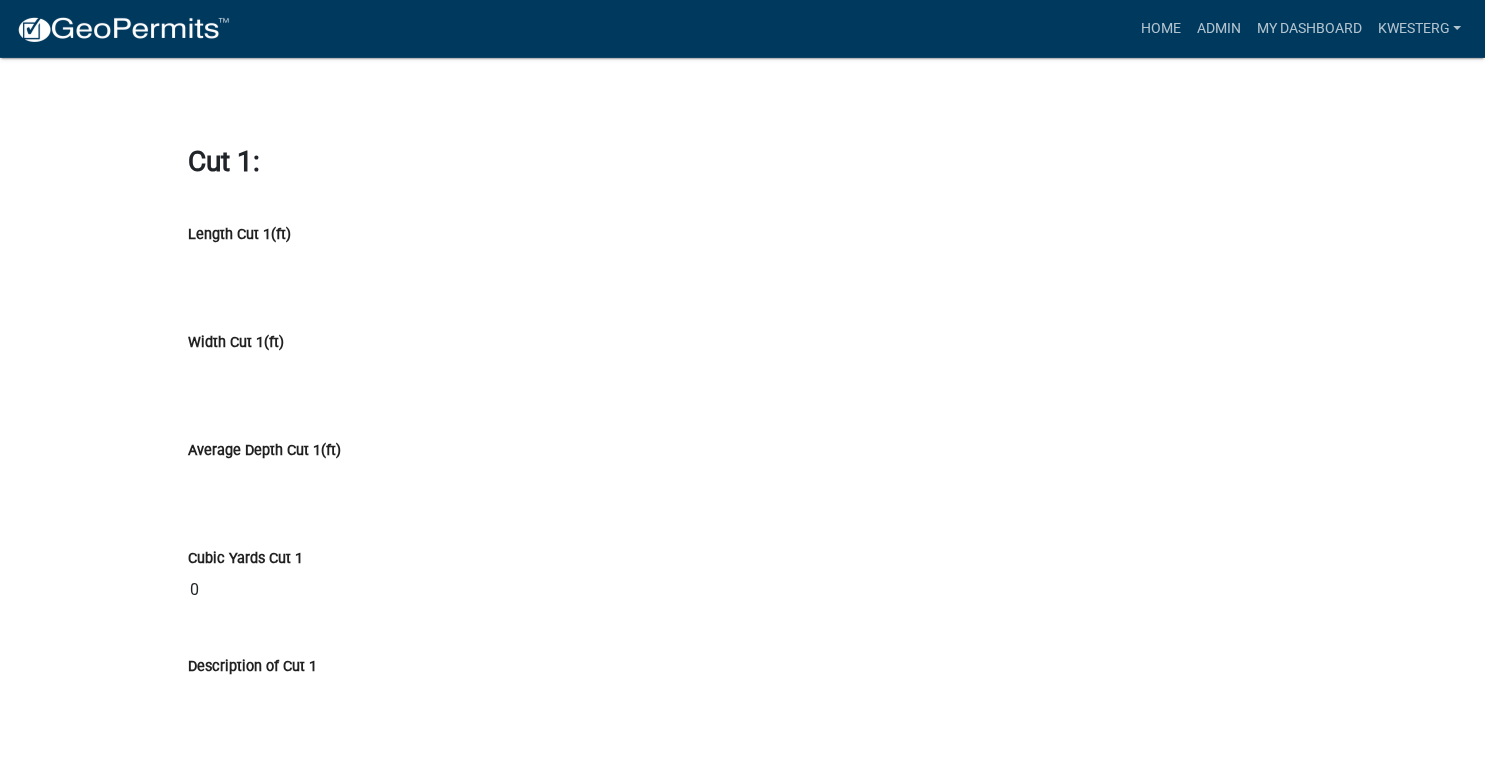 scroll, scrollTop: 13252, scrollLeft: 0, axis: vertical 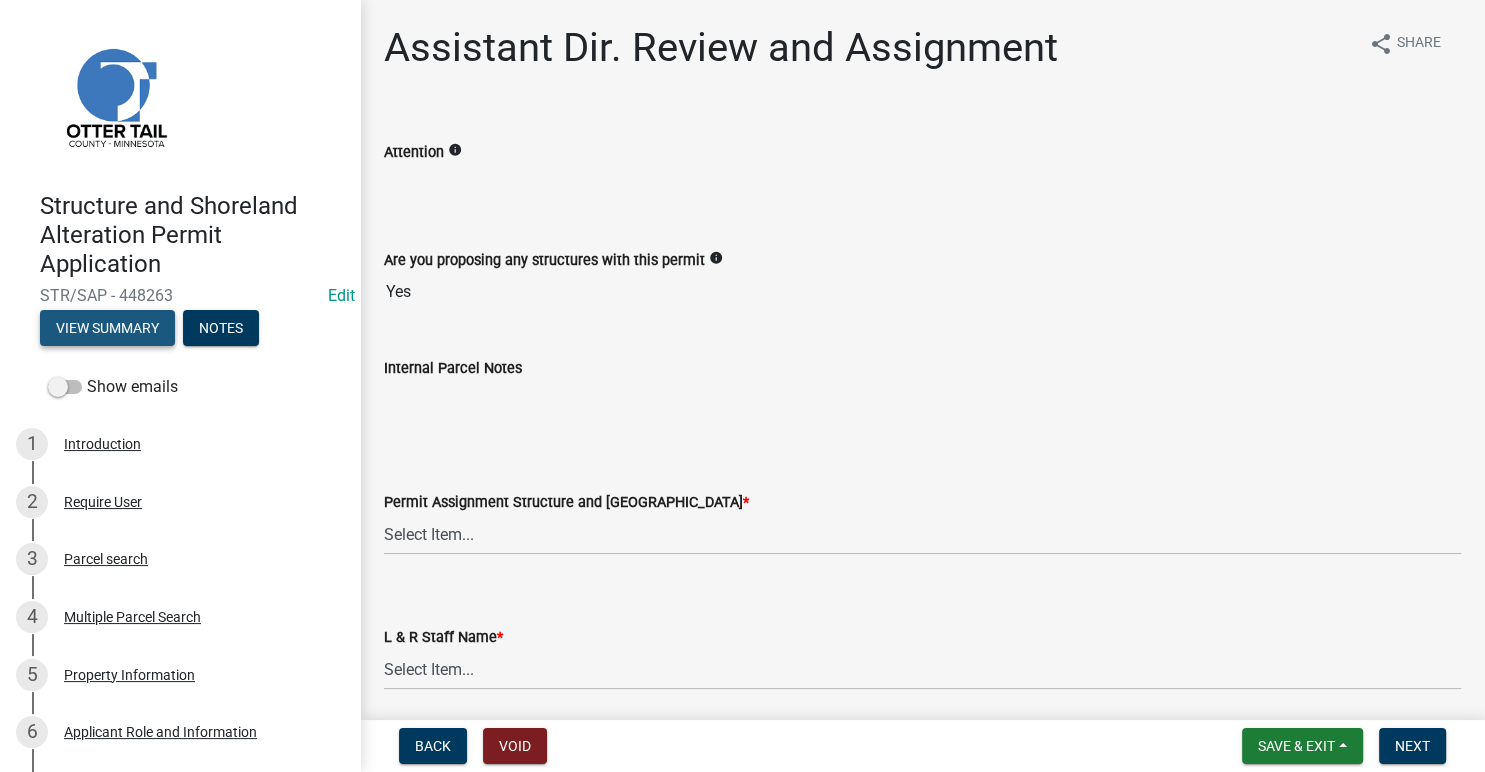click on "View Summary" at bounding box center (107, 328) 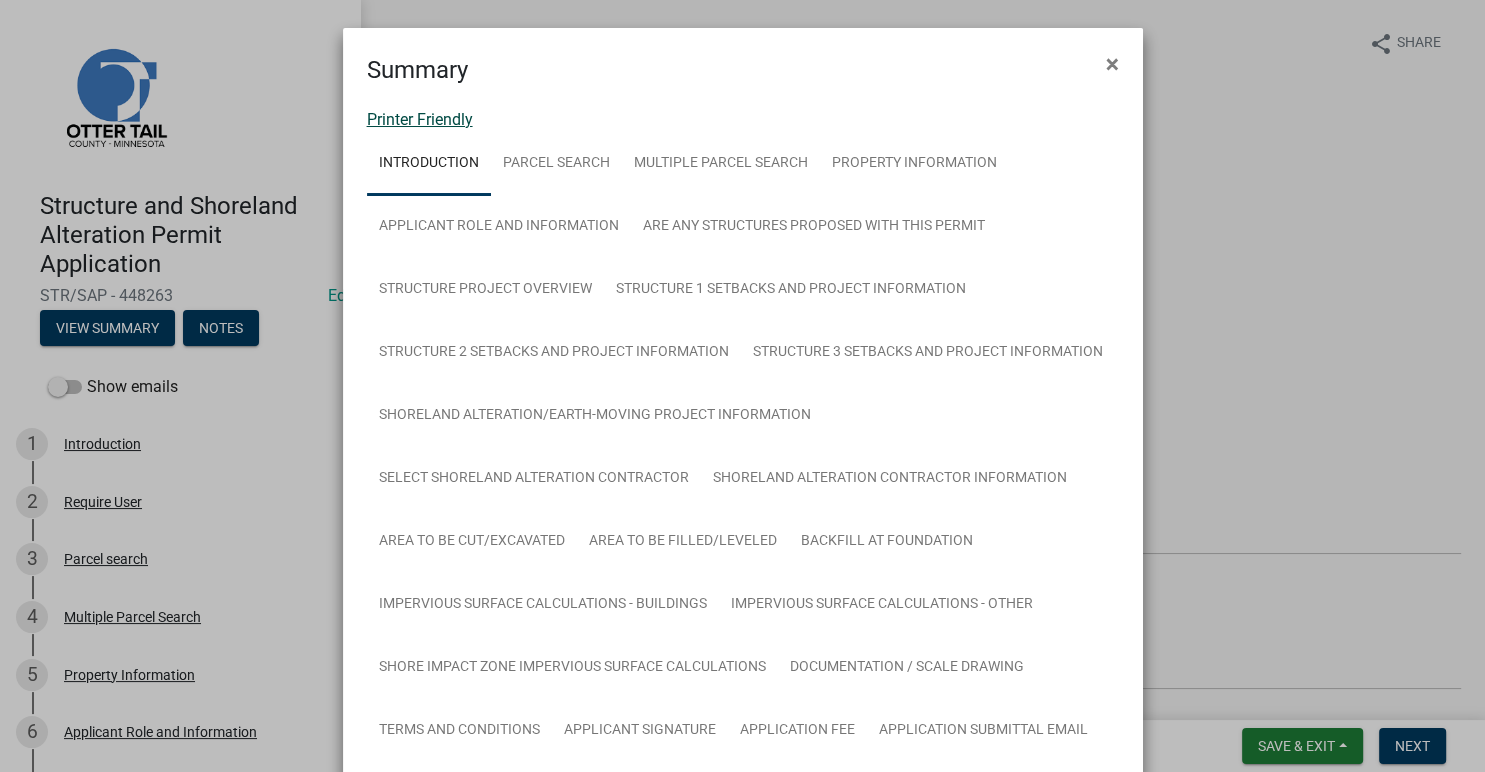 click on "Printer Friendly" 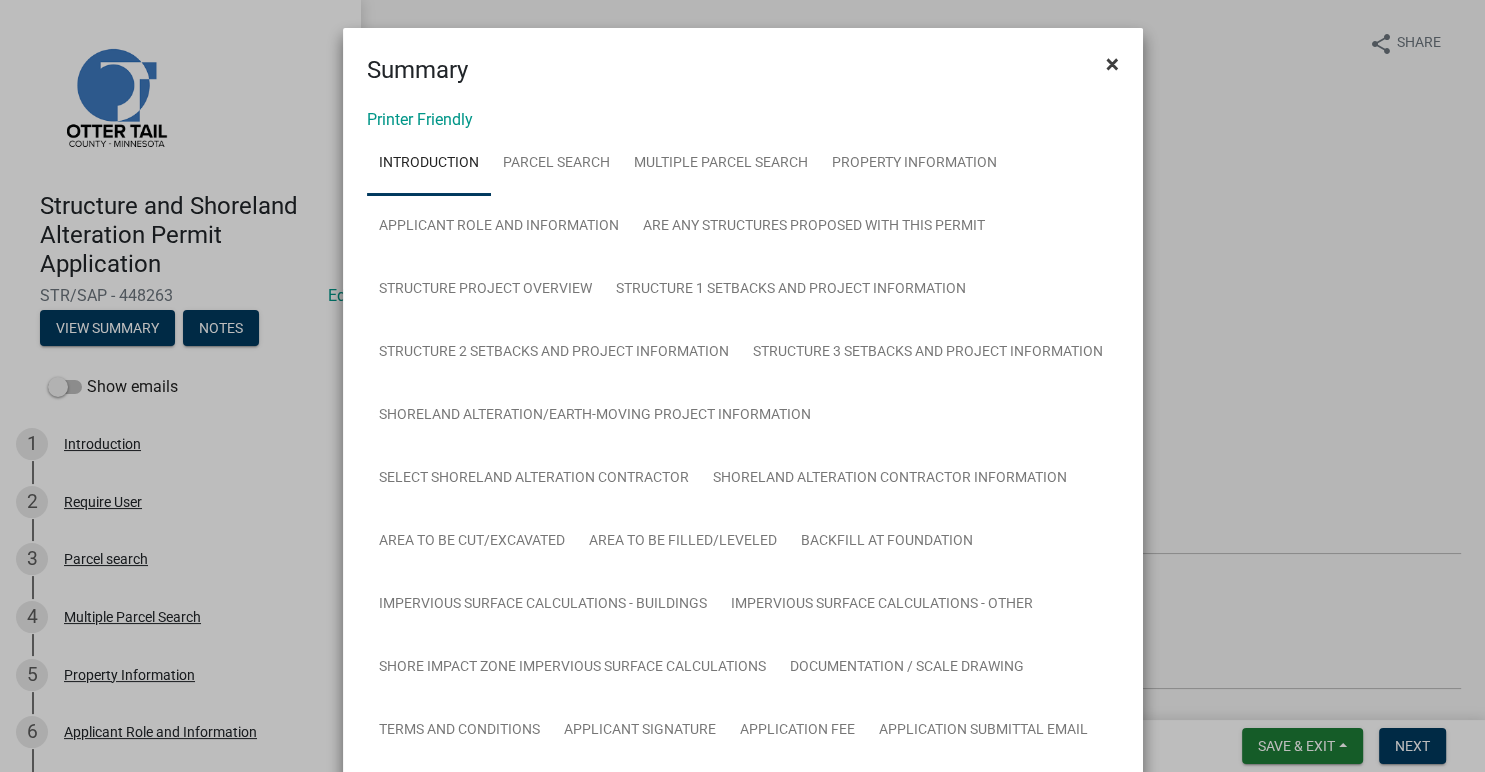 click on "×" 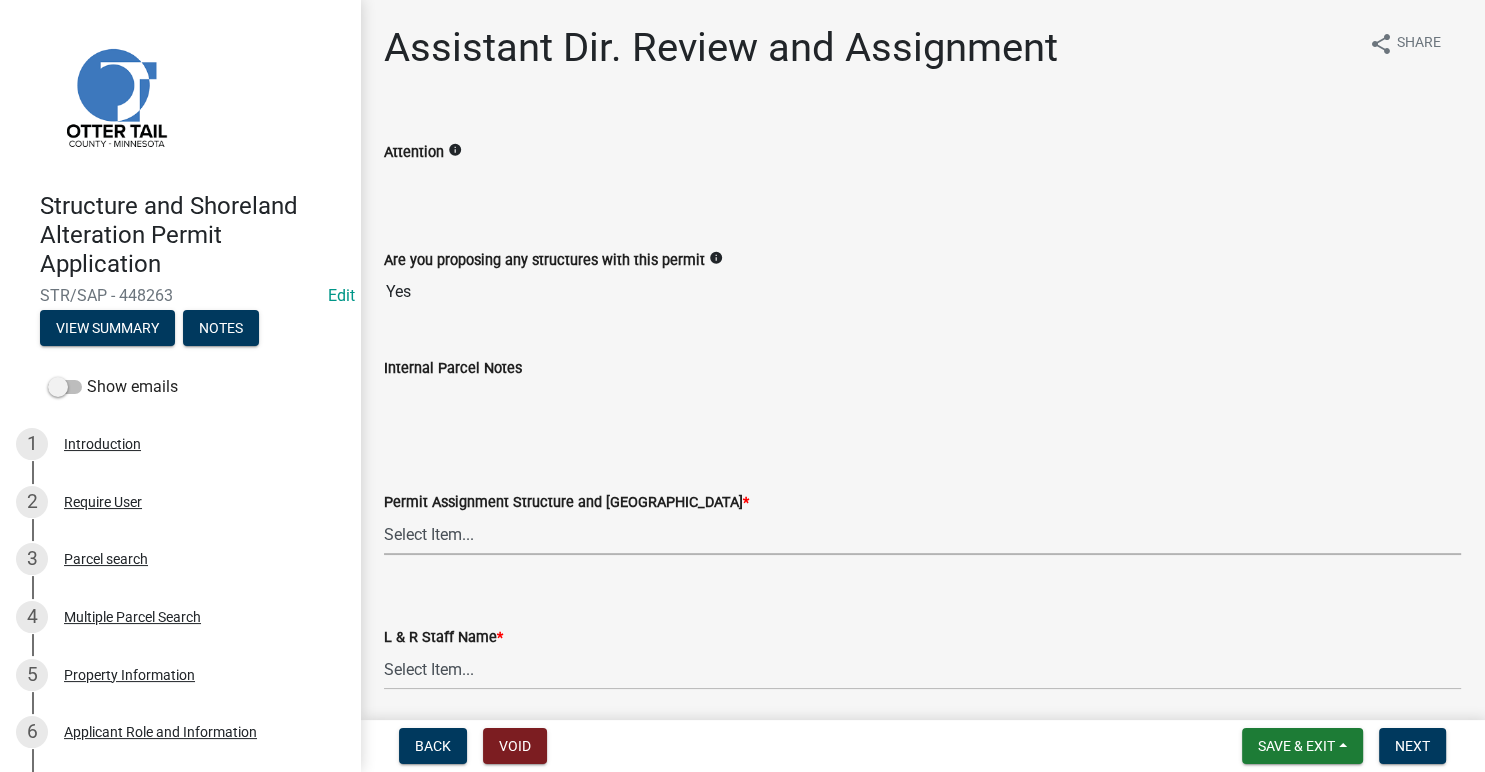click on "Select Item...   [PERSON_NAME] ([EMAIL_ADDRESS][DOMAIN_NAME])   [PERSON_NAME] ([EMAIL_ADDRESS][DOMAIN_NAME])   [PERSON_NAME] ([EMAIL_ADDRESS][DOMAIN_NAME])   [PERSON_NAME] ([EMAIL_ADDRESS][DOMAIN_NAME])   [PERSON_NAME] ([EMAIL_ADDRESS][DOMAIN_NAME])   [PERSON_NAME] ([EMAIL_ADDRESS][DOMAIN_NAME])   [PERSON_NAME] ([EMAIL_ADDRESS][DOMAIN_NAME])   [PERSON_NAME] ([EMAIL_ADDRESS][DOMAIN_NAME])   [PERSON_NAME] ([EMAIL_ADDRESS][DOMAIN_NAME])   [PERSON_NAME] ([EMAIL_ADDRESS][DOMAIN_NAME])   [PERSON_NAME] ([EMAIL_ADDRESS][DOMAIN_NAME])   [PERSON_NAME] ([EMAIL_ADDRESS][DOMAIN_NAME])   [PERSON_NAME] ([PERSON_NAME][EMAIL_ADDRESS][DOMAIN_NAME])   [PERSON_NAME] ([EMAIL_ADDRESS][DOMAIN_NAME])" at bounding box center (922, 534) 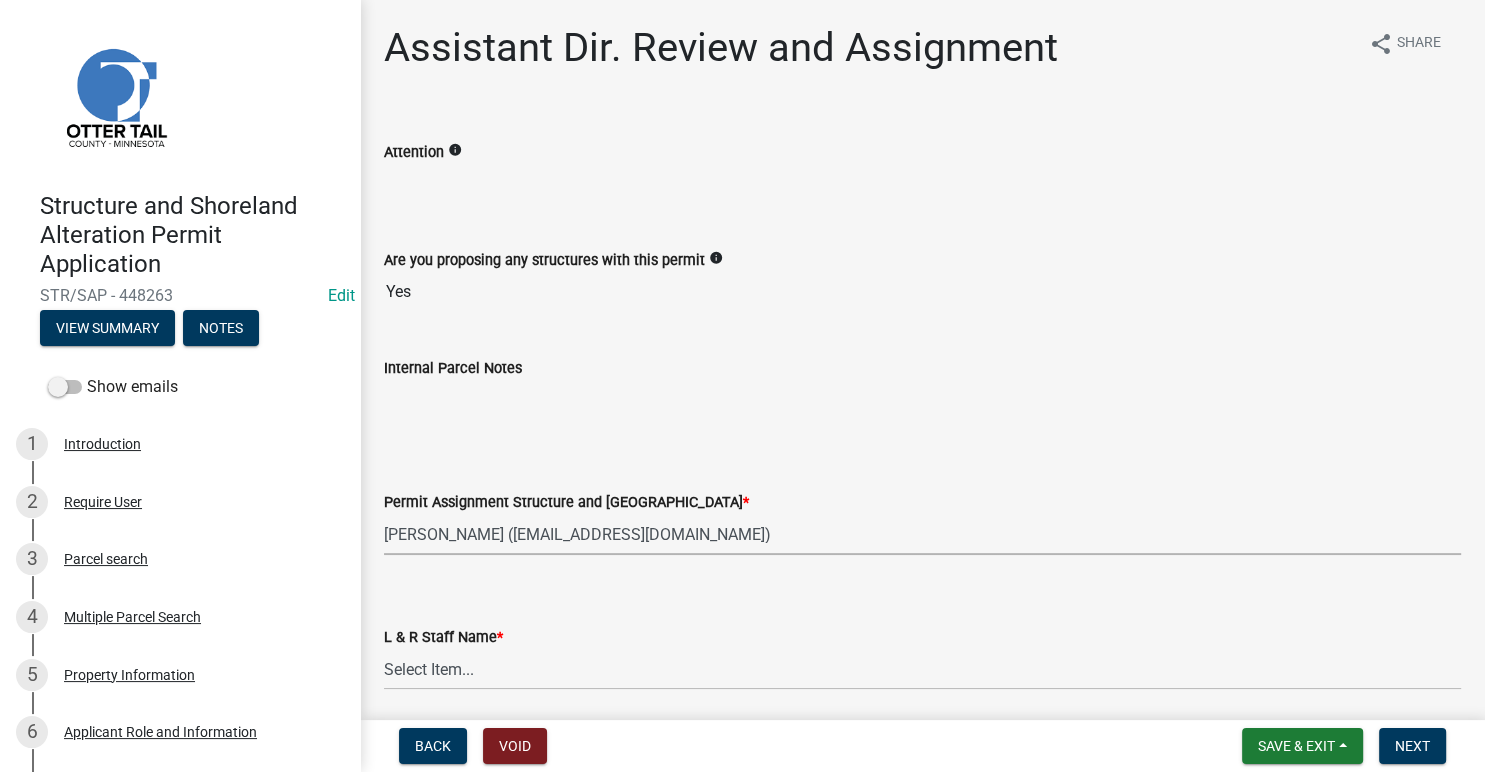 click on "[PERSON_NAME] ([EMAIL_ADDRESS][DOMAIN_NAME])" at bounding box center [0, 0] 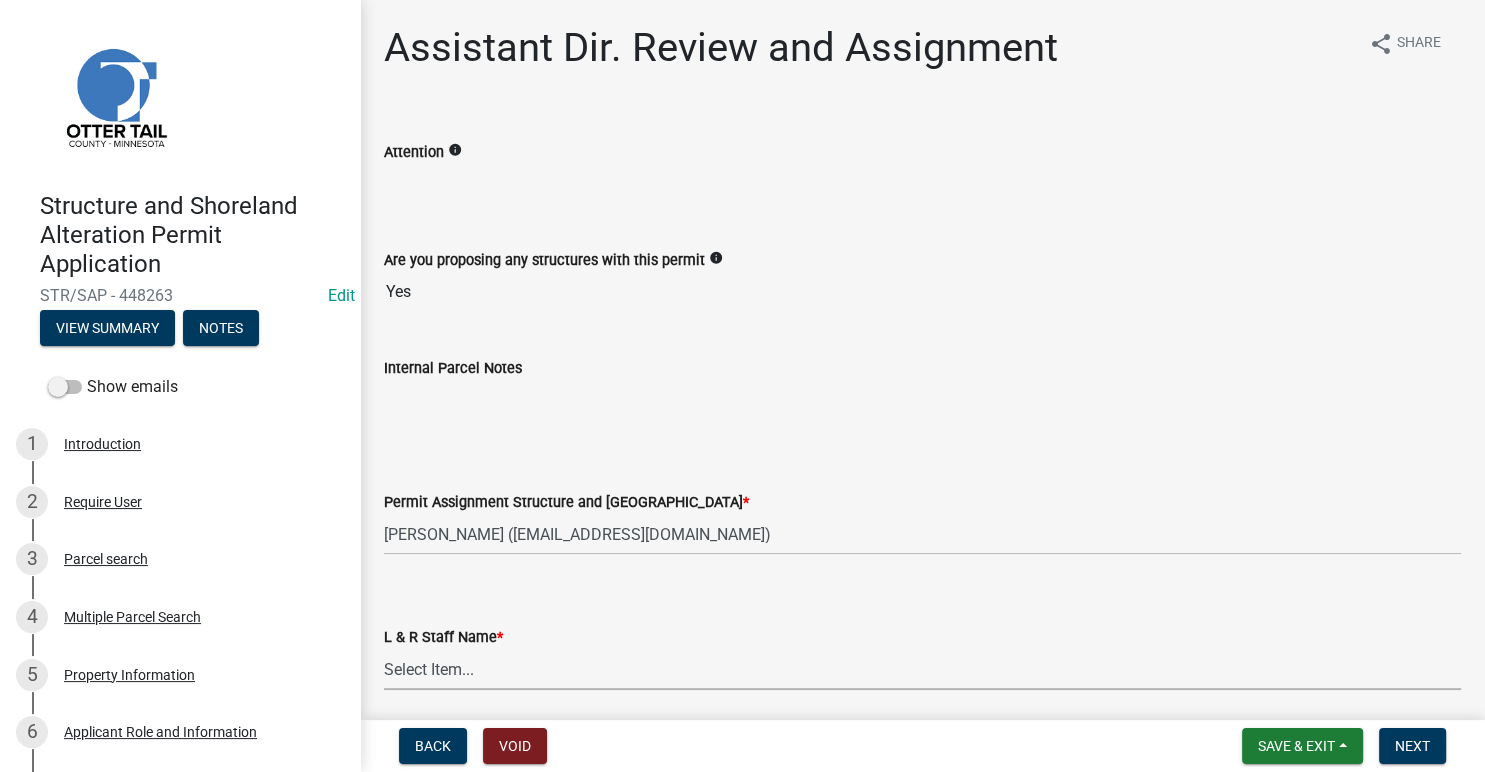 click on "Select Item...   [PERSON_NAME]   [PERSON_NAME]   [PERSON_NAME]   [PERSON_NAME]   [PERSON_NAME]   [PERSON_NAME]   [PERSON_NAME]   [PERSON_NAME]   [PERSON_NAME]   [PERSON_NAME]   [PERSON_NAME]   [PERSON_NAME]   [PERSON_NAME]   [PERSON_NAME]" at bounding box center (922, 669) 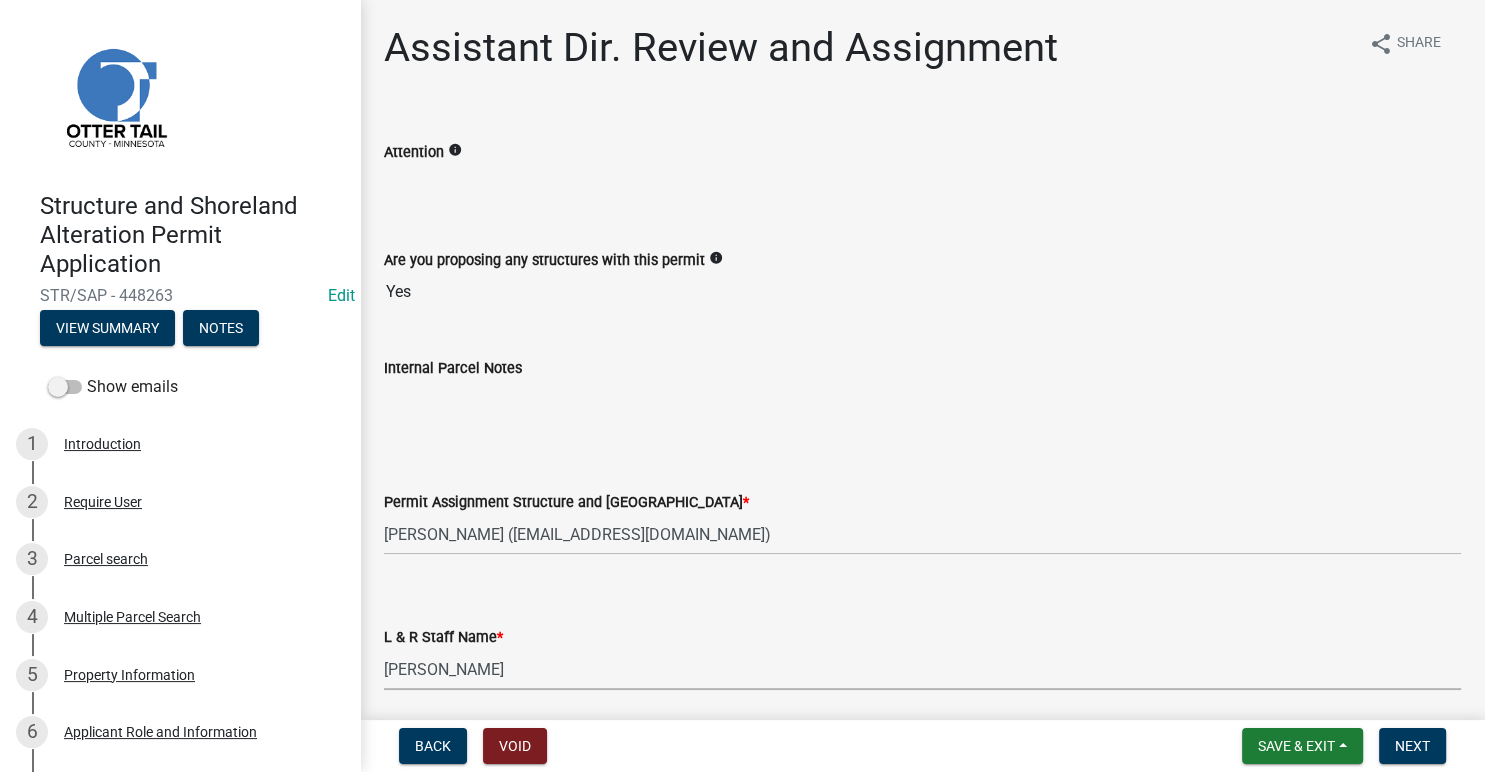 click on "[PERSON_NAME]" at bounding box center (0, 0) 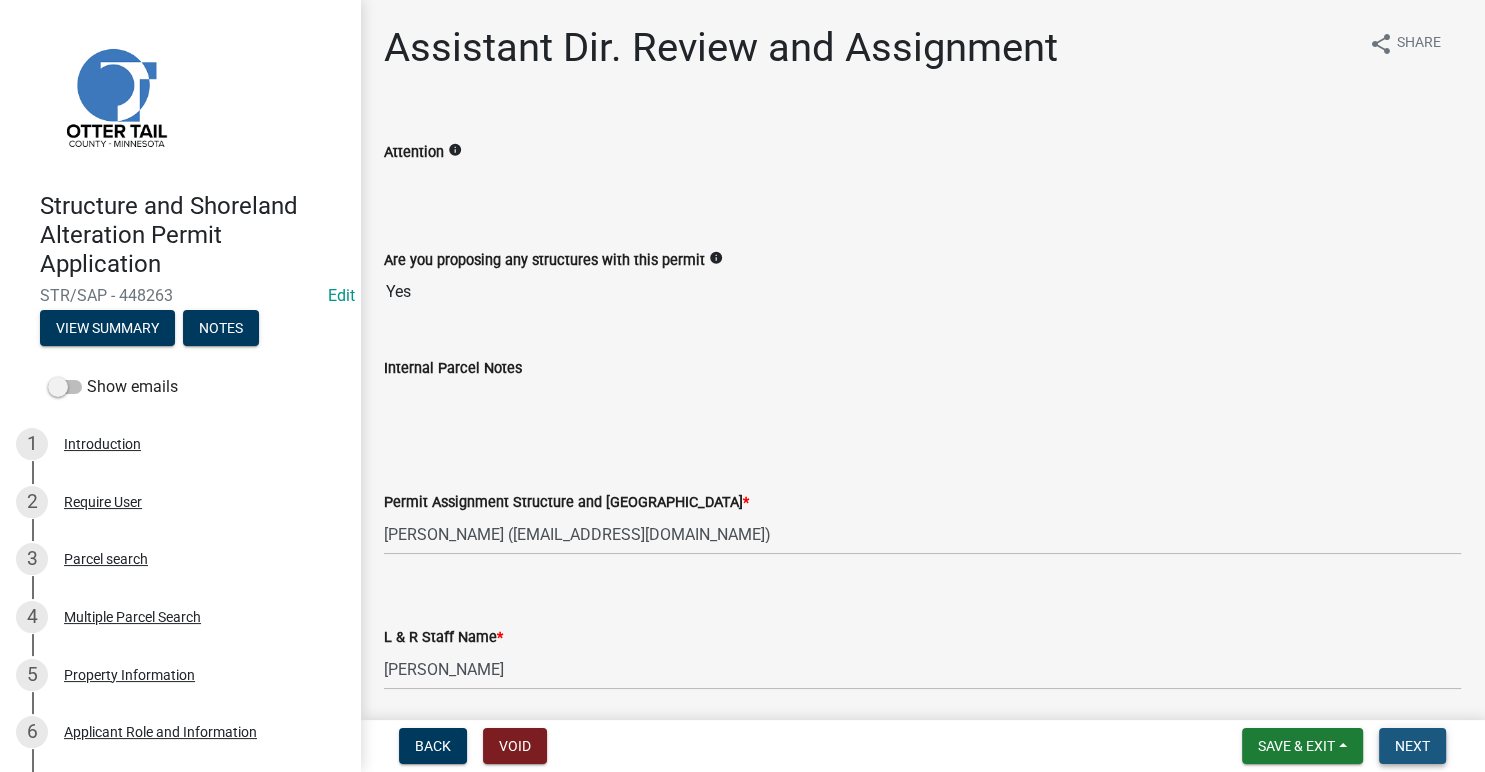 click on "Next" at bounding box center (1412, 746) 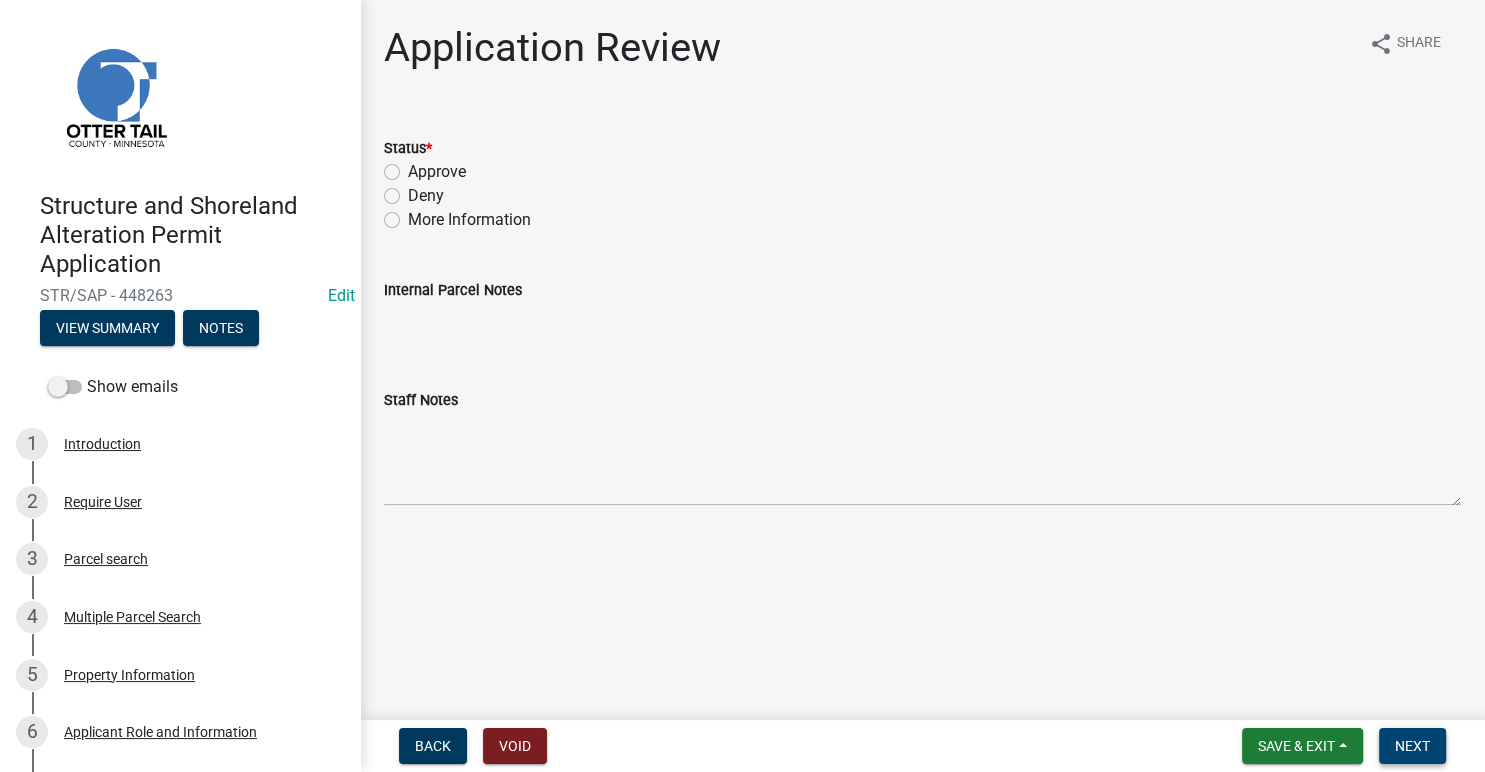 click on "Next" at bounding box center (1412, 746) 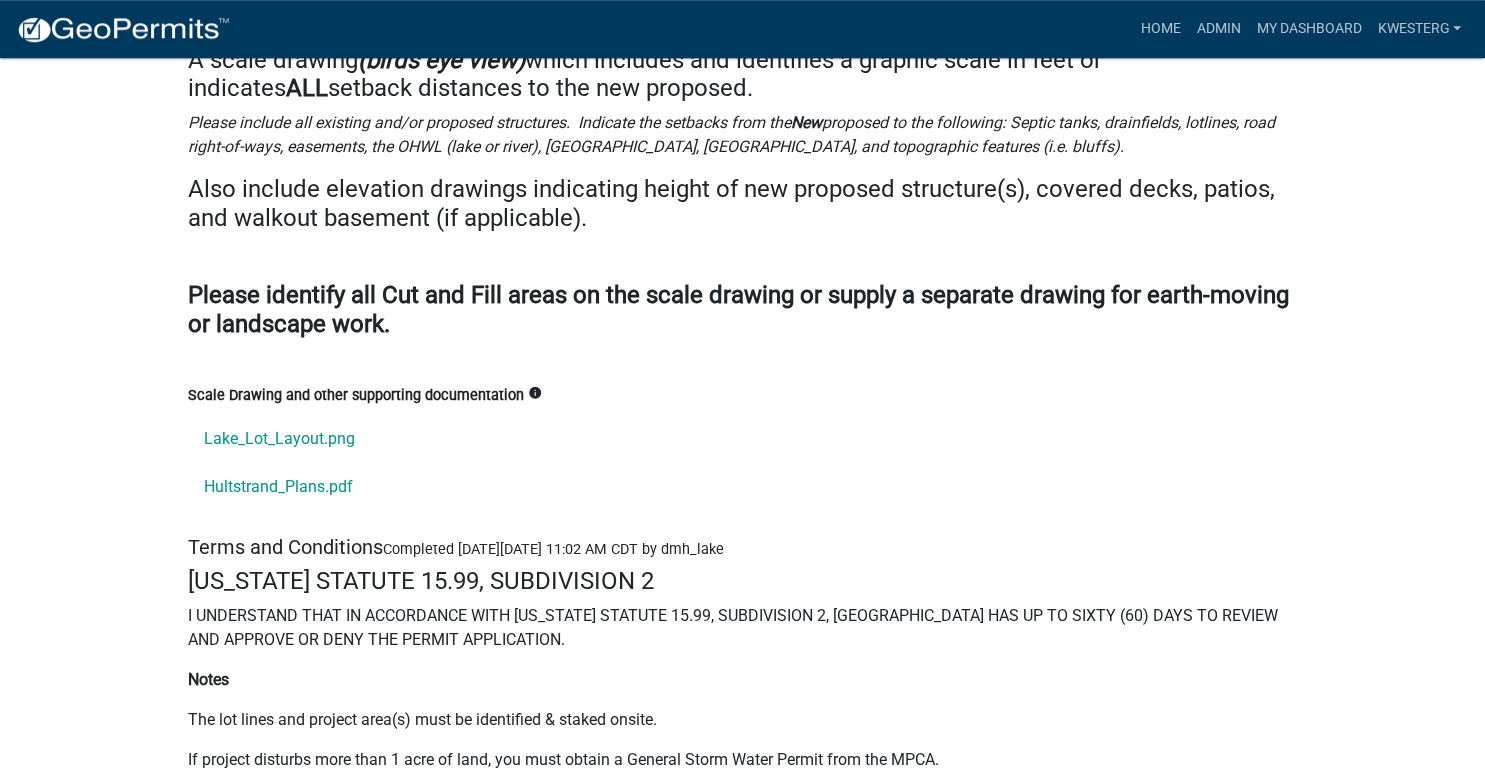scroll, scrollTop: 26479, scrollLeft: 0, axis: vertical 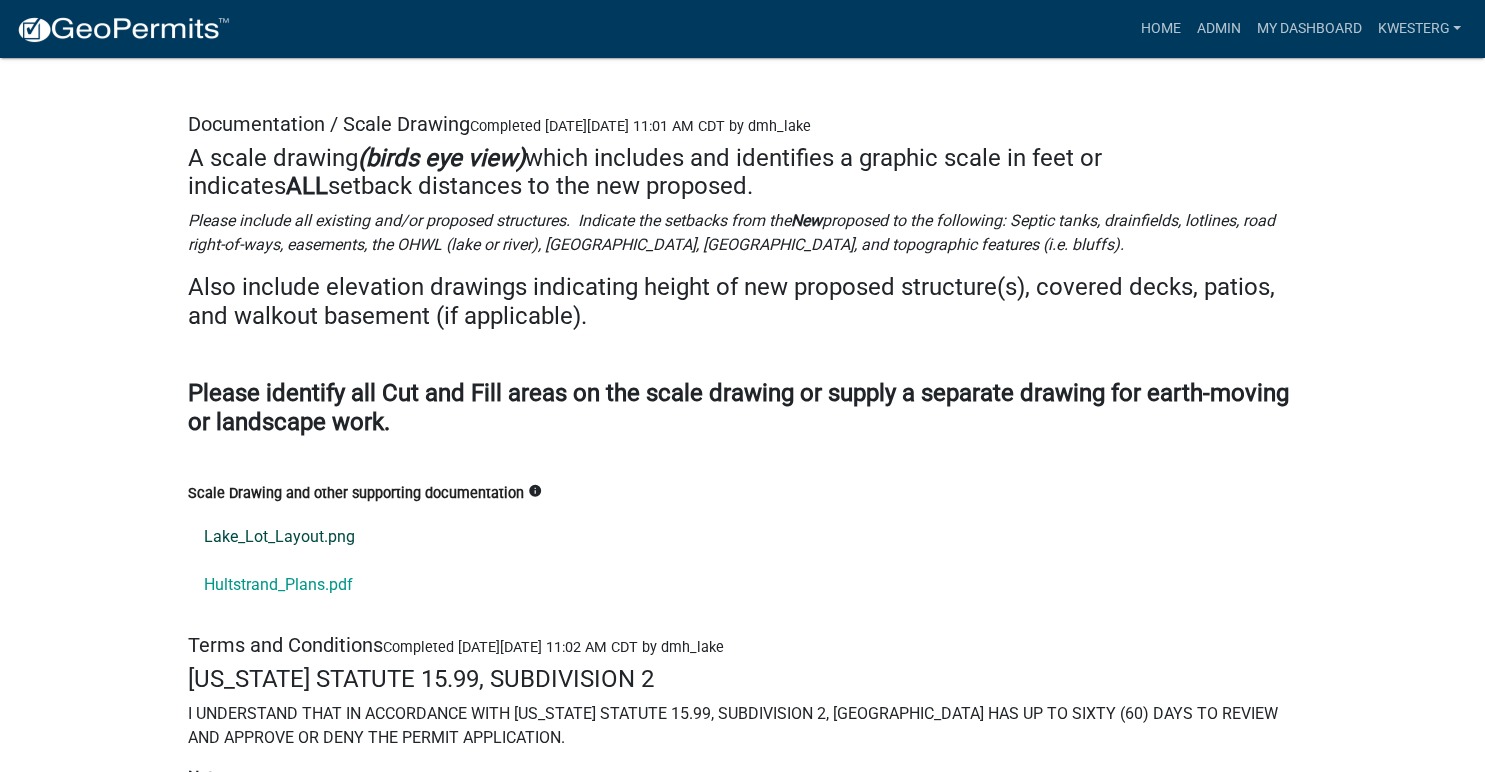 click on "Lake_Lot_Layout.png" 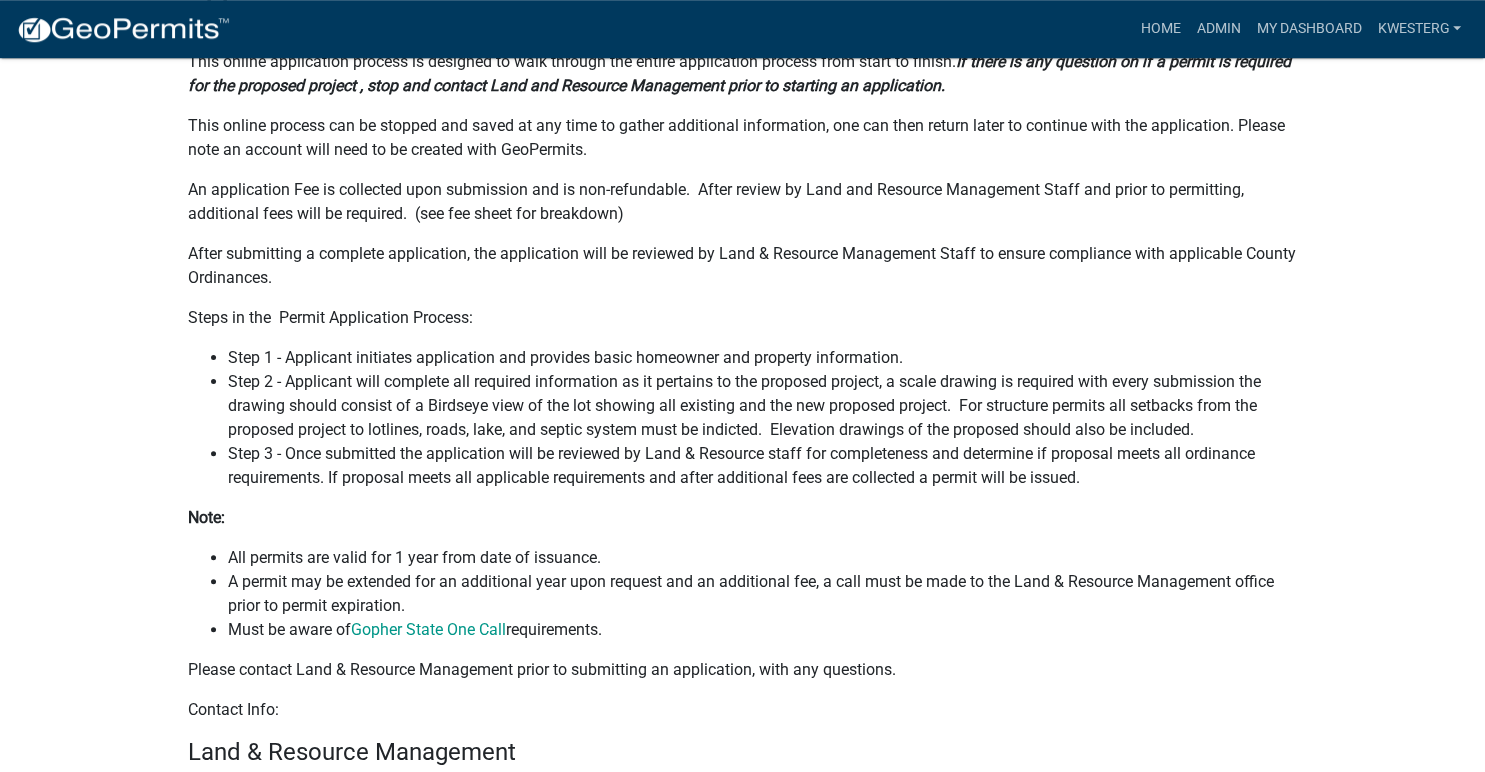 scroll, scrollTop: 0, scrollLeft: 0, axis: both 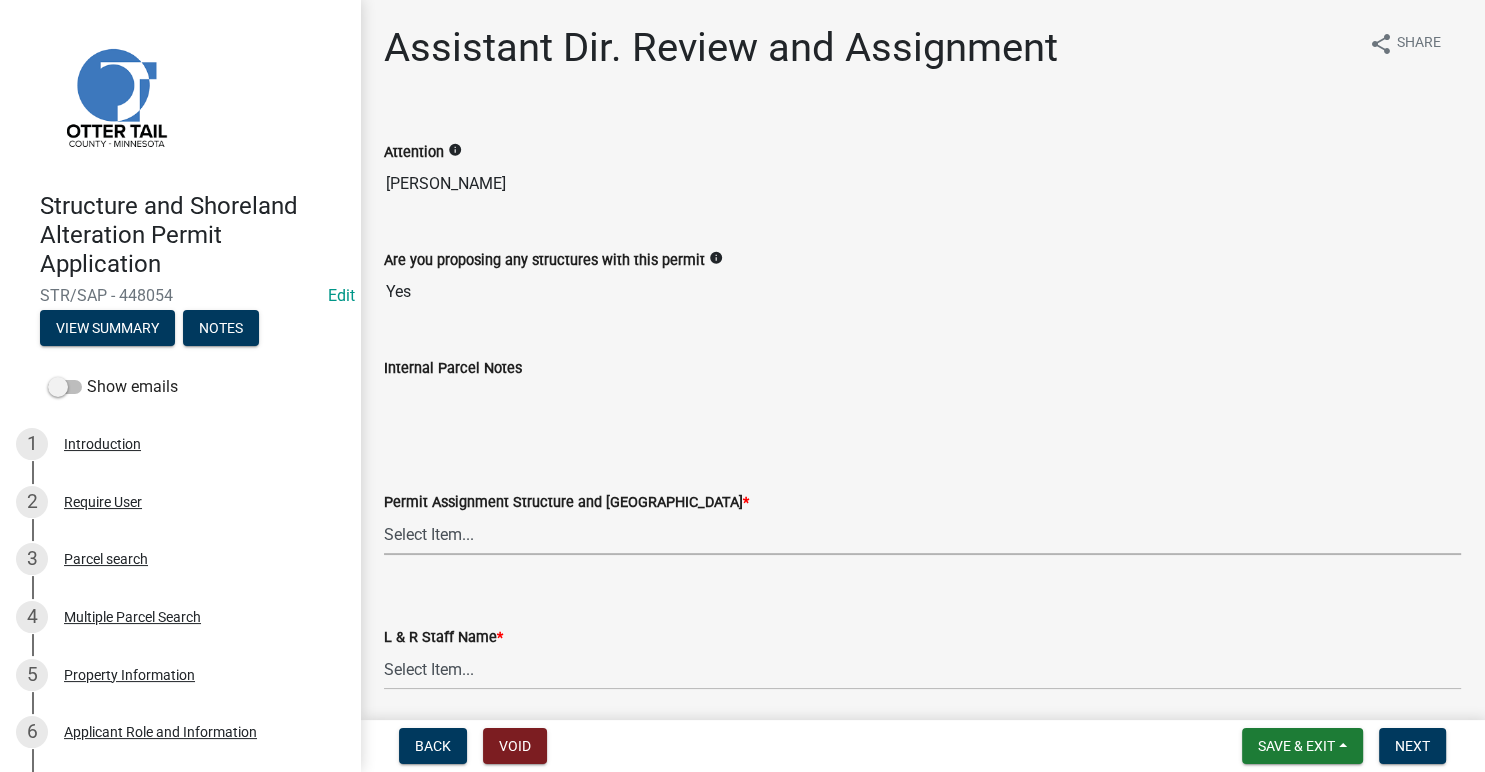 click on "Select Item...   [PERSON_NAME] ([EMAIL_ADDRESS][DOMAIN_NAME])   [PERSON_NAME] ([EMAIL_ADDRESS][DOMAIN_NAME])   [PERSON_NAME] ([EMAIL_ADDRESS][DOMAIN_NAME])   [PERSON_NAME] ([EMAIL_ADDRESS][DOMAIN_NAME])   [PERSON_NAME] ([EMAIL_ADDRESS][DOMAIN_NAME])   [PERSON_NAME] ([EMAIL_ADDRESS][DOMAIN_NAME])   [PERSON_NAME] ([EMAIL_ADDRESS][DOMAIN_NAME])   [PERSON_NAME] ([EMAIL_ADDRESS][DOMAIN_NAME])   [PERSON_NAME] ([EMAIL_ADDRESS][DOMAIN_NAME])   [PERSON_NAME] ([EMAIL_ADDRESS][DOMAIN_NAME])   [PERSON_NAME] ([EMAIL_ADDRESS][DOMAIN_NAME])   [PERSON_NAME] ([EMAIL_ADDRESS][DOMAIN_NAME])   [PERSON_NAME] ([PERSON_NAME][EMAIL_ADDRESS][DOMAIN_NAME])   [PERSON_NAME] ([EMAIL_ADDRESS][DOMAIN_NAME])" at bounding box center [922, 534] 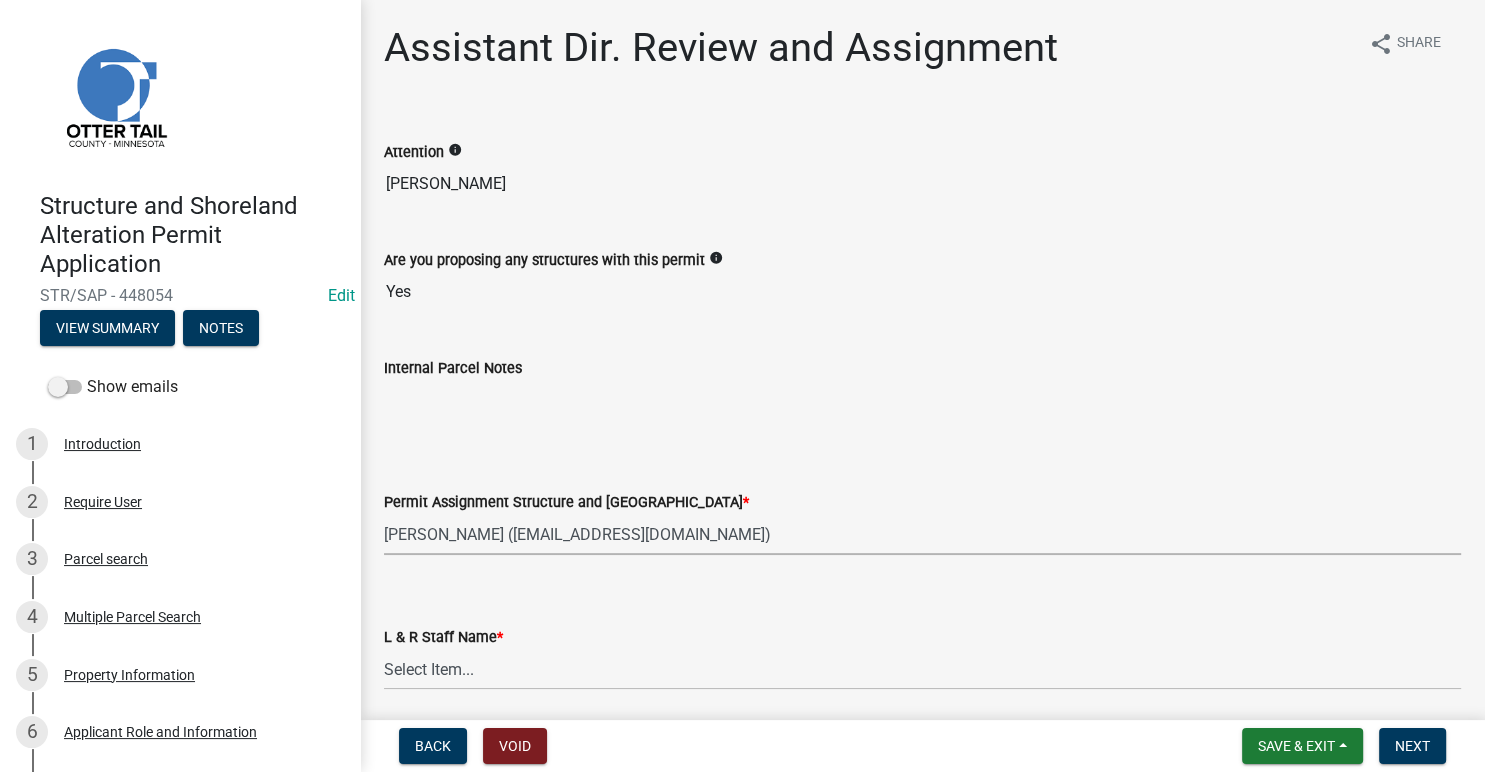 click on "[PERSON_NAME] ([EMAIL_ADDRESS][DOMAIN_NAME])" at bounding box center [0, 0] 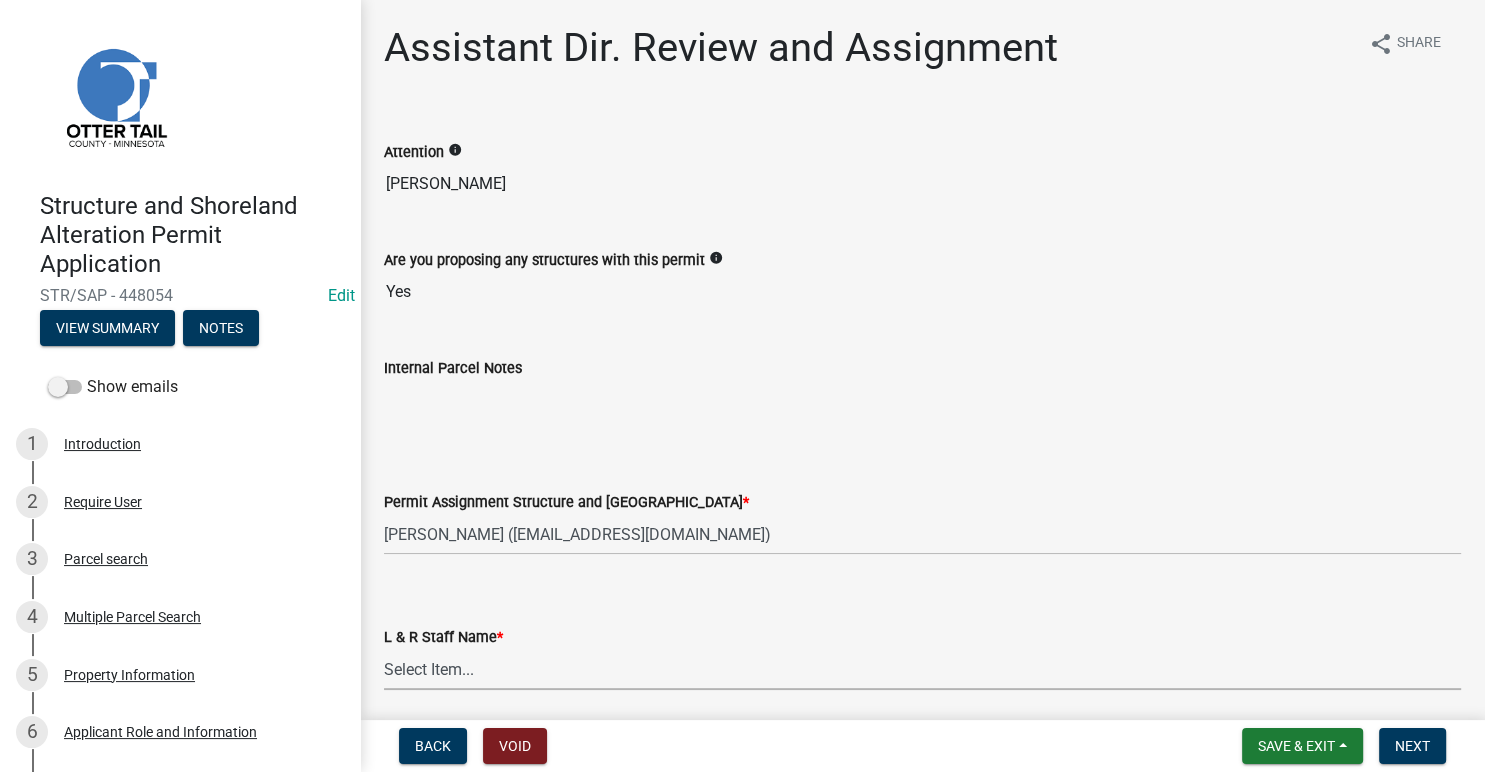 click on "Select Item...   [PERSON_NAME]   [PERSON_NAME]   [PERSON_NAME]   [PERSON_NAME]   [PERSON_NAME]   [PERSON_NAME]   [PERSON_NAME]   [PERSON_NAME]   [PERSON_NAME]   [PERSON_NAME]   [PERSON_NAME]   [PERSON_NAME]   [PERSON_NAME]   [PERSON_NAME]" at bounding box center (922, 669) 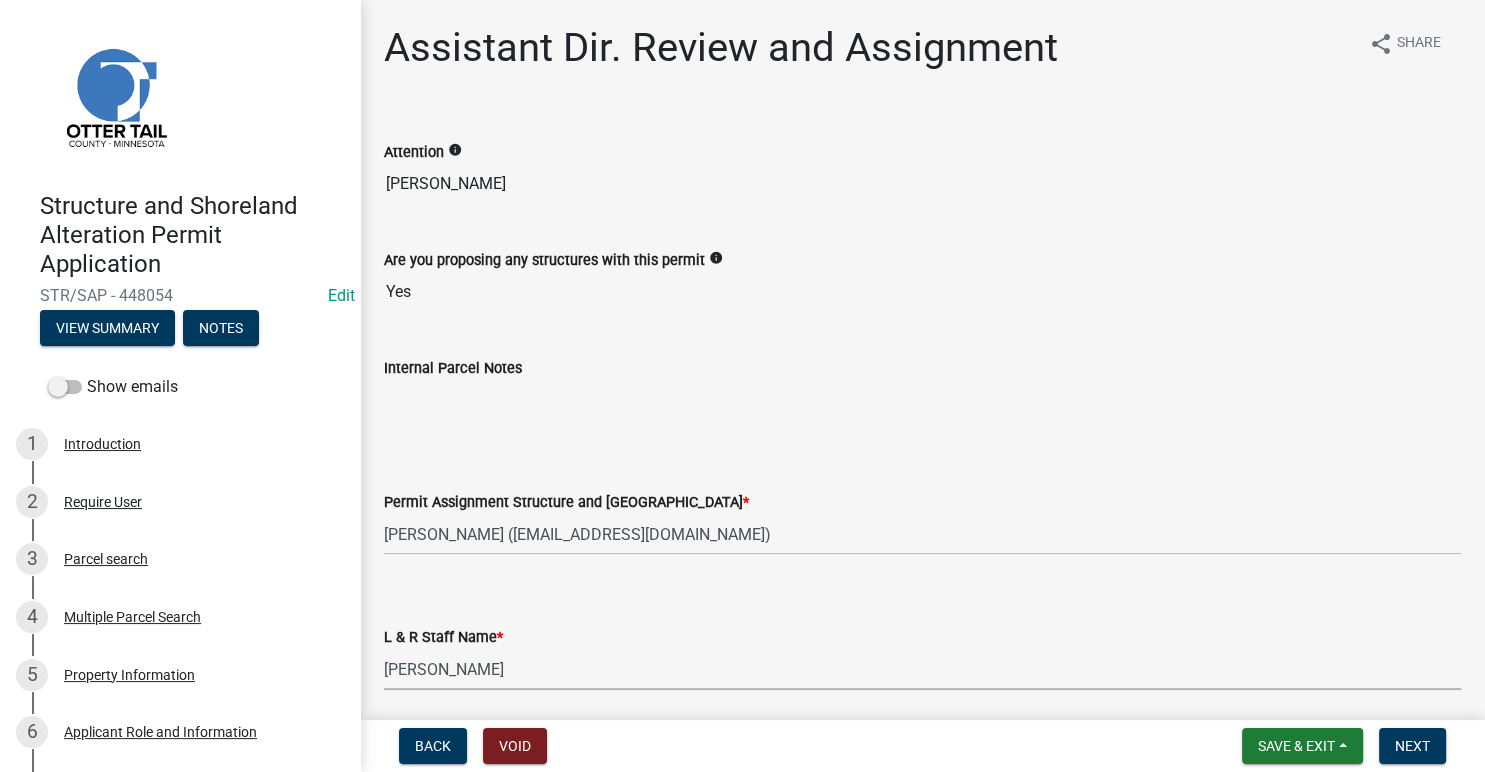 click on "[PERSON_NAME]" at bounding box center [0, 0] 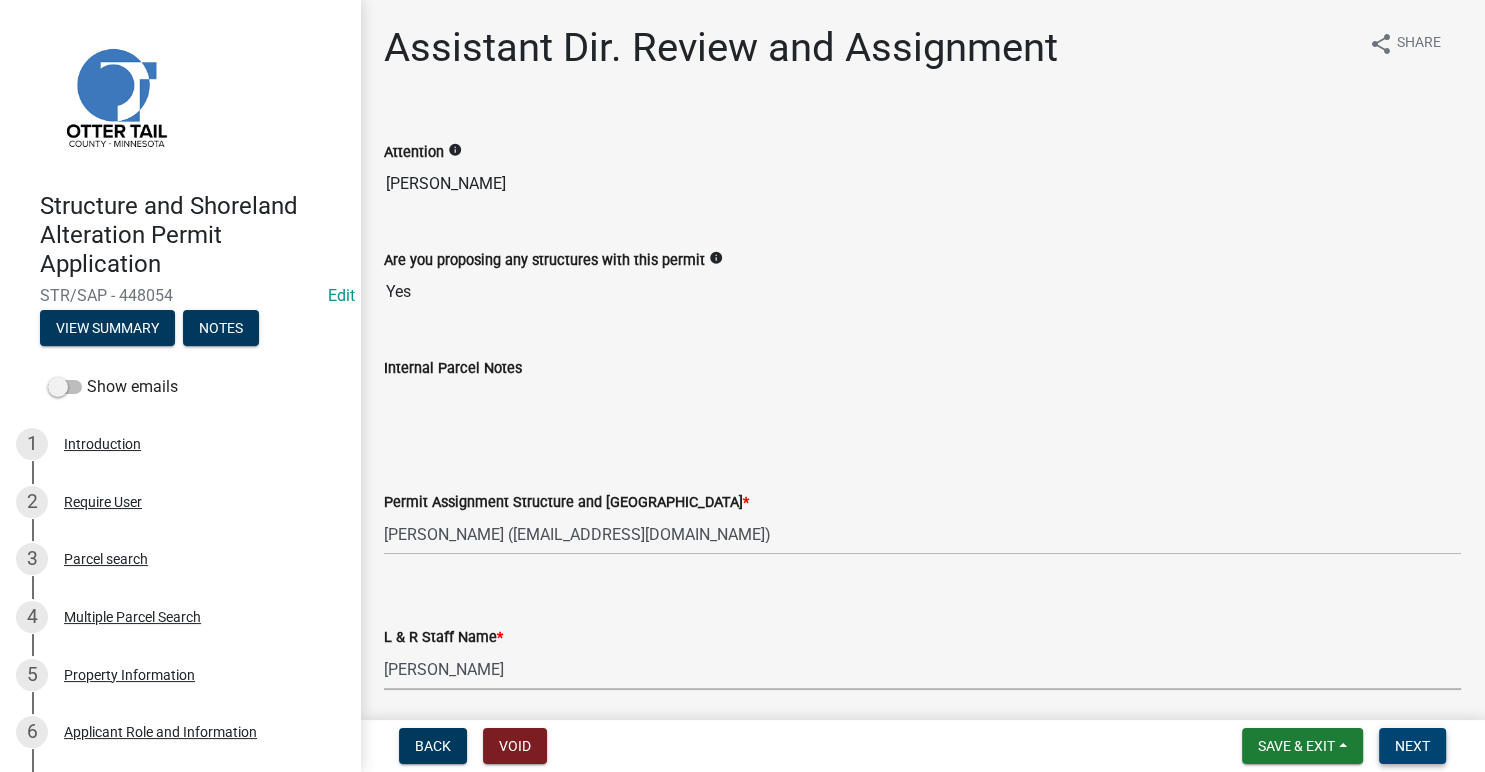 click on "Next" at bounding box center [1412, 746] 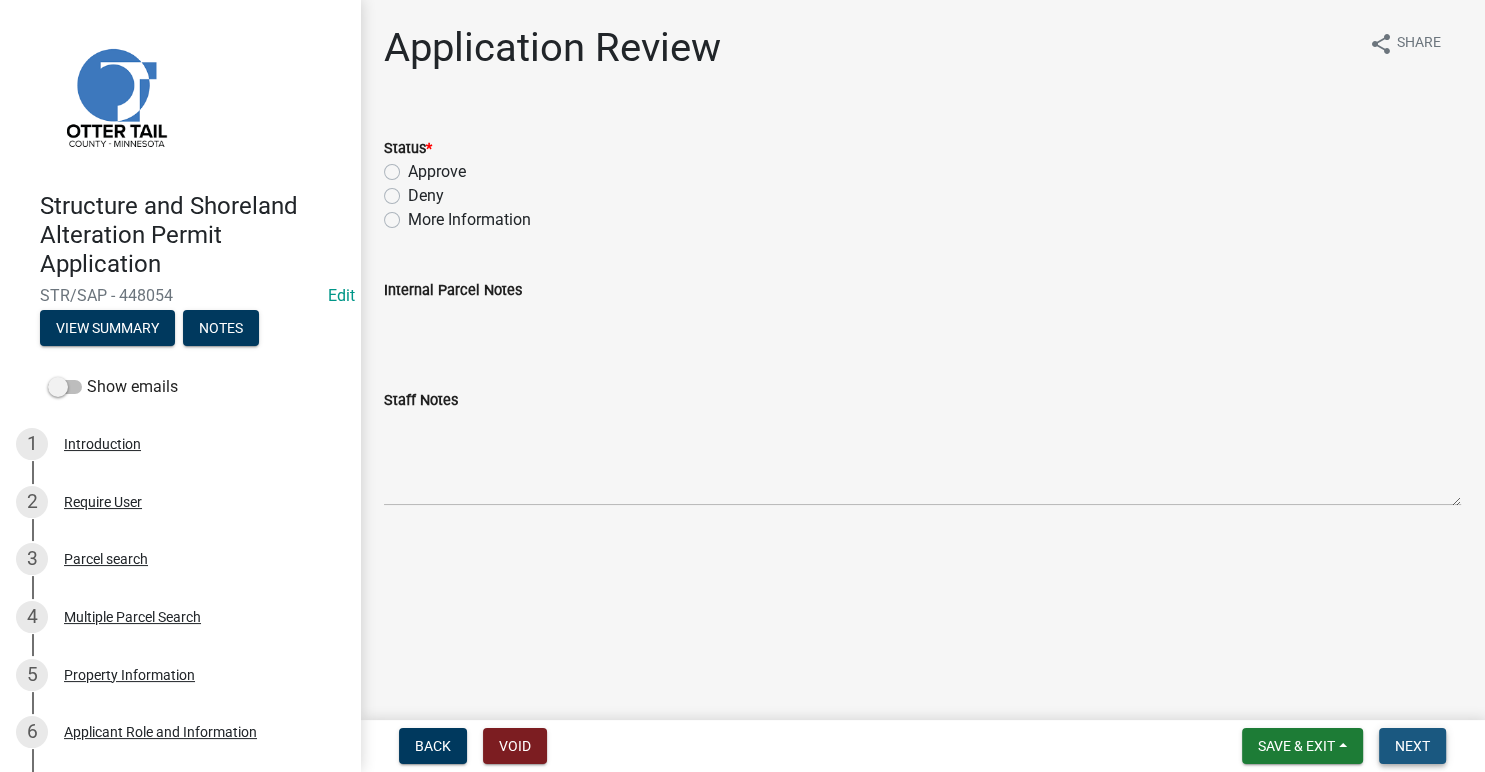 drag, startPoint x: 1404, startPoint y: 742, endPoint x: 1015, endPoint y: 352, distance: 550.8366 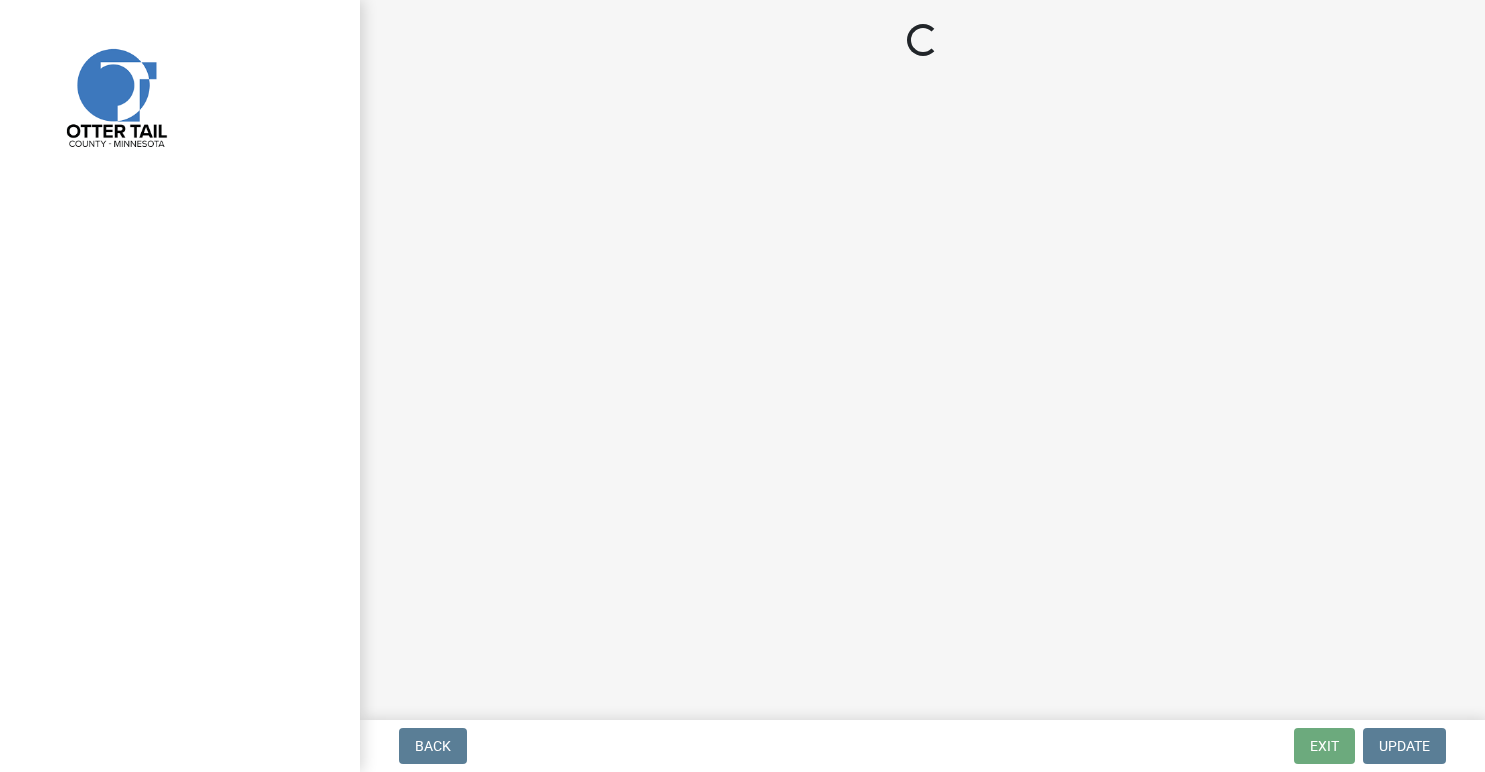 scroll, scrollTop: 0, scrollLeft: 0, axis: both 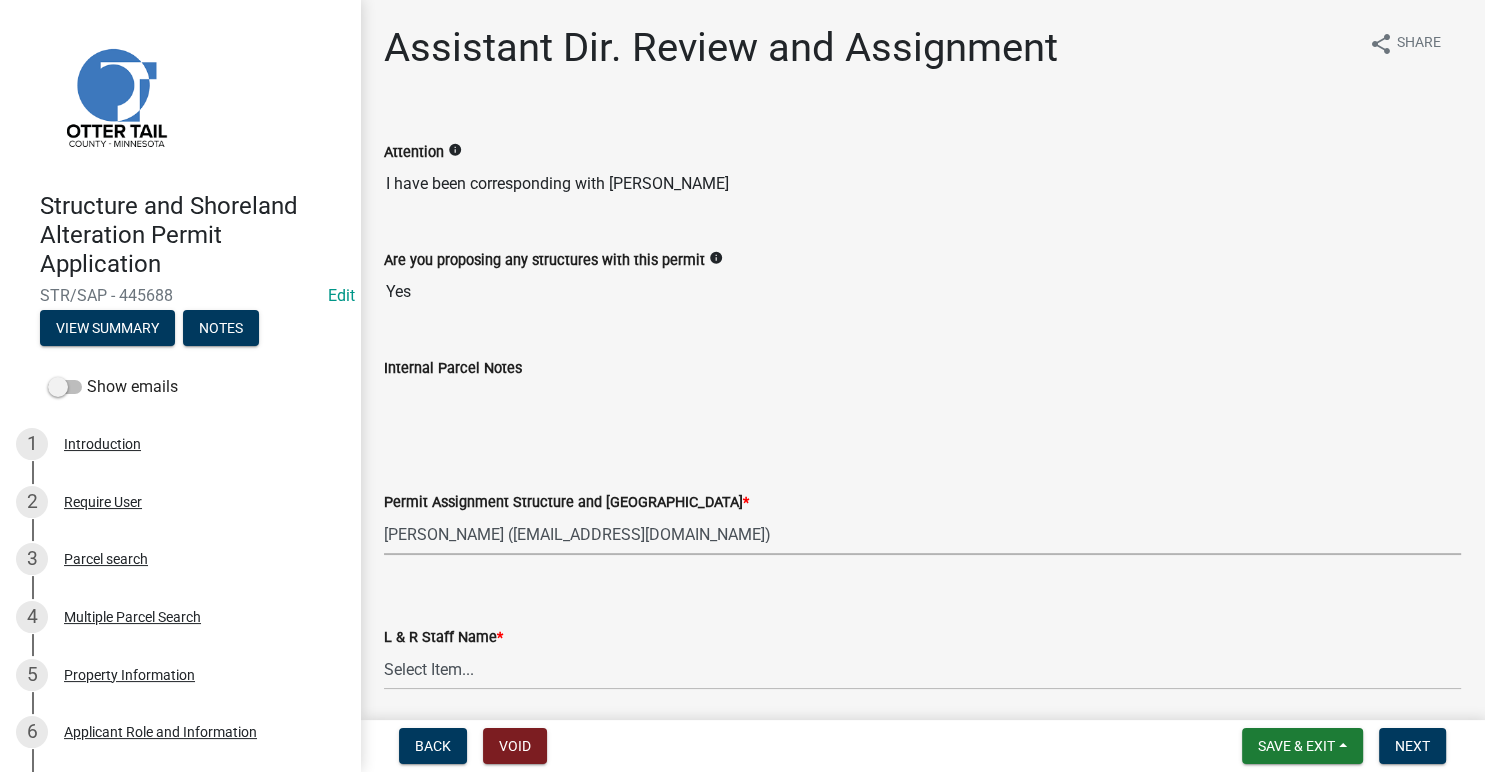 click on "Andrea Perales (aperales@ottertailcounty.gov)" at bounding box center (0, 0) 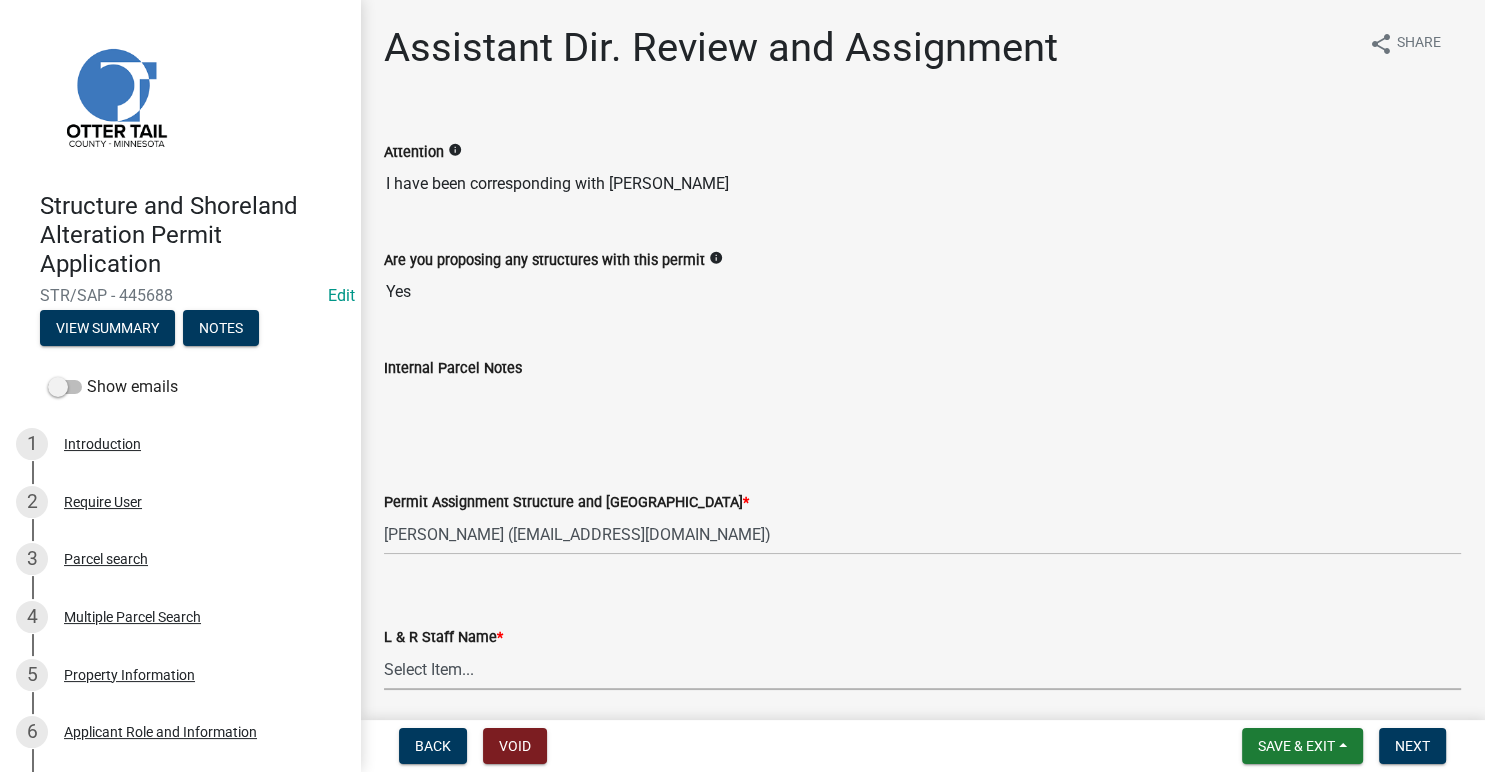 click on "Select Item...   [PERSON_NAME]   [PERSON_NAME]   [PERSON_NAME]   [PERSON_NAME]   [PERSON_NAME]   [PERSON_NAME]   [PERSON_NAME]   [PERSON_NAME]   [PERSON_NAME]   [PERSON_NAME]   [PERSON_NAME]   [PERSON_NAME]   [PERSON_NAME]   [PERSON_NAME]" at bounding box center (922, 669) 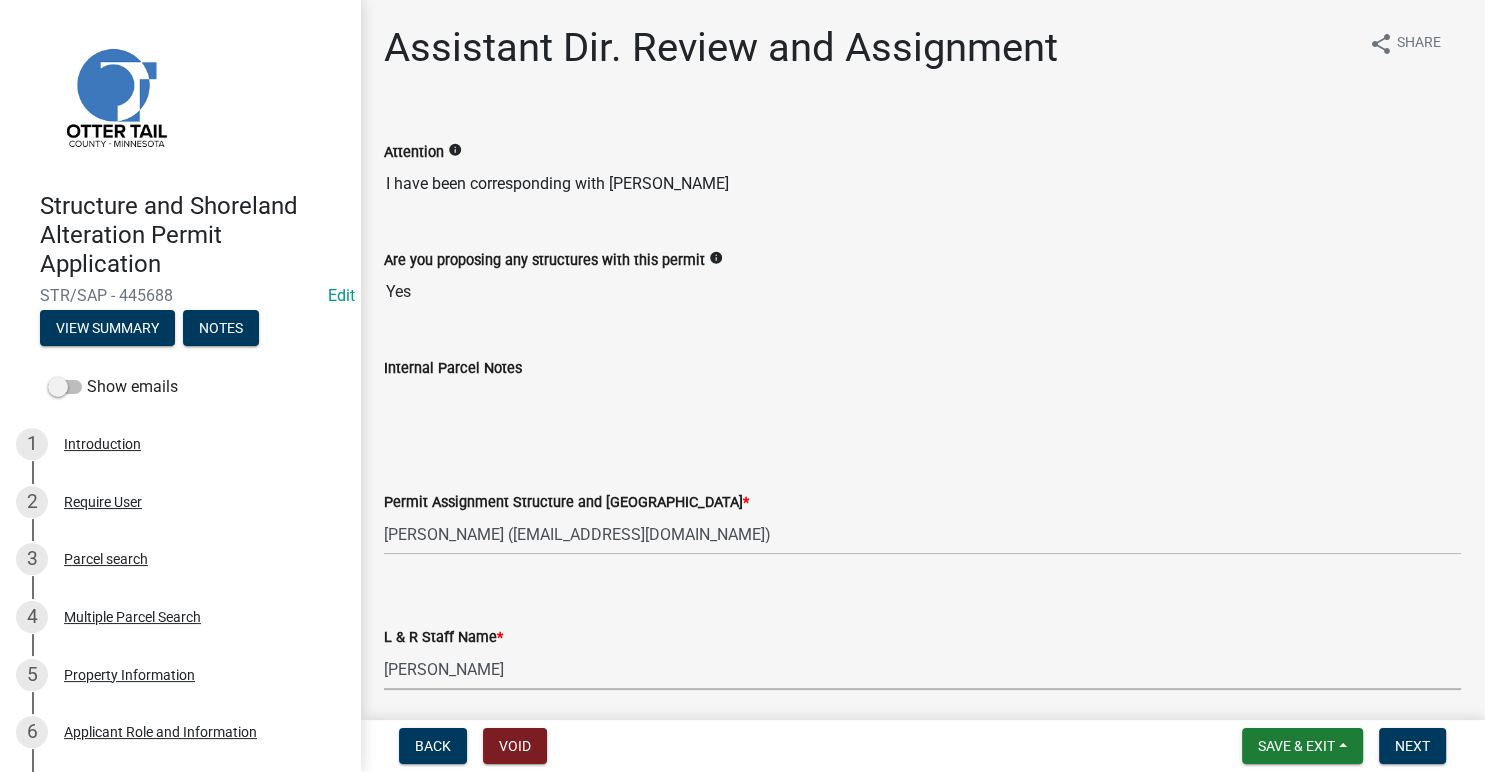 click on "[PERSON_NAME]" at bounding box center [0, 0] 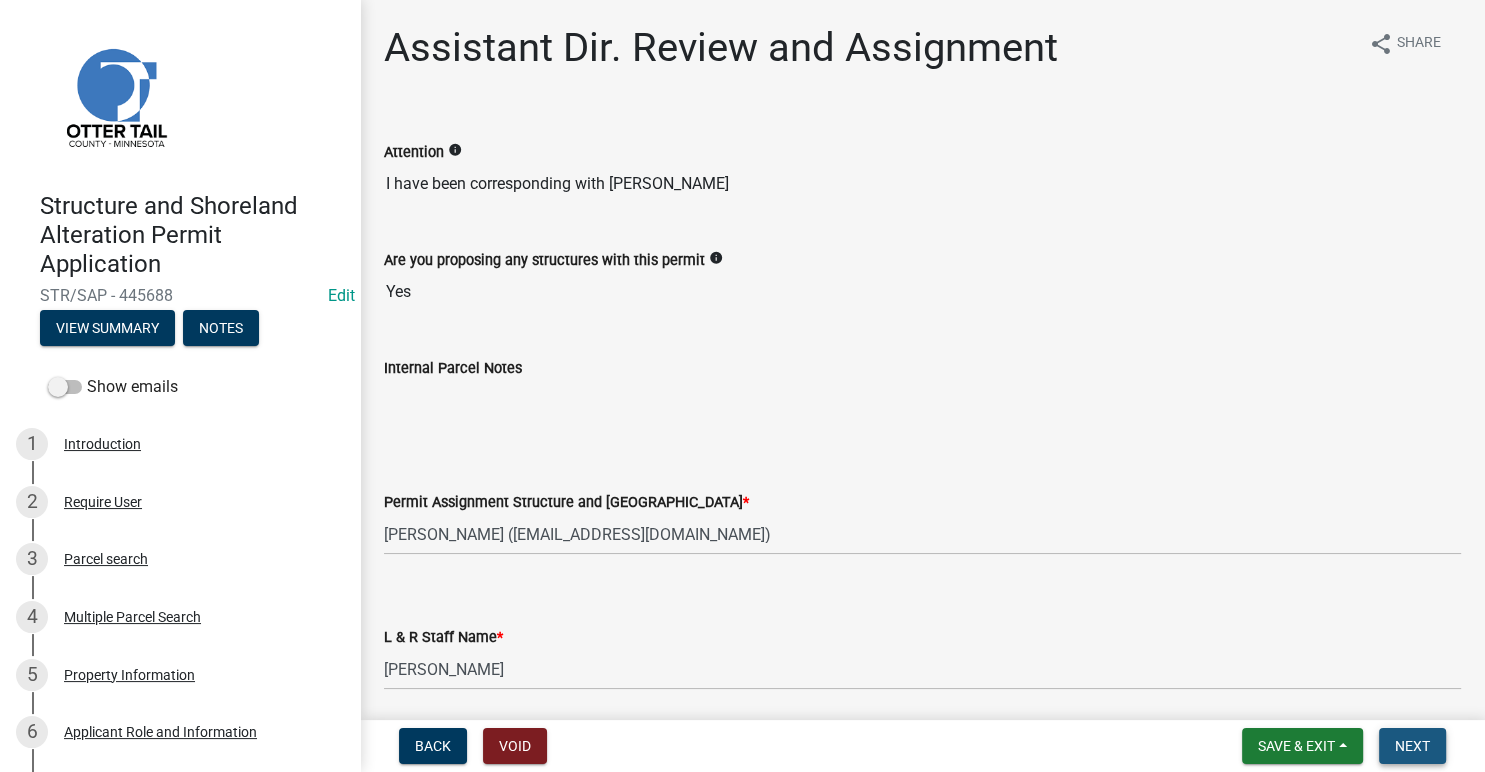 click on "Next" at bounding box center (1412, 746) 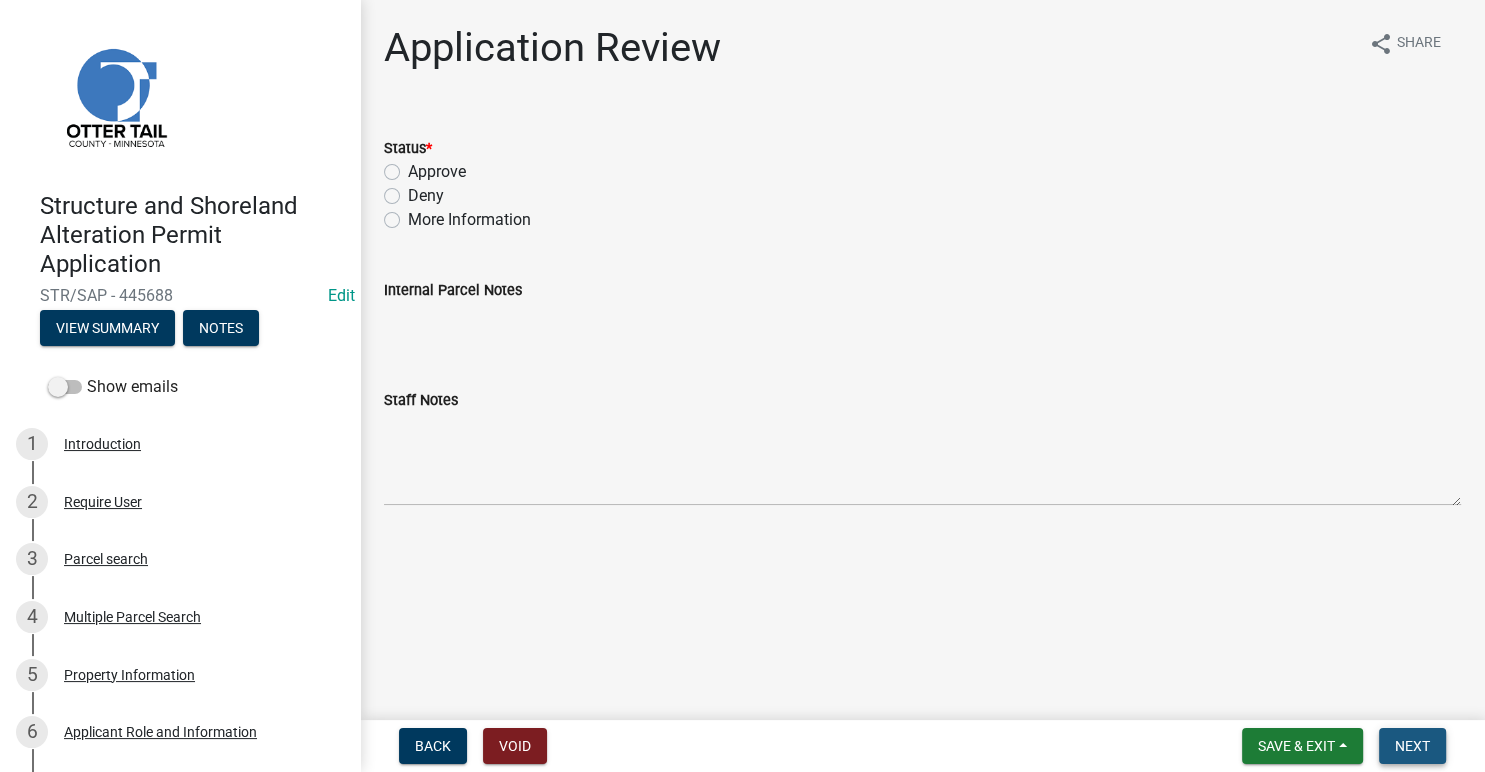 click on "Next" at bounding box center (1412, 746) 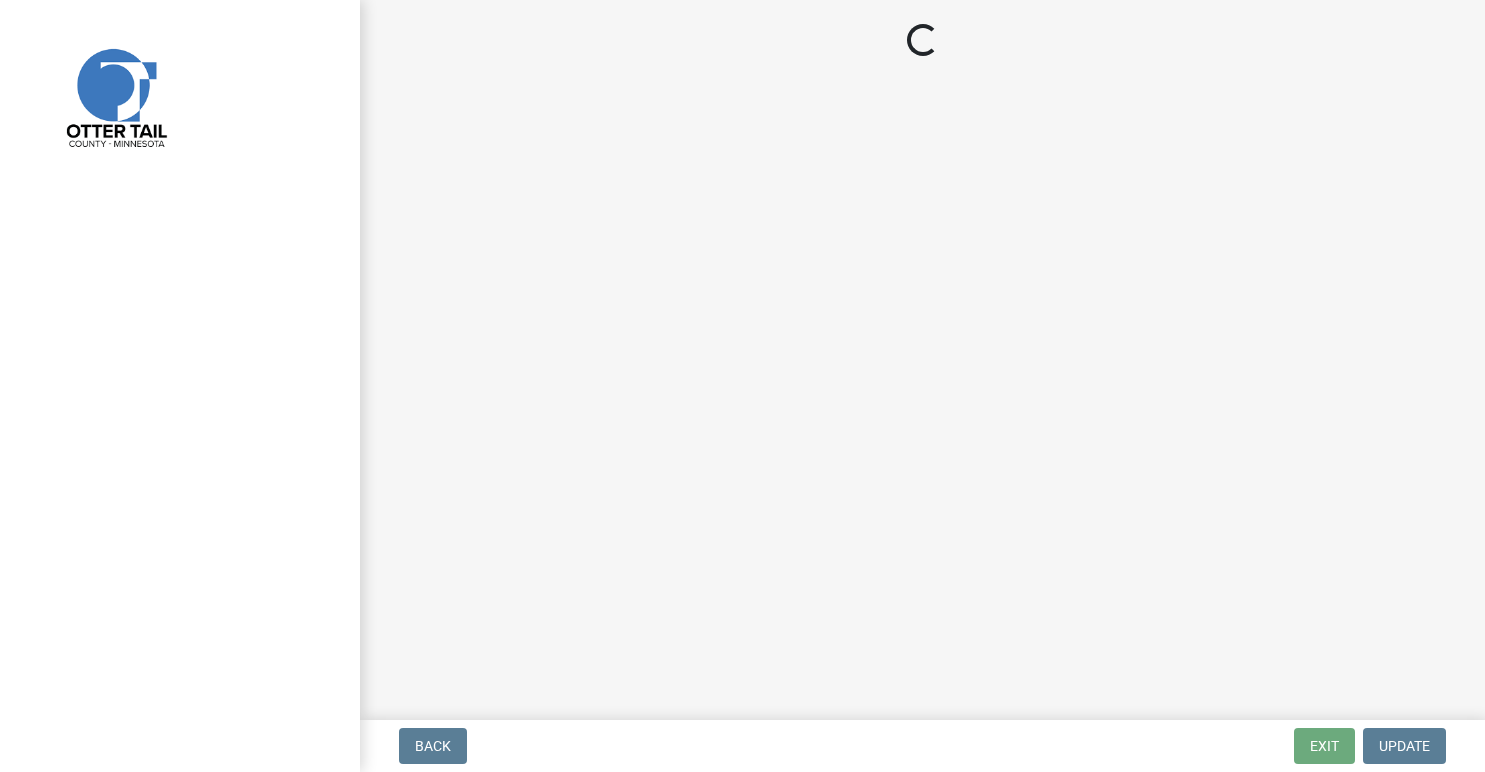 scroll, scrollTop: 0, scrollLeft: 0, axis: both 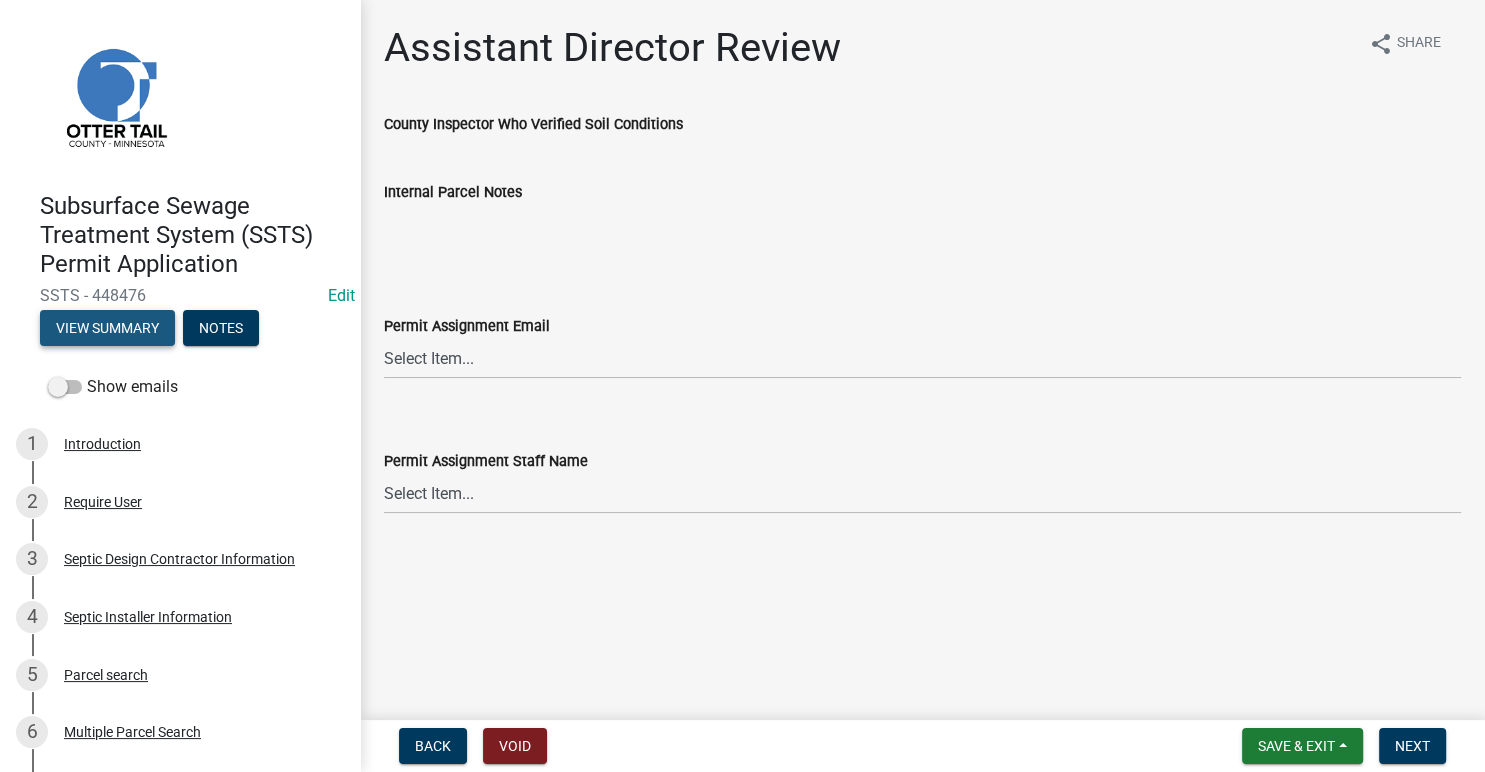 click on "View Summary" at bounding box center [107, 328] 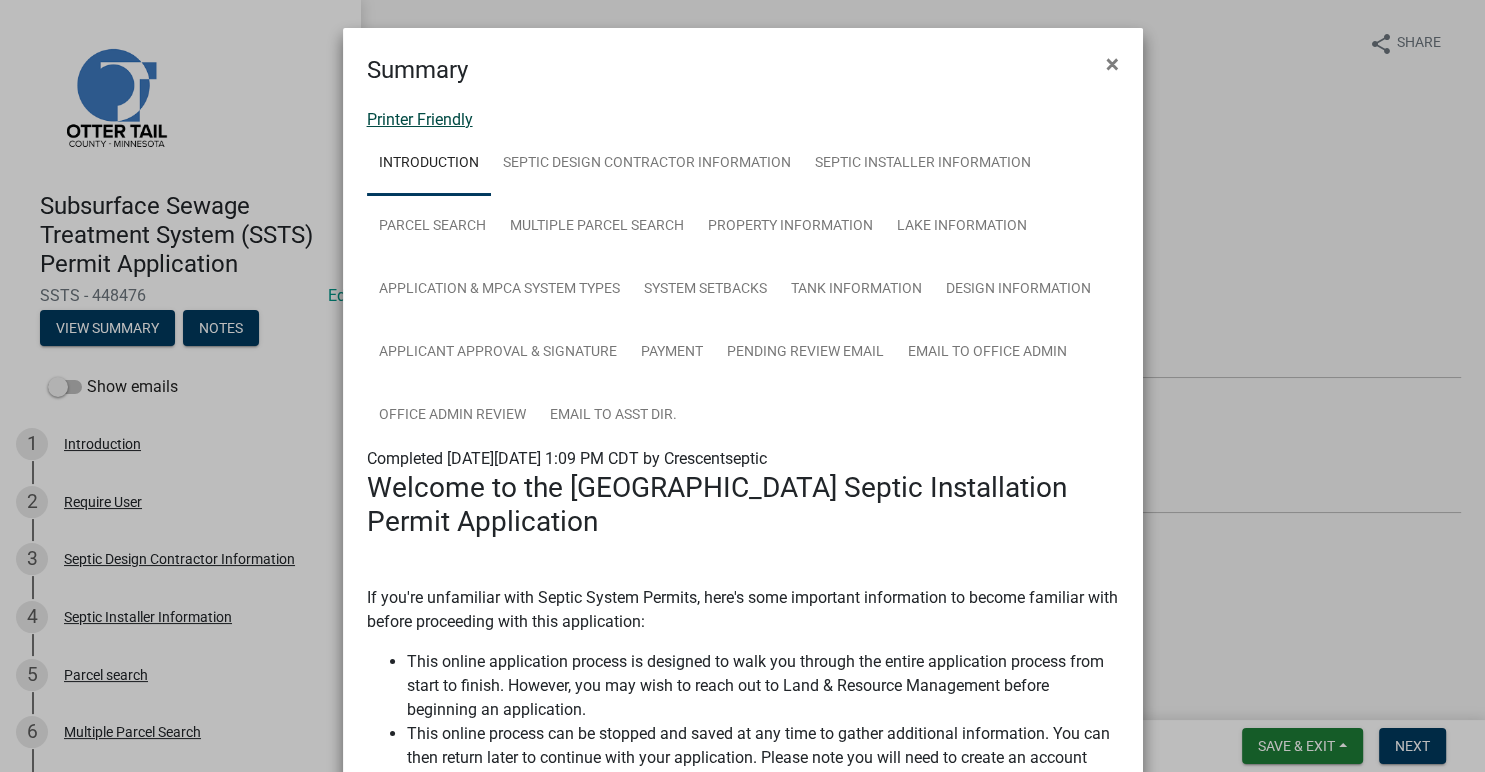 click on "Printer Friendly" 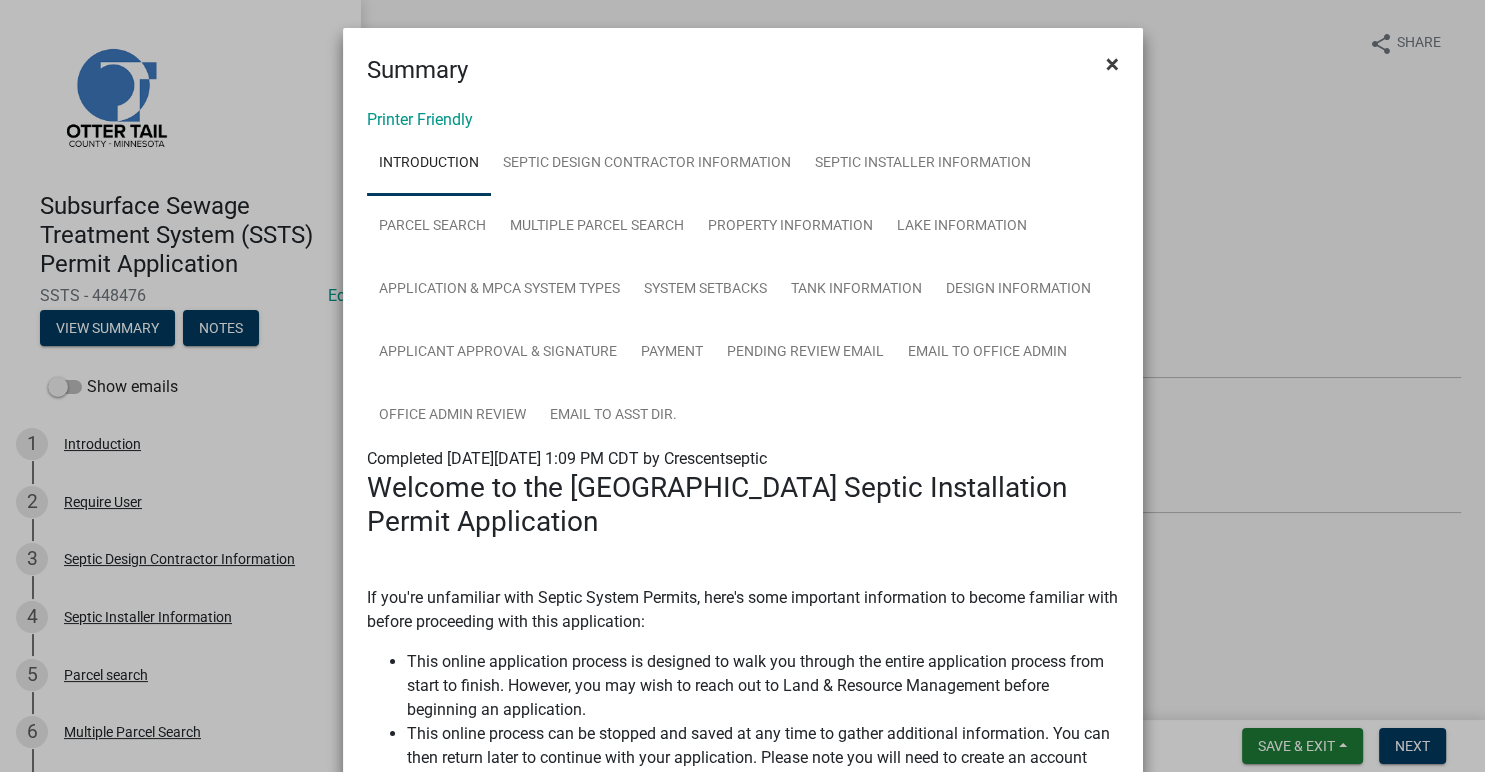 click on "×" 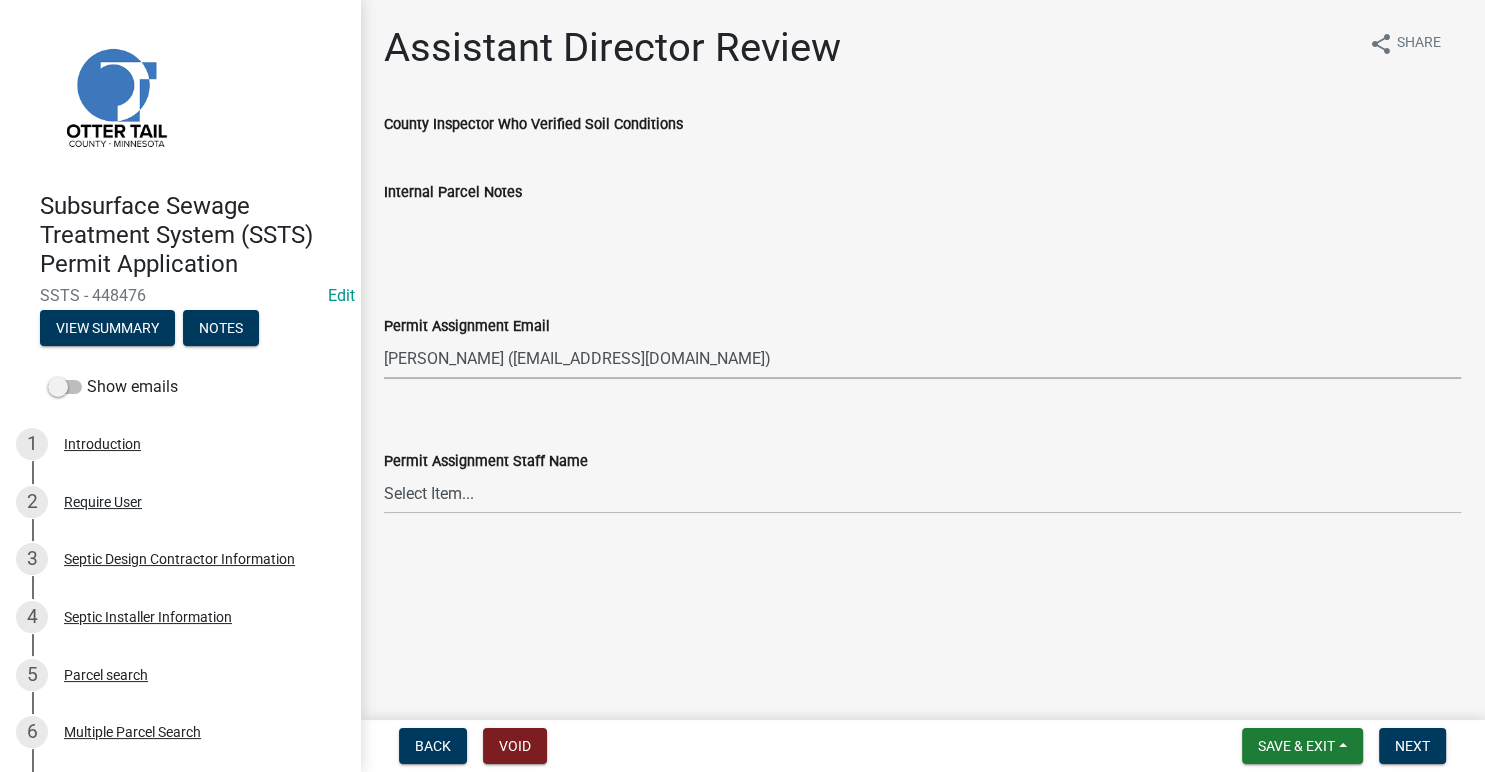 click on "[PERSON_NAME] ([EMAIL_ADDRESS][DOMAIN_NAME])" at bounding box center [0, 0] 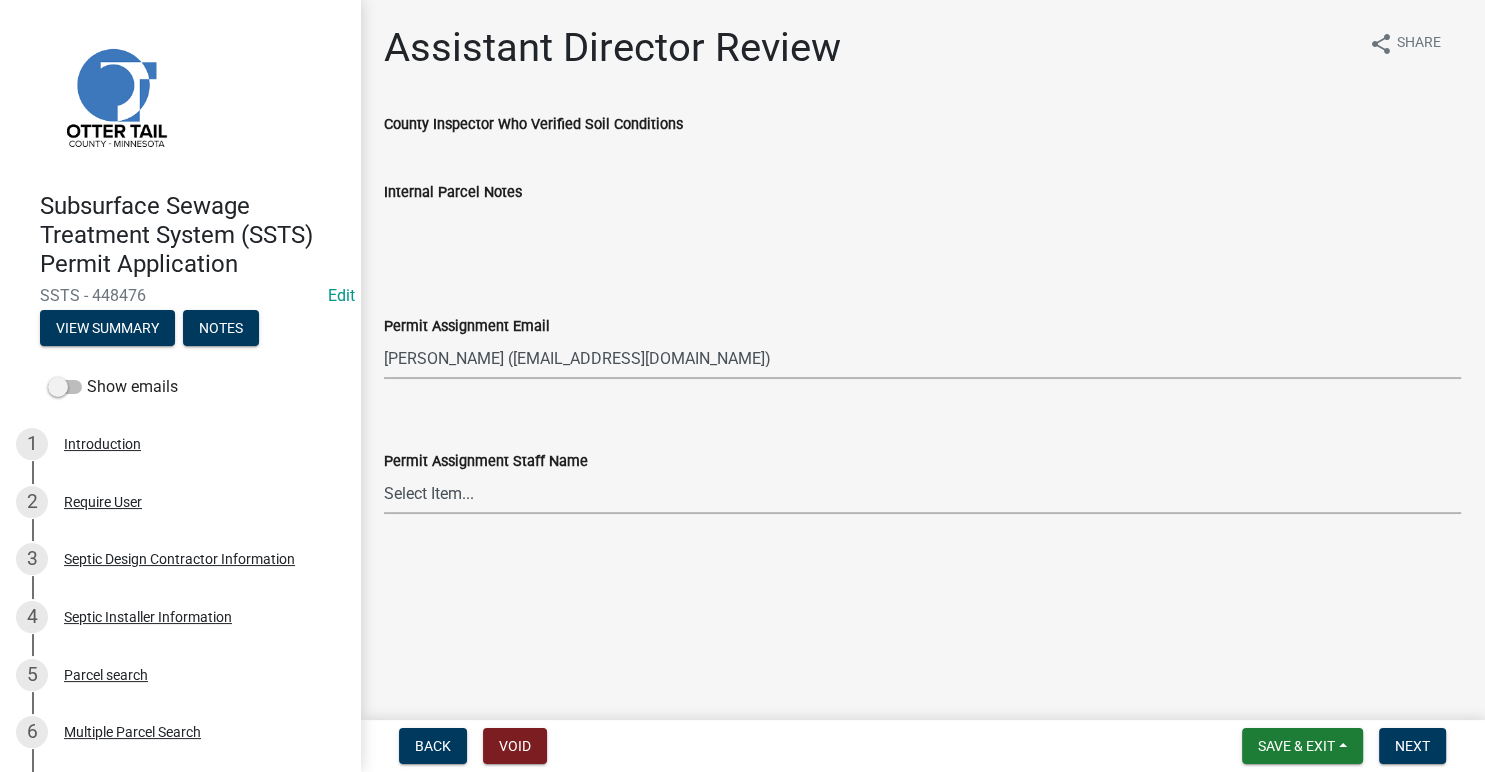 click on "Select Item...   [PERSON_NAME]   [PERSON_NAME]   [PERSON_NAME]   [PERSON_NAME]   [PERSON_NAME]   [PERSON_NAME]   [PERSON_NAME]   [PERSON_NAME]   [PERSON_NAME]   [PERSON_NAME]   [PERSON_NAME]   [PERSON_NAME]   [PERSON_NAME]   [PERSON_NAME]" at bounding box center [922, 493] 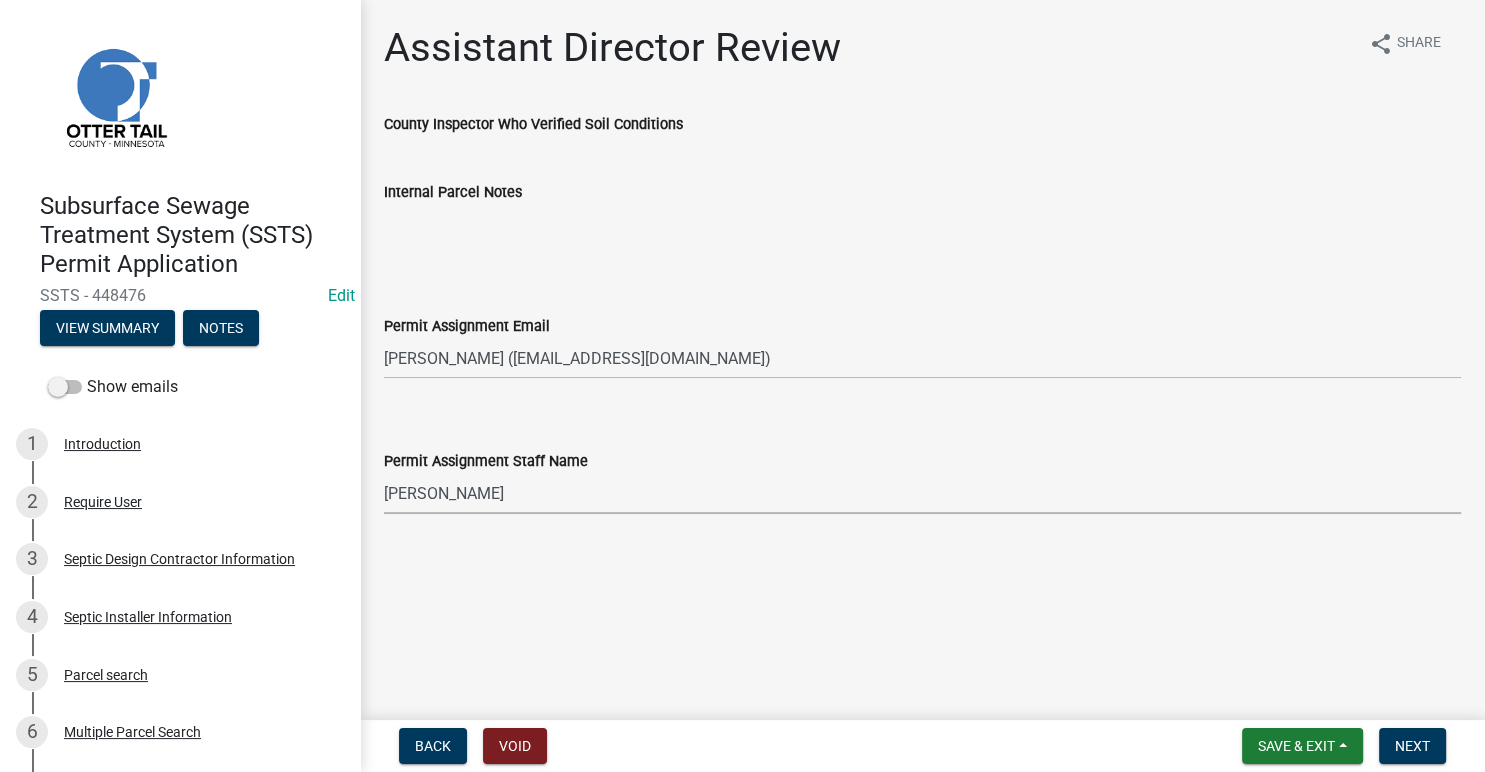 click on "[PERSON_NAME]" at bounding box center (0, 0) 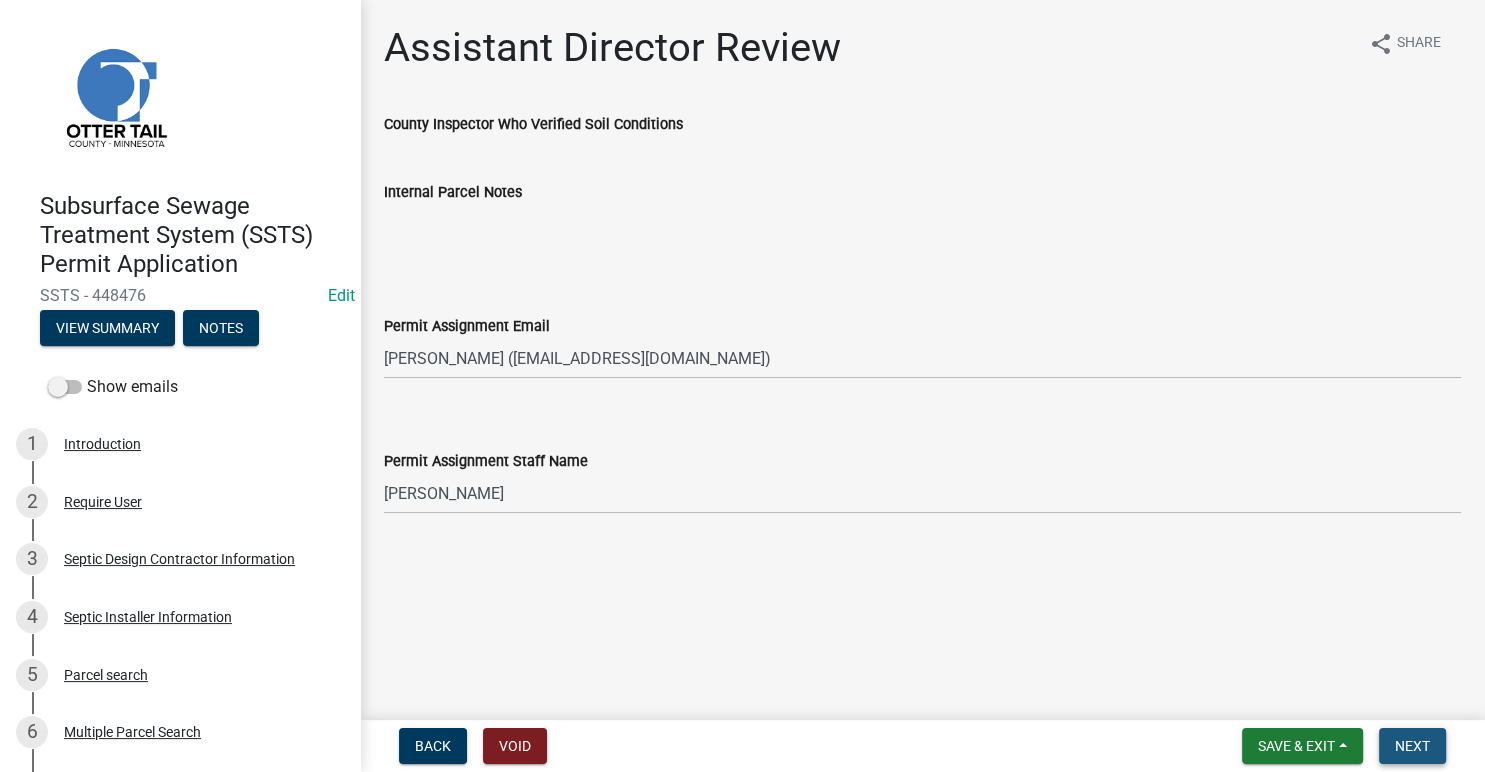click on "Next" at bounding box center [1412, 746] 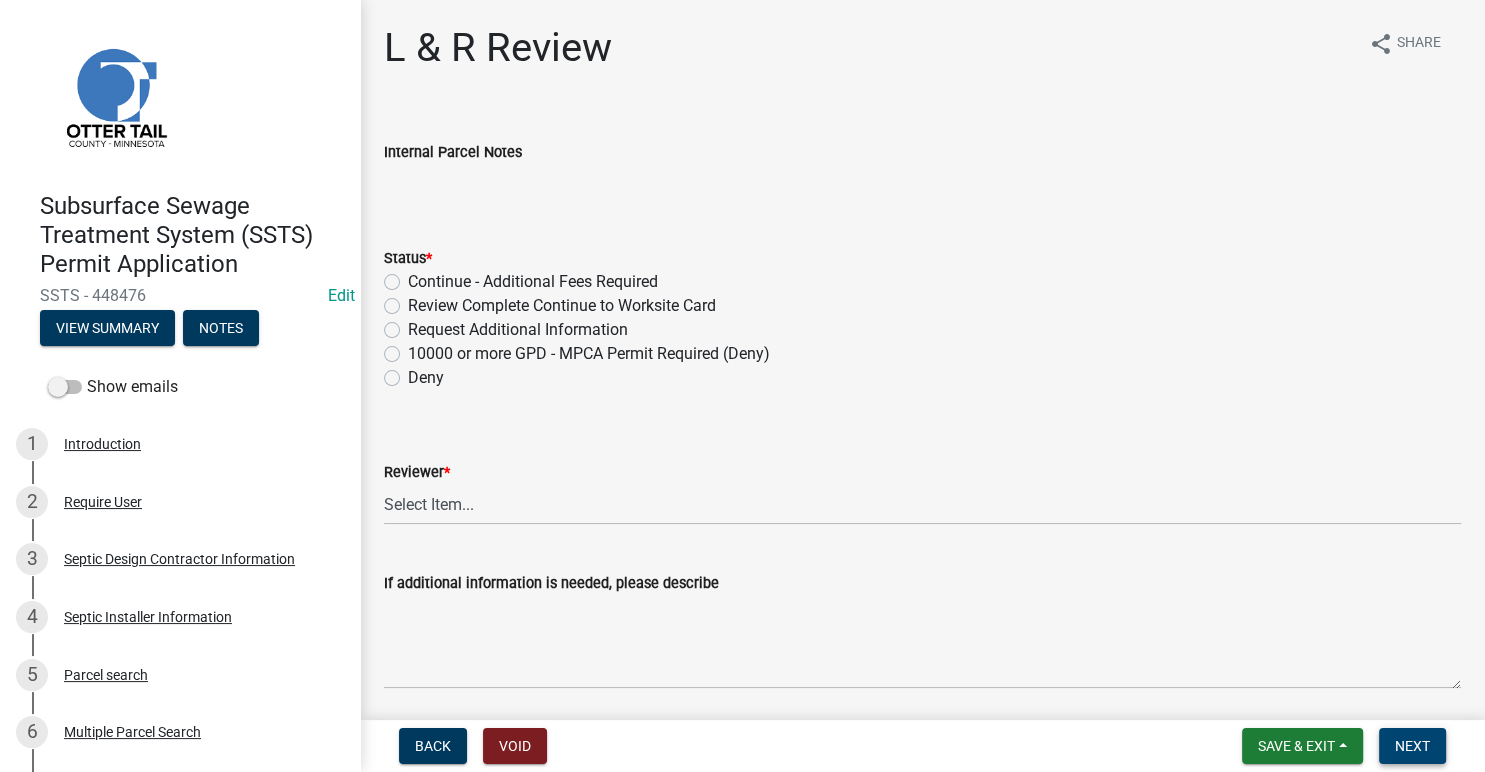 click on "Next" at bounding box center [1412, 746] 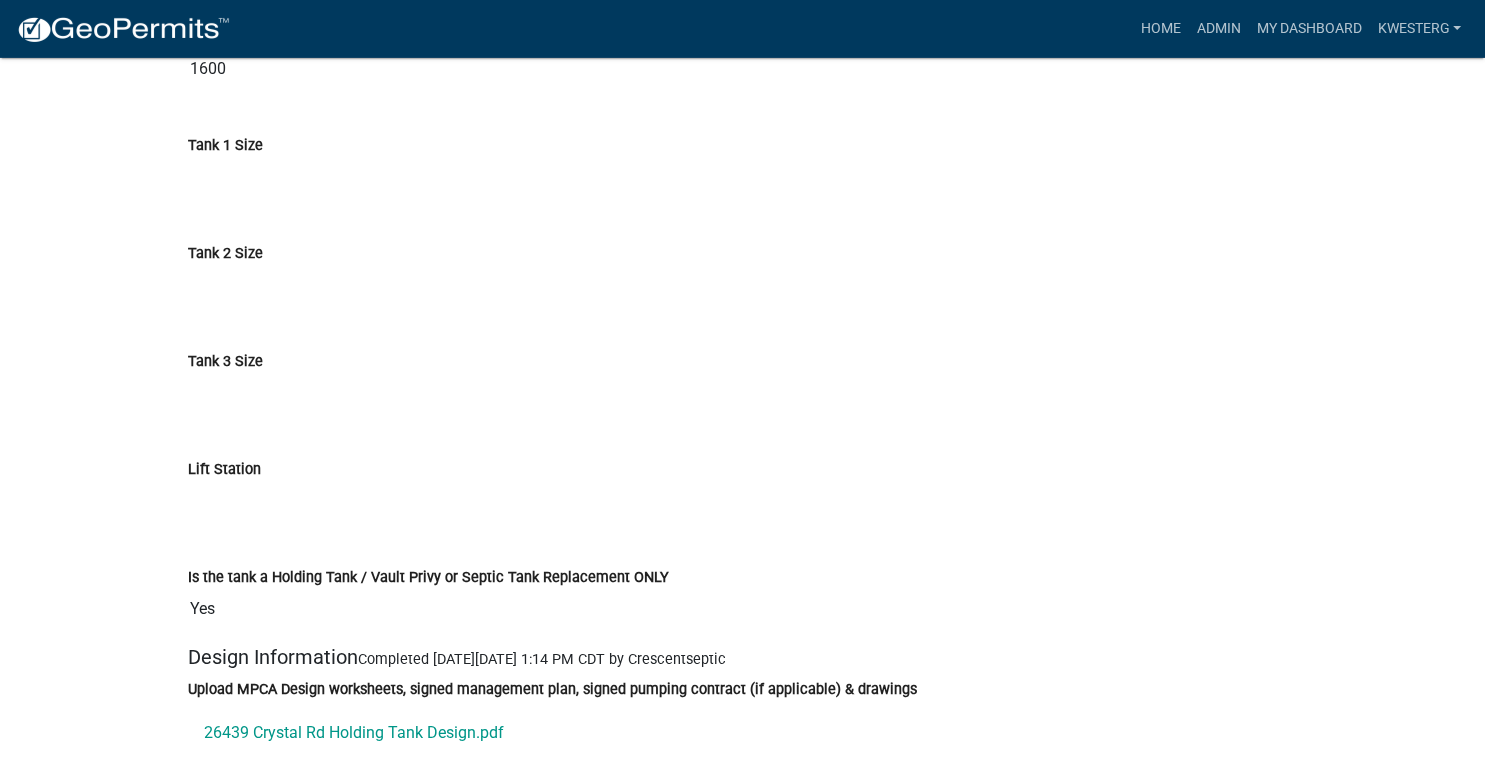 scroll, scrollTop: 7682, scrollLeft: 0, axis: vertical 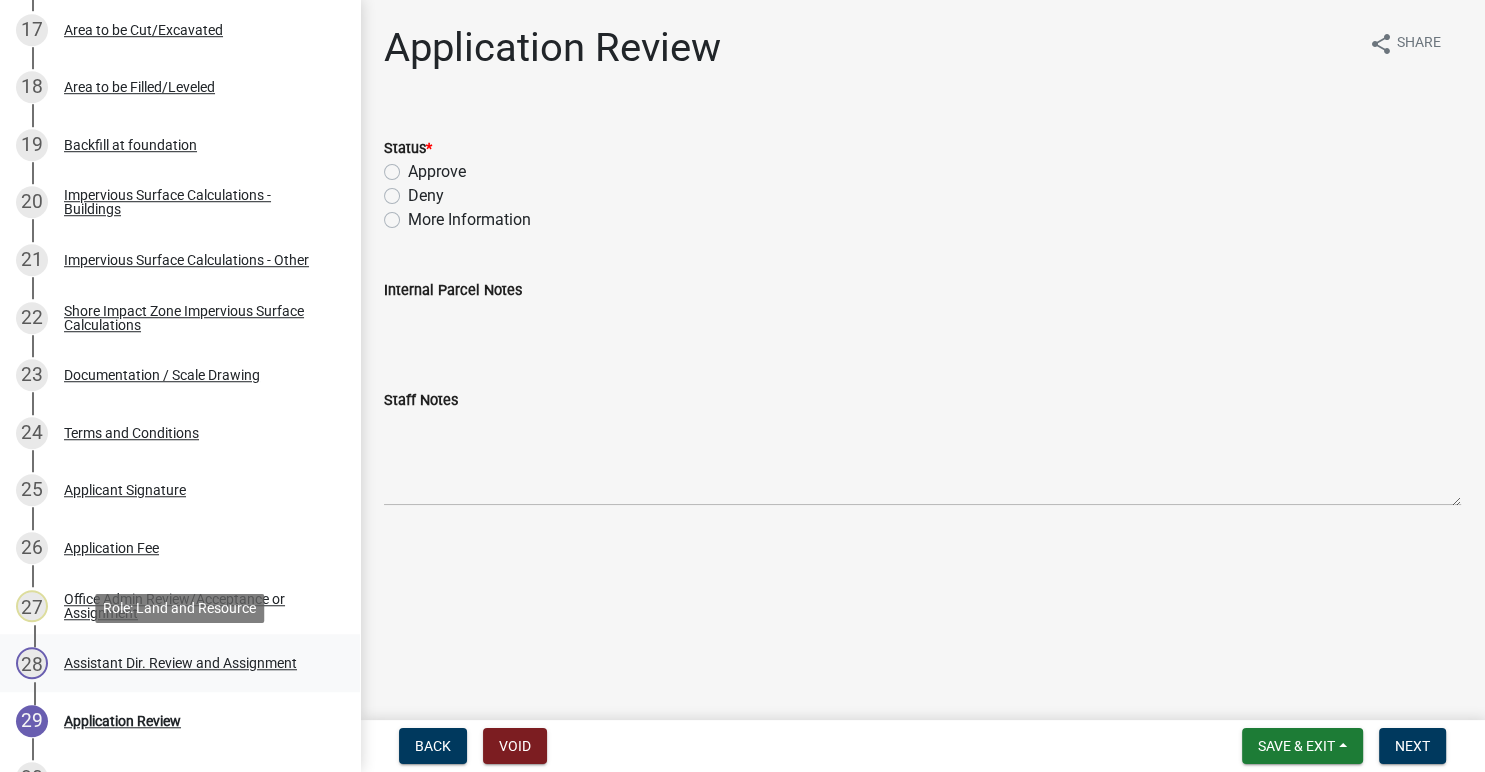 click on "Assistant Dir. Review and Assignment" at bounding box center (180, 663) 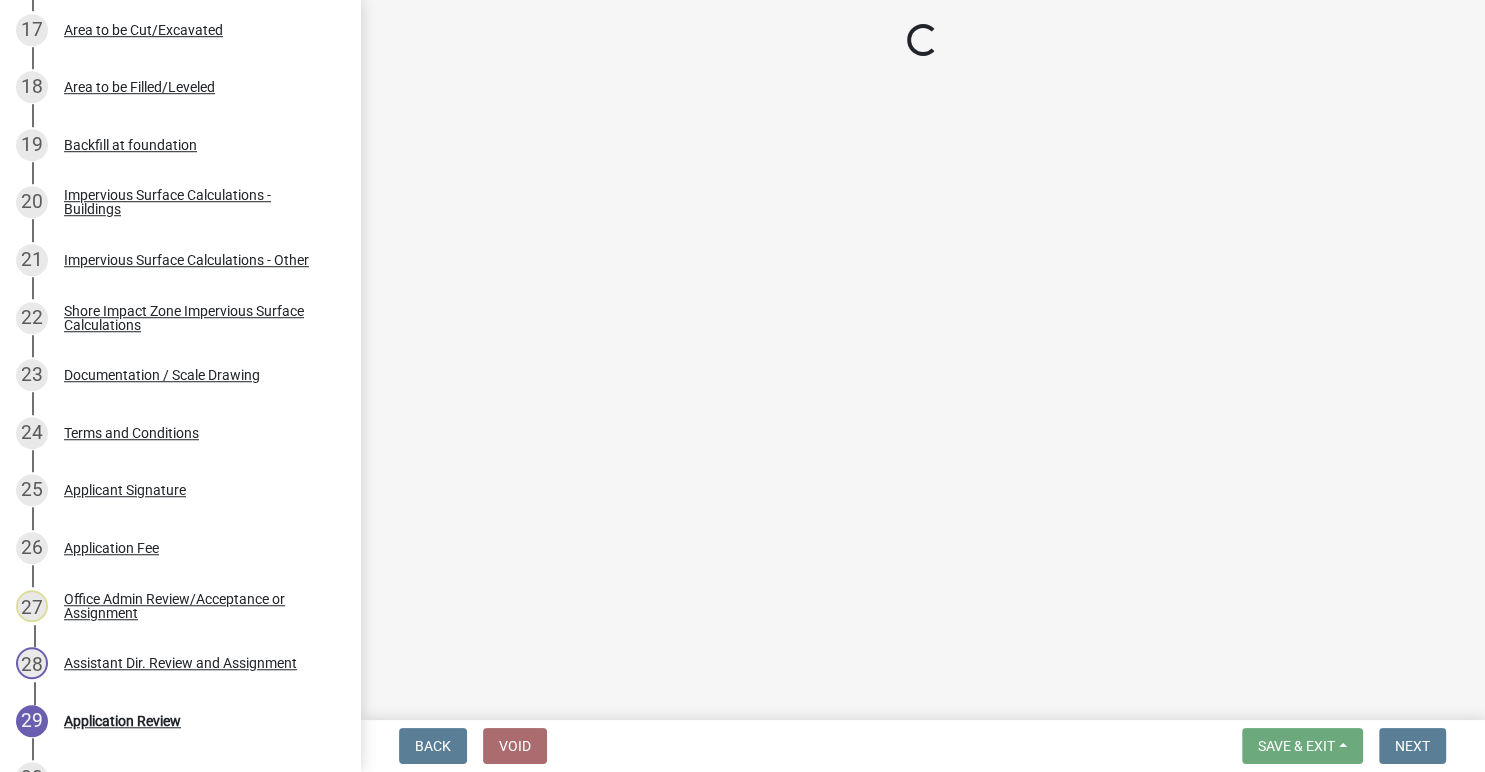 select on "fc504d62-a492-4196-a78d-ce00230c60b4" 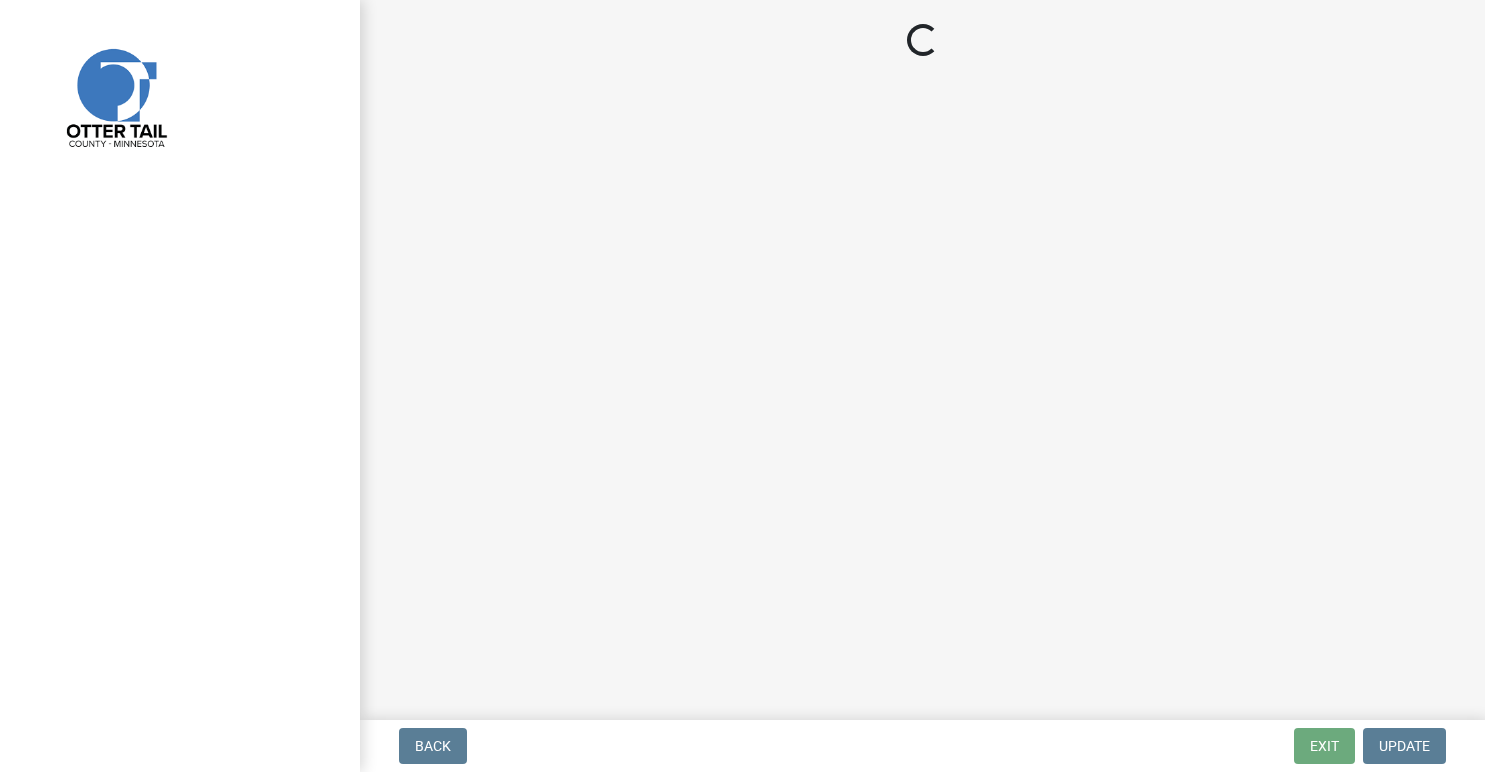scroll, scrollTop: 0, scrollLeft: 0, axis: both 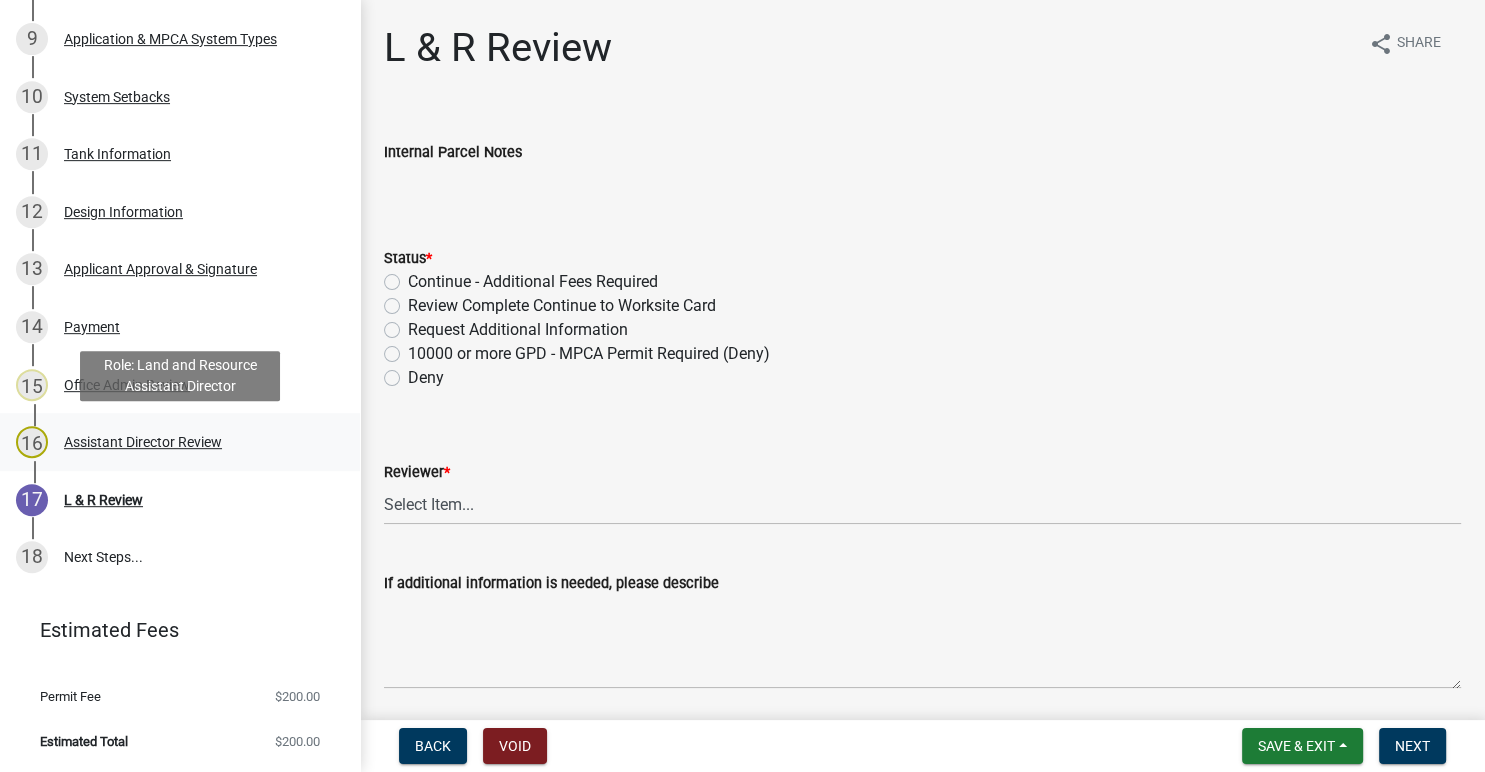 click on "Assistant Director Review" at bounding box center (143, 442) 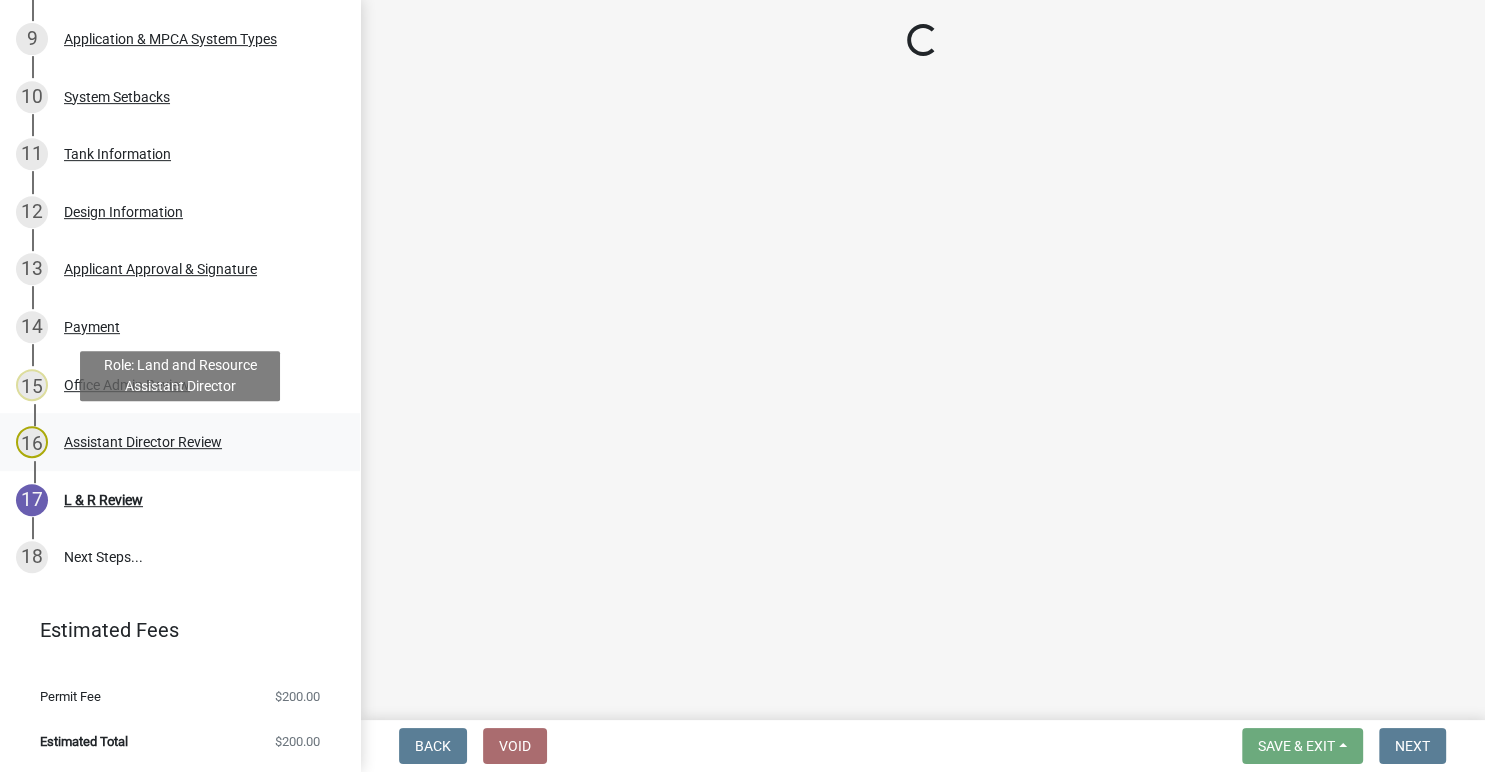 select on "6b95c9b4-5b94-4d6a-a2c9-ae9db59a969e" 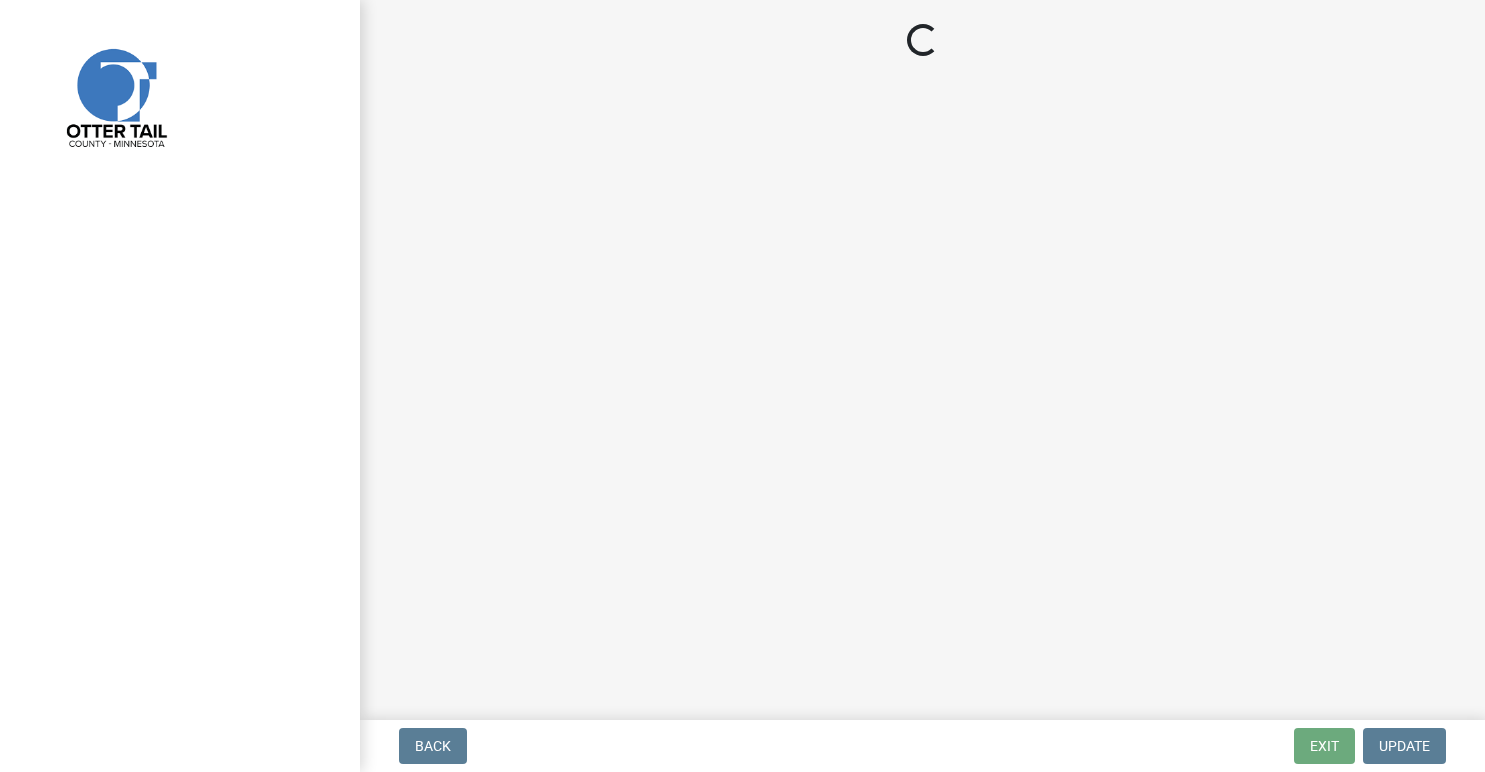 scroll, scrollTop: 0, scrollLeft: 0, axis: both 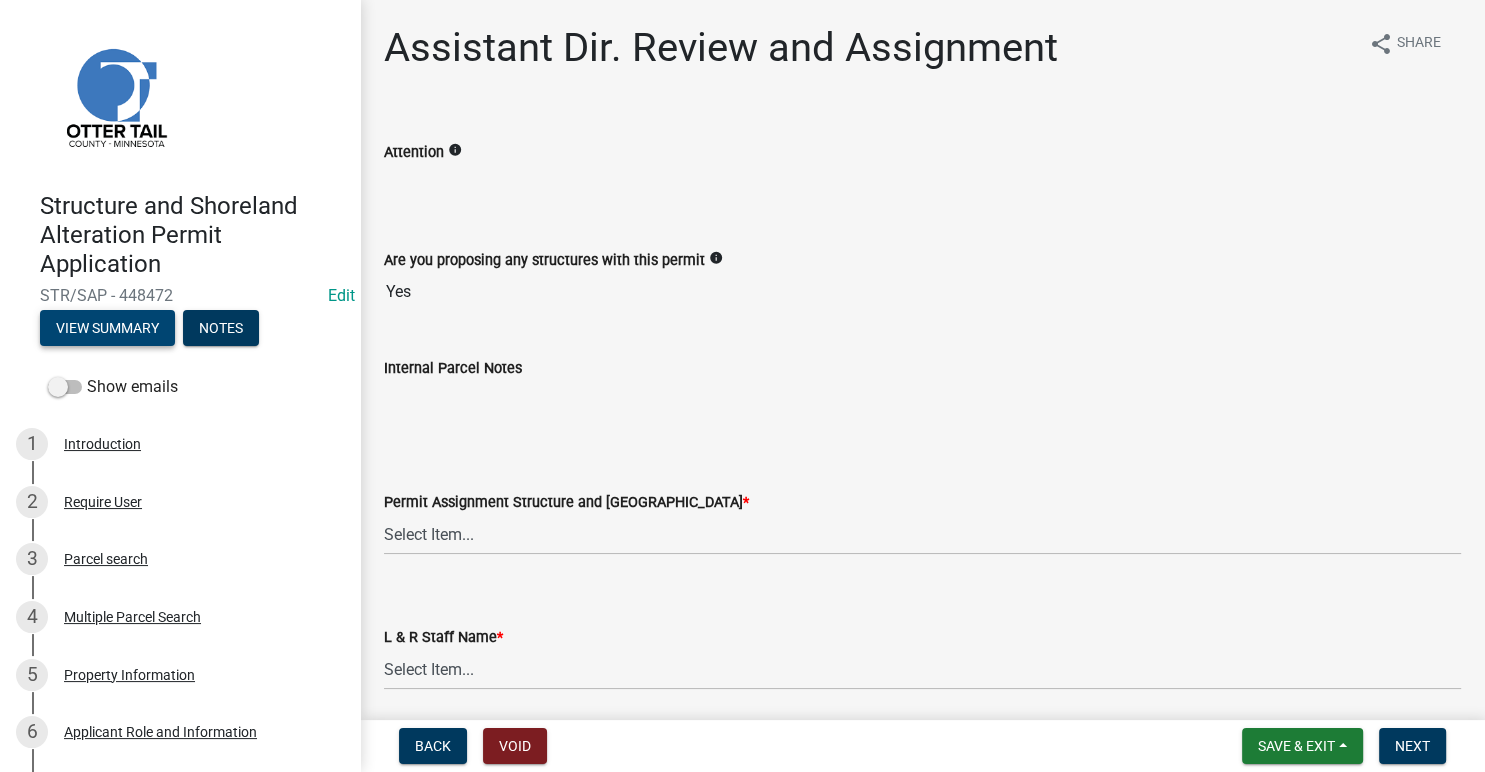 click on "View Summary" at bounding box center [107, 328] 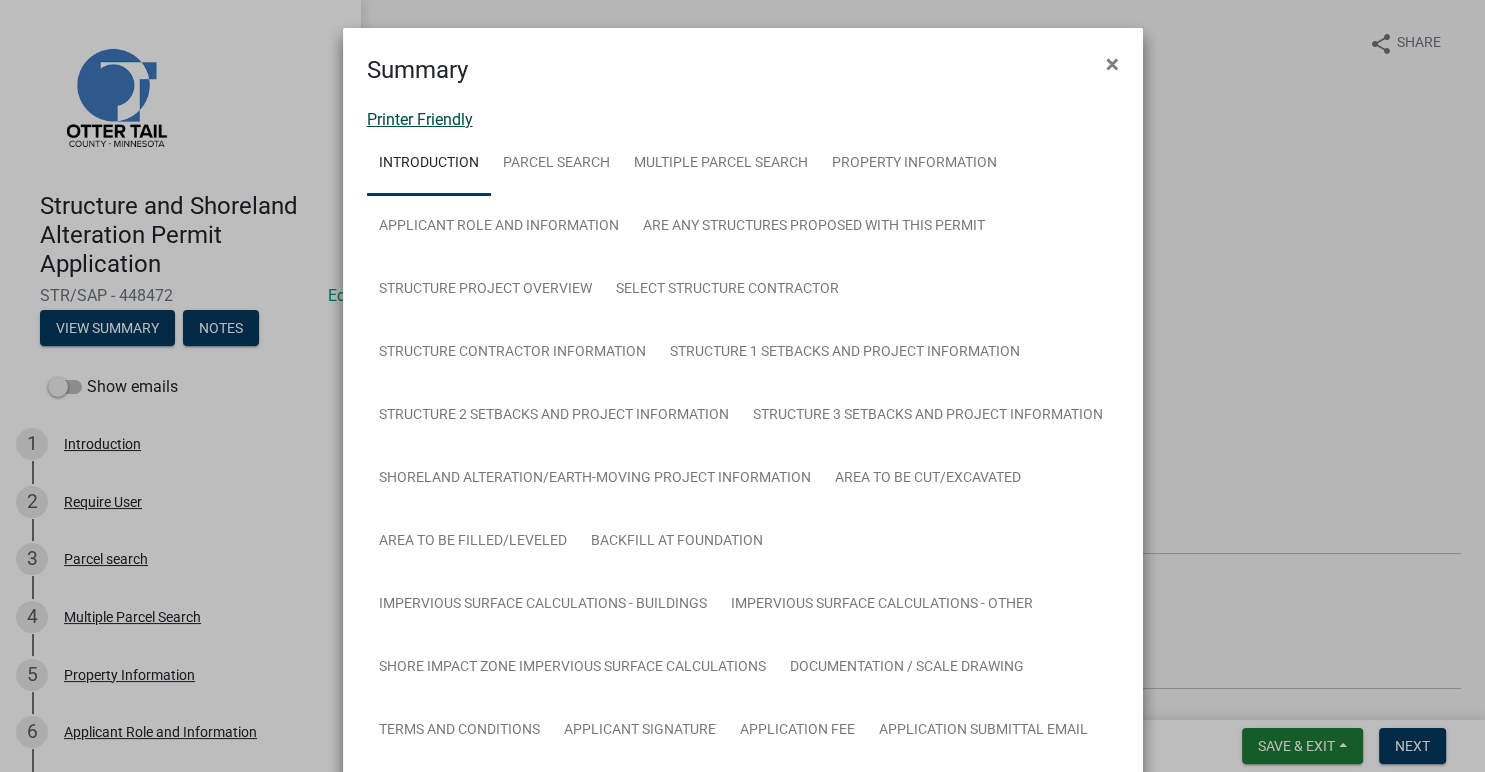 click on "Printer Friendly" 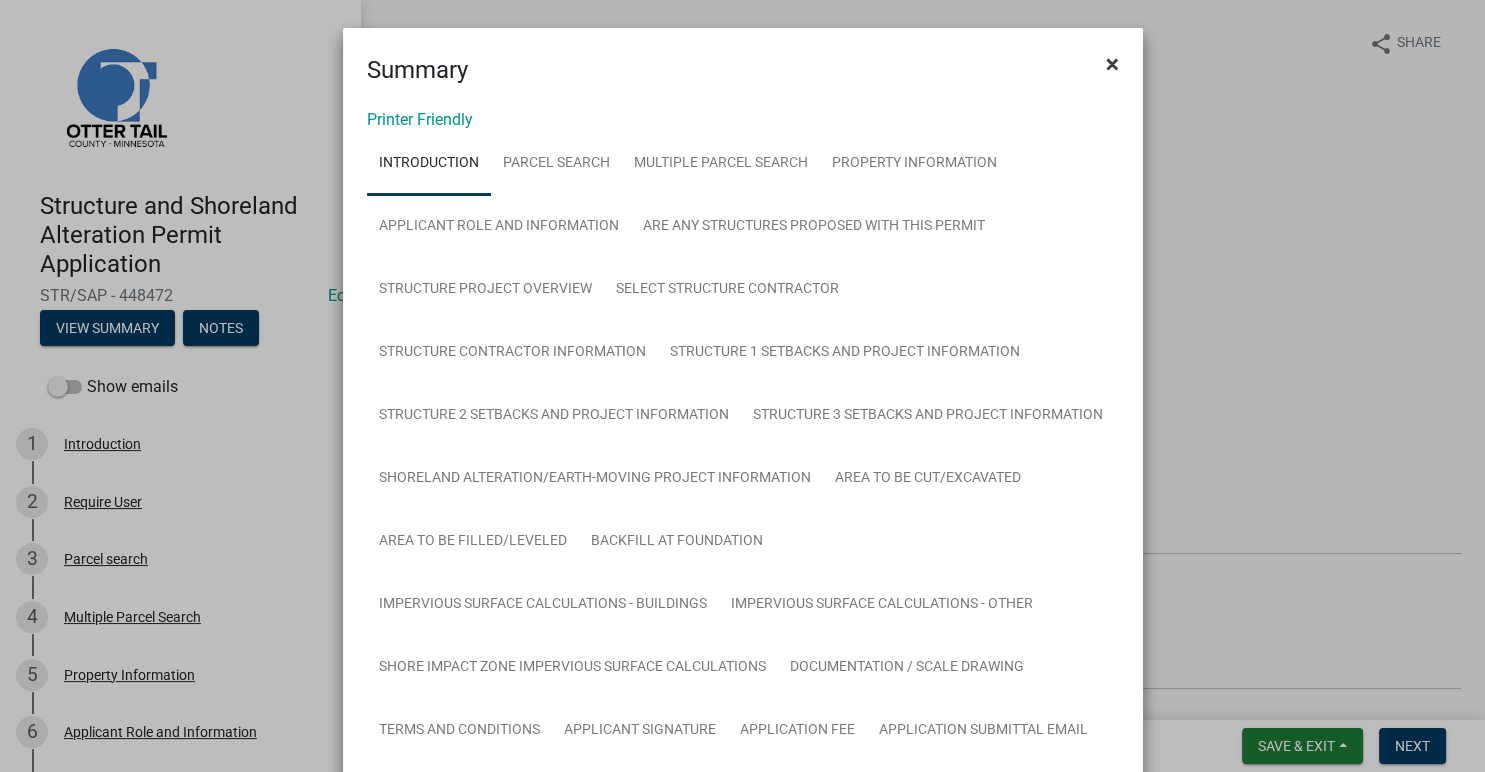 click on "×" 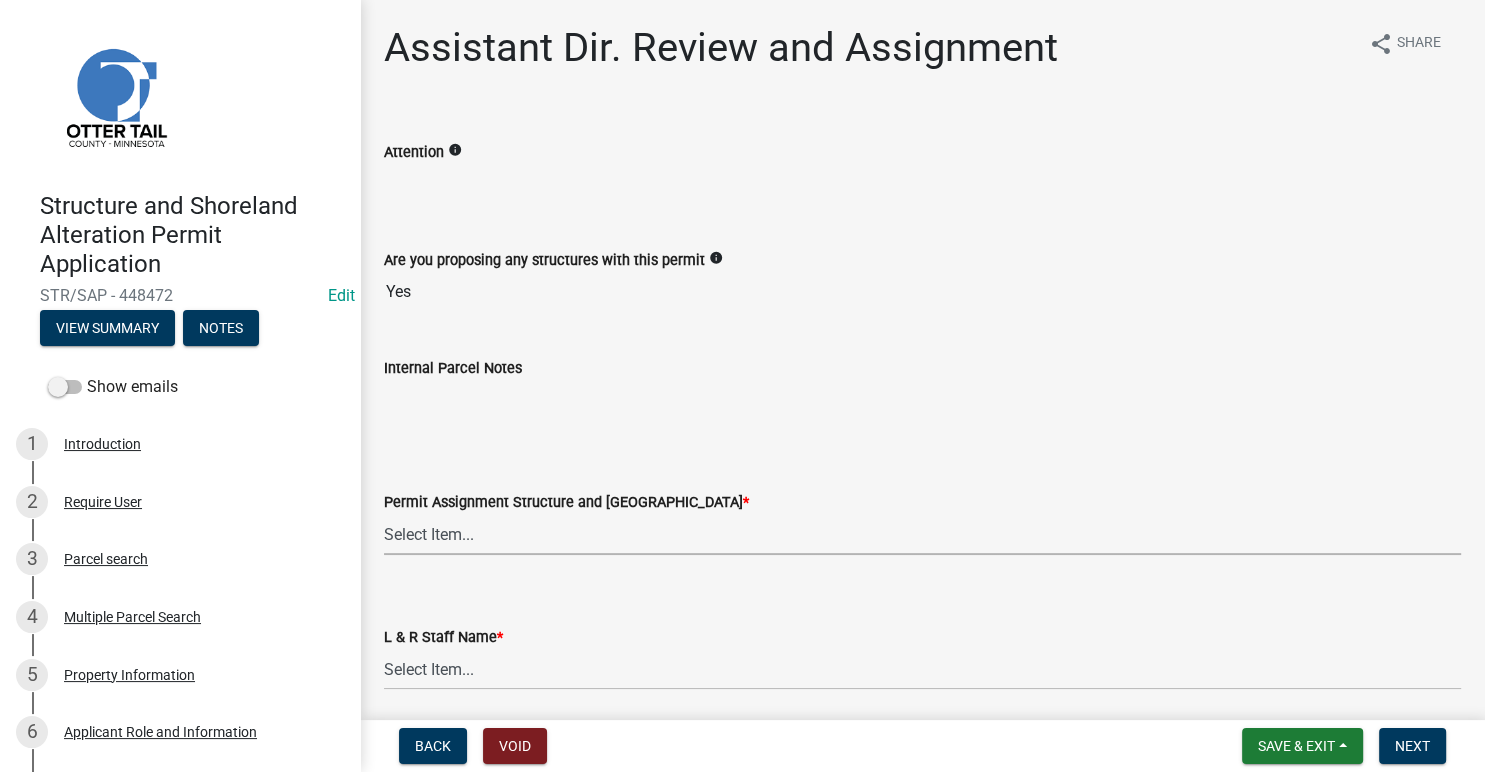 click on "Select Item...   [PERSON_NAME] ([EMAIL_ADDRESS][DOMAIN_NAME])   [PERSON_NAME] ([EMAIL_ADDRESS][DOMAIN_NAME])   [PERSON_NAME] ([EMAIL_ADDRESS][DOMAIN_NAME])   [PERSON_NAME] ([EMAIL_ADDRESS][DOMAIN_NAME])   [PERSON_NAME] ([EMAIL_ADDRESS][DOMAIN_NAME])   [PERSON_NAME] ([EMAIL_ADDRESS][DOMAIN_NAME])   [PERSON_NAME] ([EMAIL_ADDRESS][DOMAIN_NAME])   [PERSON_NAME] ([EMAIL_ADDRESS][DOMAIN_NAME])   [PERSON_NAME] ([EMAIL_ADDRESS][DOMAIN_NAME])   [PERSON_NAME] ([EMAIL_ADDRESS][DOMAIN_NAME])   [PERSON_NAME] ([EMAIL_ADDRESS][DOMAIN_NAME])   [PERSON_NAME] ([EMAIL_ADDRESS][DOMAIN_NAME])   [PERSON_NAME] ([PERSON_NAME][EMAIL_ADDRESS][DOMAIN_NAME])   [PERSON_NAME] ([EMAIL_ADDRESS][DOMAIN_NAME])" at bounding box center (922, 534) 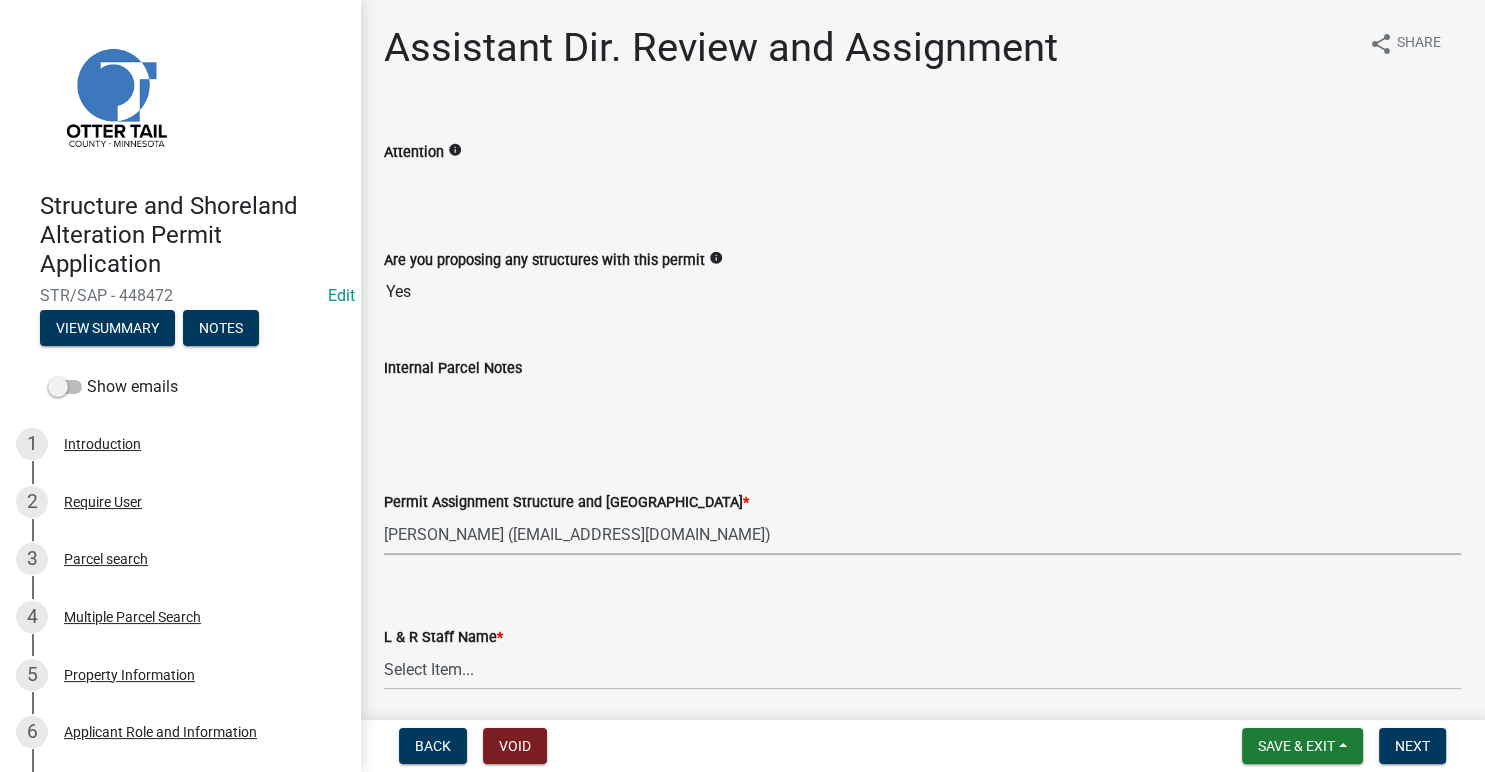 click on "[PERSON_NAME] ([EMAIL_ADDRESS][DOMAIN_NAME])" at bounding box center (0, 0) 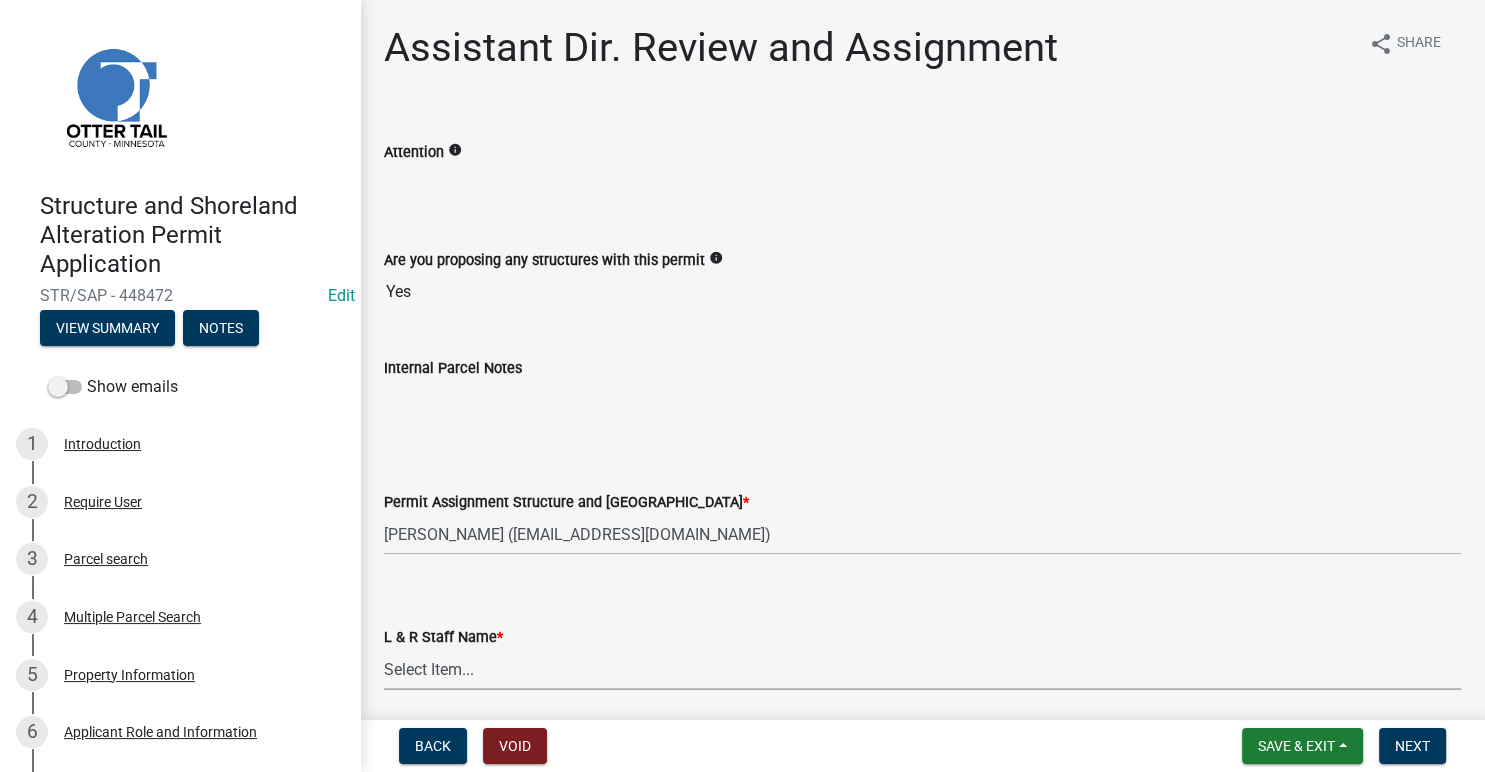 click on "Select Item...   [PERSON_NAME]   [PERSON_NAME]   [PERSON_NAME]   [PERSON_NAME]   [PERSON_NAME]   [PERSON_NAME]   [PERSON_NAME]   [PERSON_NAME]   [PERSON_NAME]   [PERSON_NAME]   [PERSON_NAME]   [PERSON_NAME]   [PERSON_NAME]   [PERSON_NAME]" at bounding box center [922, 669] 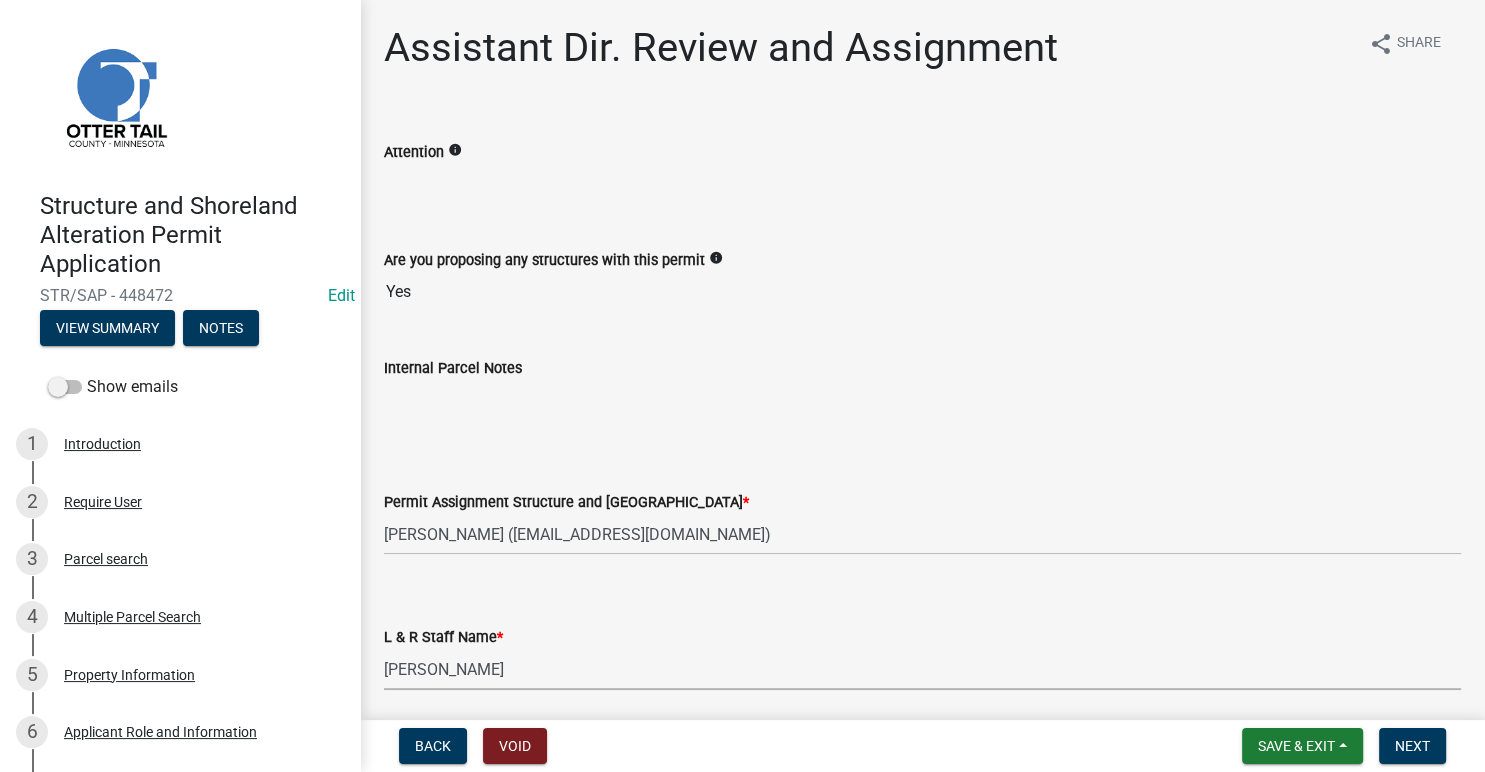 click on "[PERSON_NAME]" at bounding box center (0, 0) 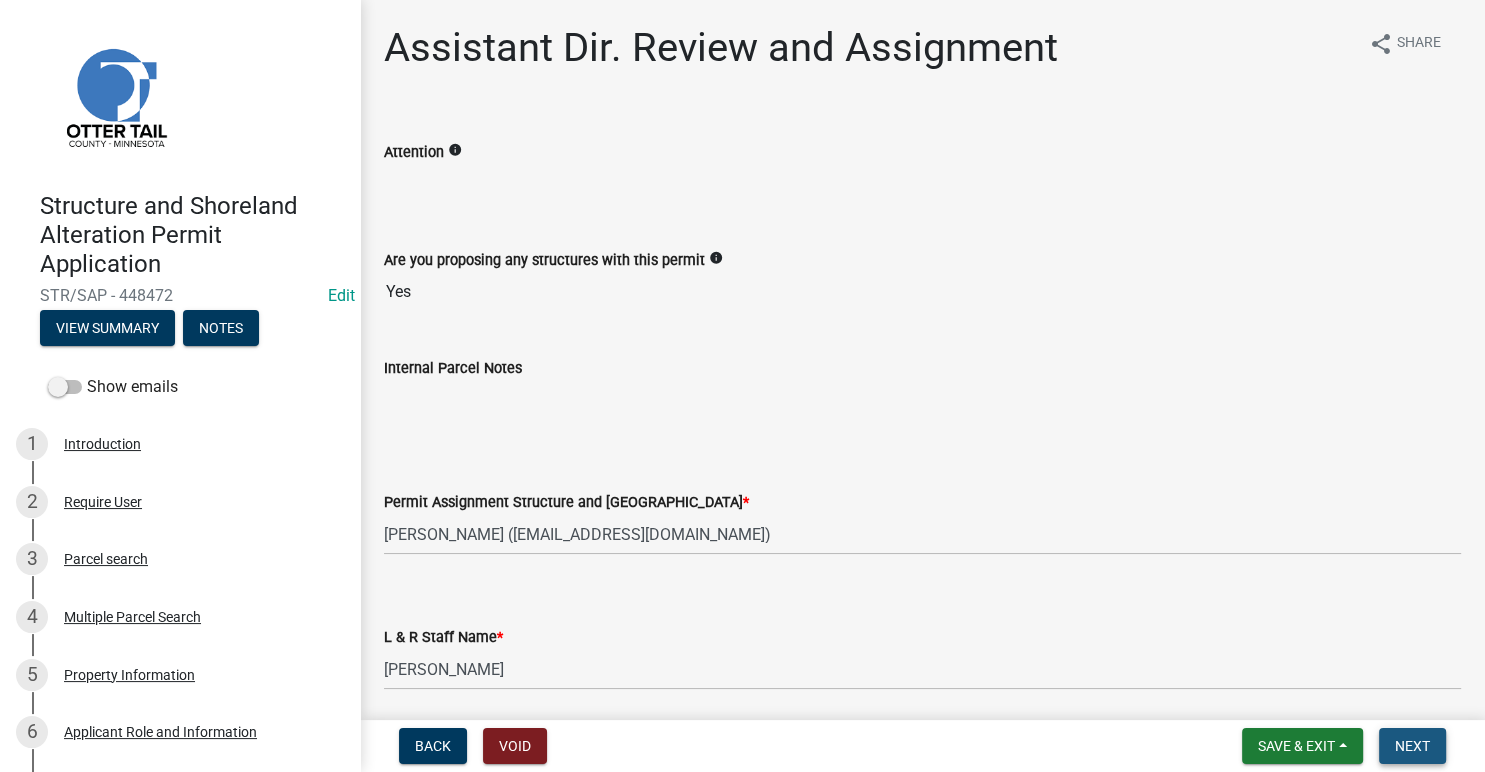 click on "Next" at bounding box center (1412, 746) 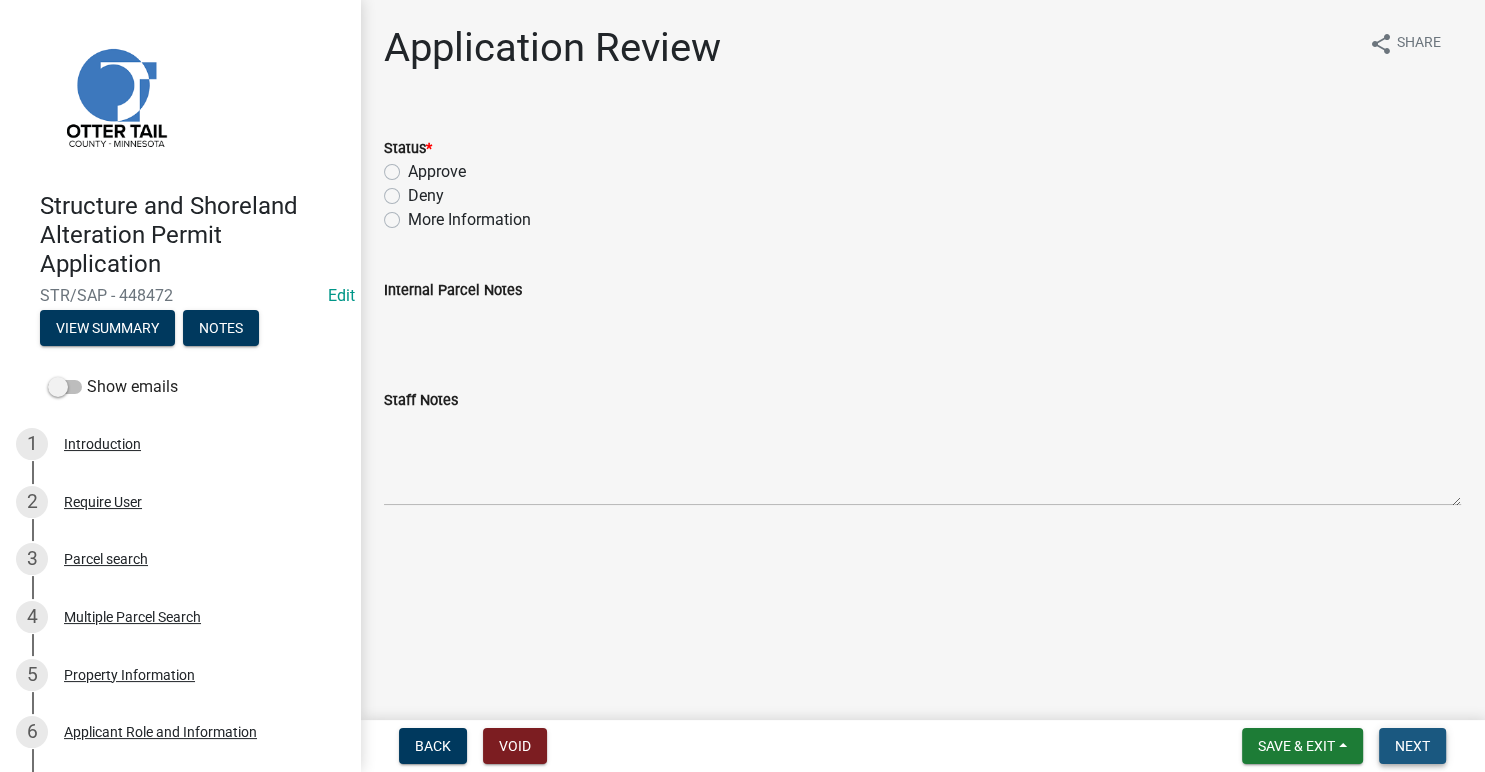 click on "Next" at bounding box center [1412, 746] 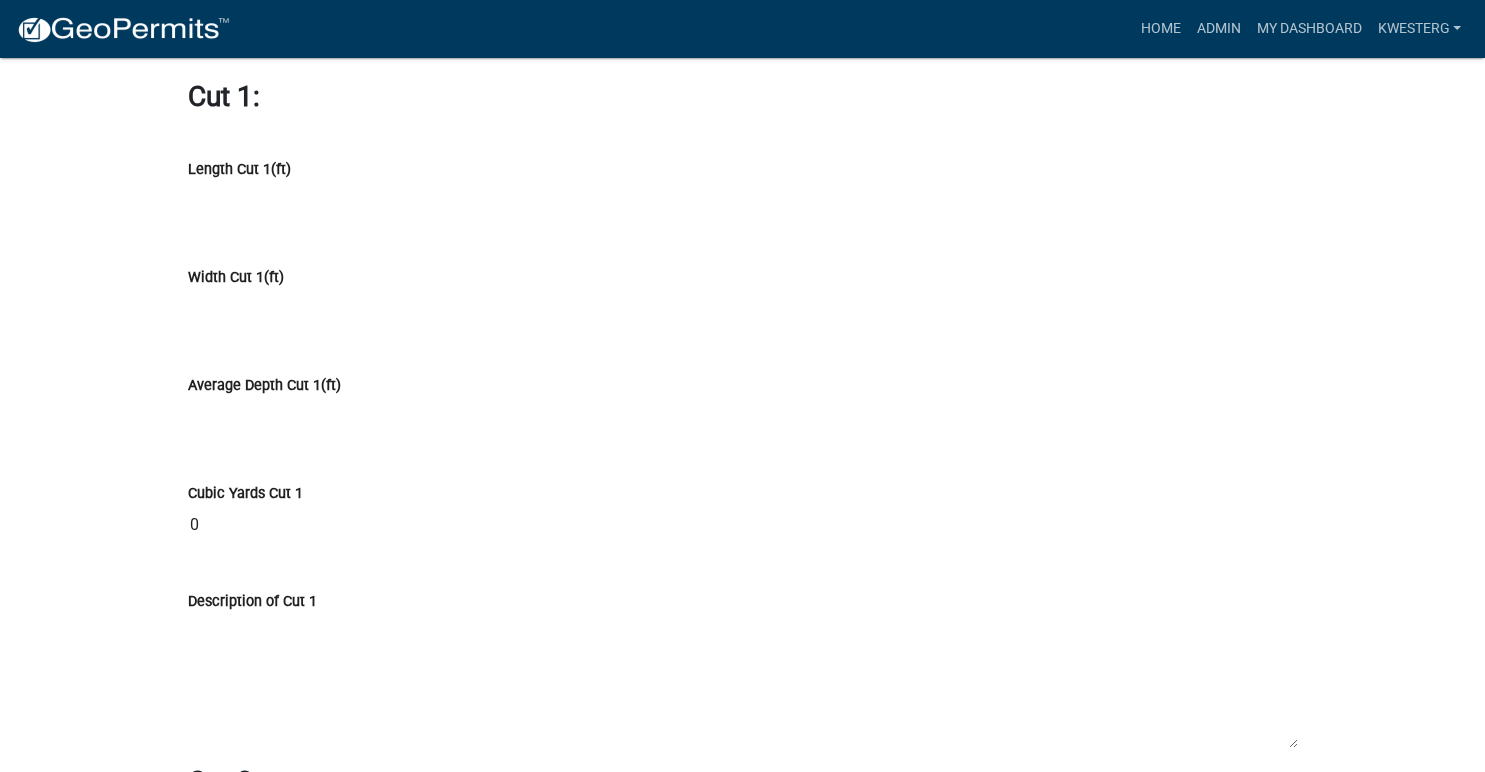 scroll, scrollTop: 13173, scrollLeft: 0, axis: vertical 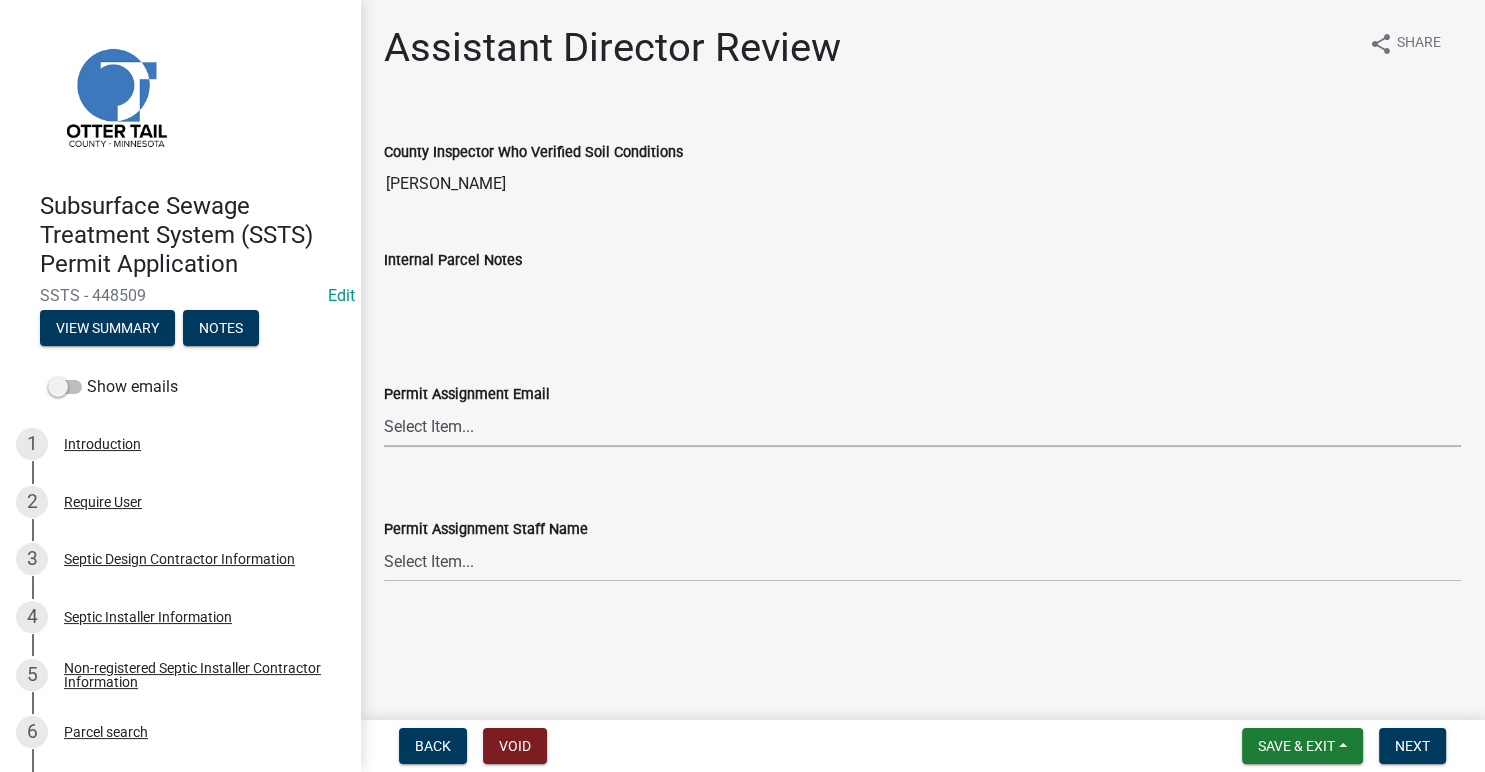 click on "Select Item...   [PERSON_NAME] ([EMAIL_ADDRESS][DOMAIN_NAME])   [PERSON_NAME] ([EMAIL_ADDRESS][DOMAIN_NAME])   [PERSON_NAME] ([EMAIL_ADDRESS][DOMAIN_NAME])   [PERSON_NAME] ([EMAIL_ADDRESS][DOMAIN_NAME])   [PERSON_NAME] ([EMAIL_ADDRESS][DOMAIN_NAME])   [PERSON_NAME] ([EMAIL_ADDRESS][DOMAIN_NAME])   [PERSON_NAME] ([EMAIL_ADDRESS][DOMAIN_NAME])   [PERSON_NAME] ([EMAIL_ADDRESS][DOMAIN_NAME])   [PERSON_NAME] ([EMAIL_ADDRESS][DOMAIN_NAME])   [PERSON_NAME] ([EMAIL_ADDRESS][DOMAIN_NAME])   [PERSON_NAME] ([EMAIL_ADDRESS][DOMAIN_NAME])   [PERSON_NAME] ([EMAIL_ADDRESS][DOMAIN_NAME])   [PERSON_NAME] ([PERSON_NAME][EMAIL_ADDRESS][DOMAIN_NAME])   [PERSON_NAME] ([EMAIL_ADDRESS][DOMAIN_NAME])" at bounding box center [922, 426] 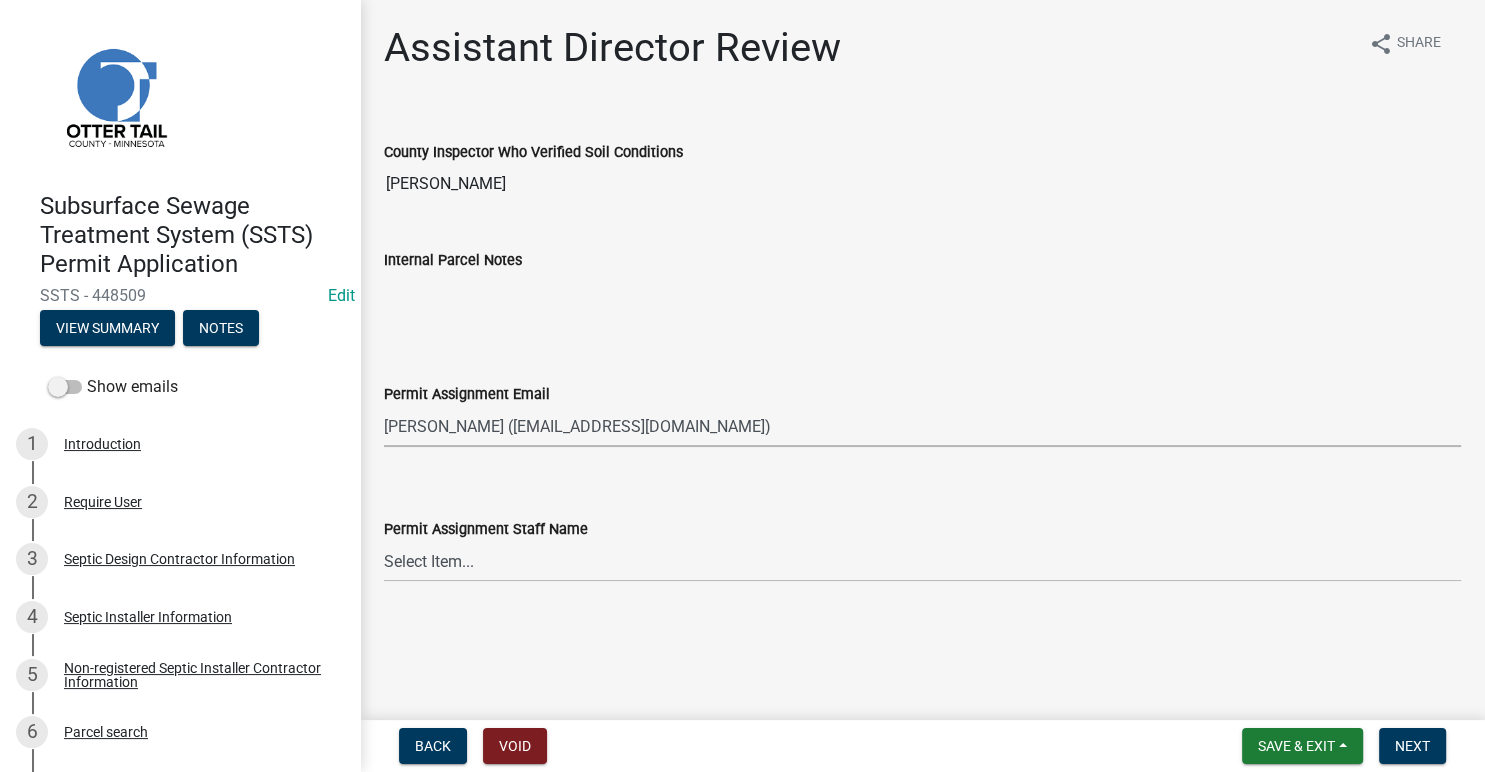 click on "[PERSON_NAME] ([EMAIL_ADDRESS][DOMAIN_NAME])" at bounding box center (0, 0) 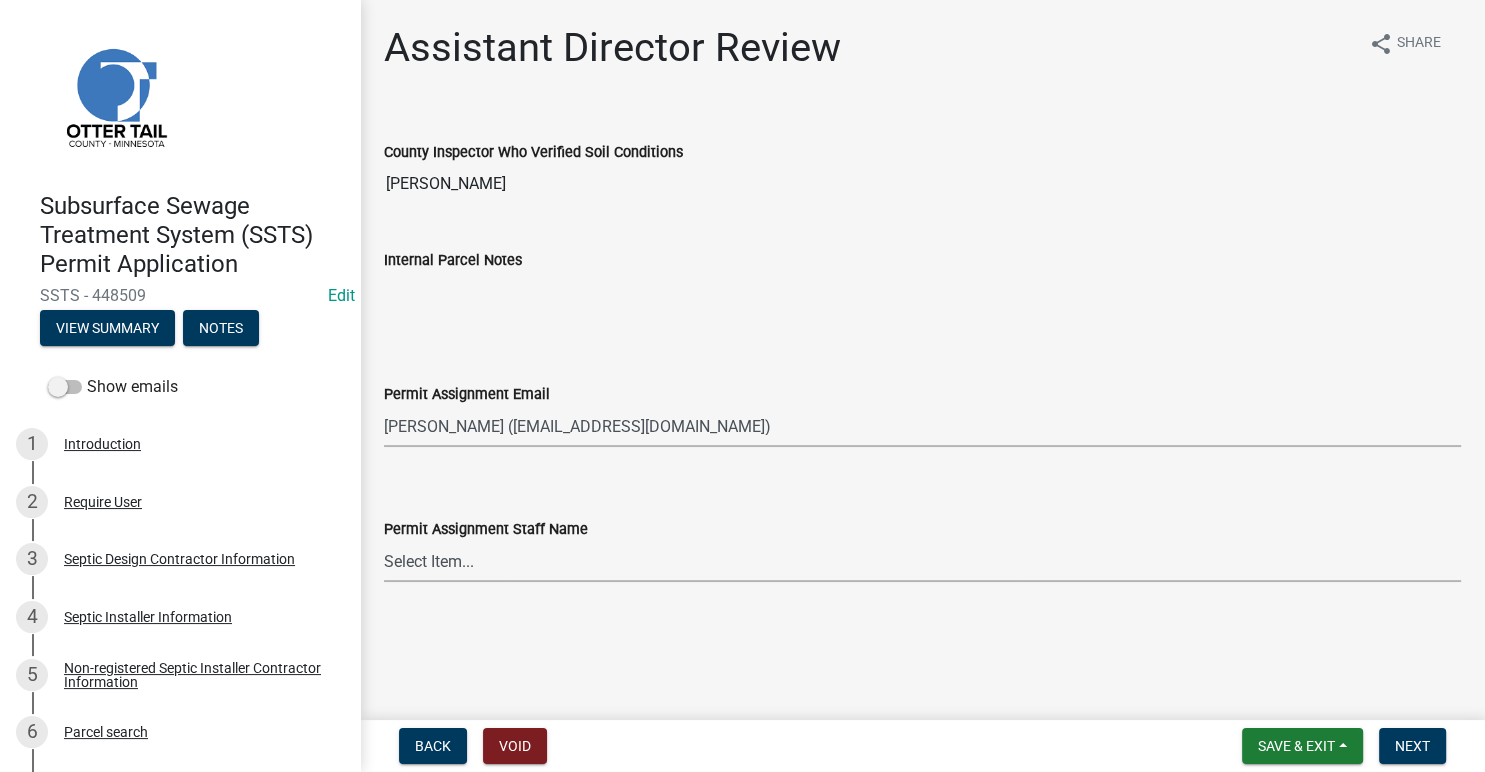 click on "Select Item...   [PERSON_NAME]   [PERSON_NAME]   [PERSON_NAME]   [PERSON_NAME]   [PERSON_NAME]   [PERSON_NAME]   [PERSON_NAME]   [PERSON_NAME]   [PERSON_NAME]   [PERSON_NAME]   [PERSON_NAME]   [PERSON_NAME]   [PERSON_NAME]   [PERSON_NAME]" at bounding box center [922, 561] 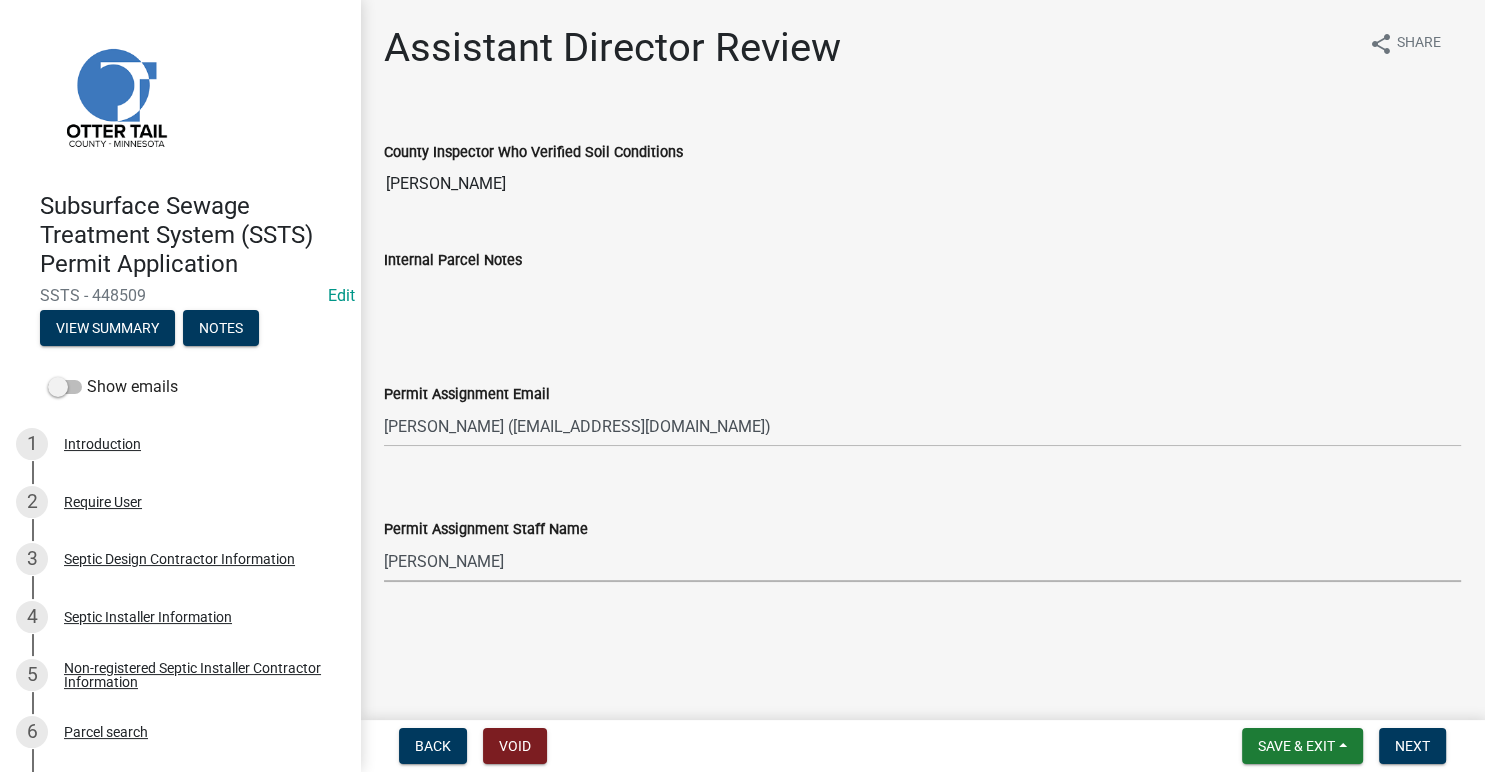 click on "[PERSON_NAME]" at bounding box center [0, 0] 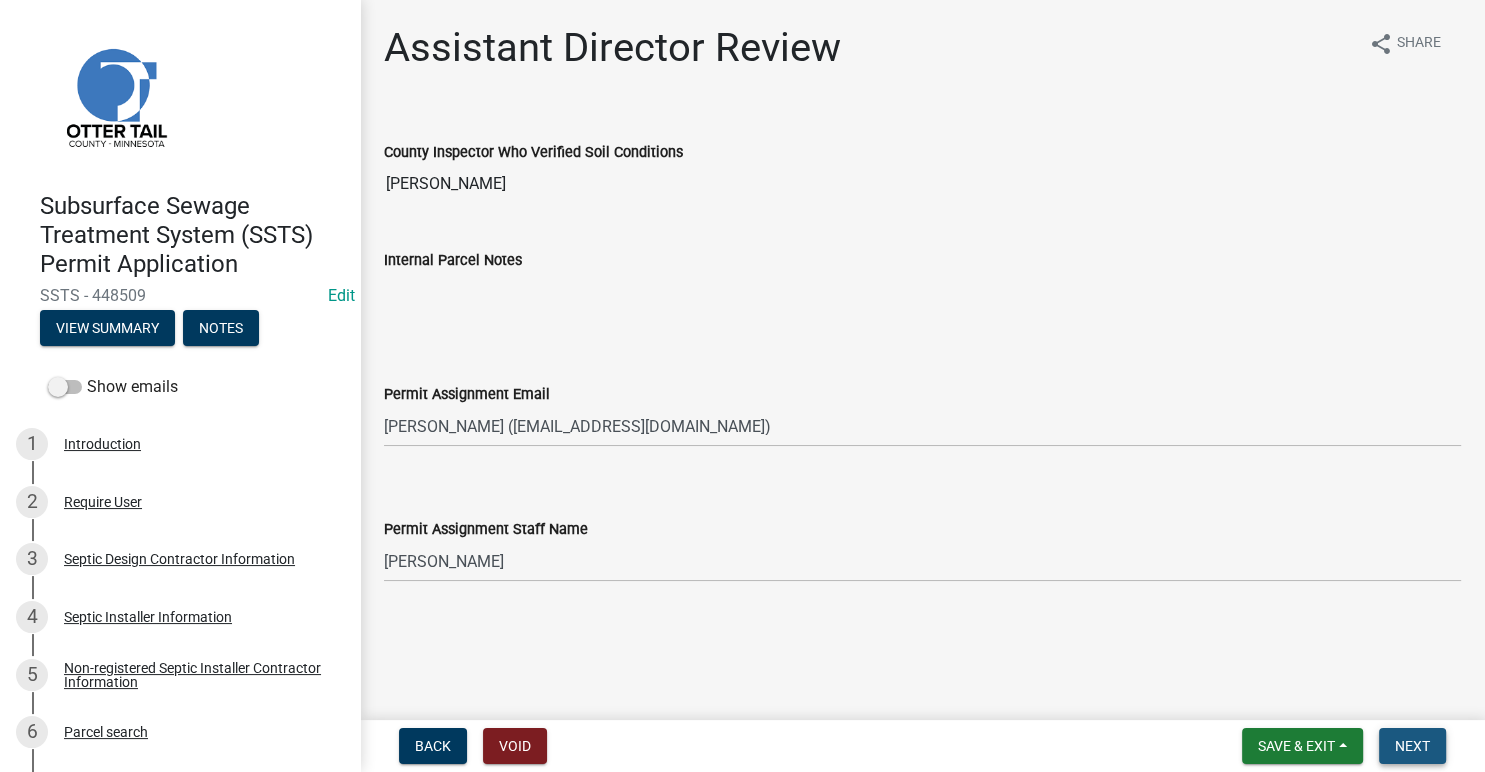 click on "Next" at bounding box center [1412, 746] 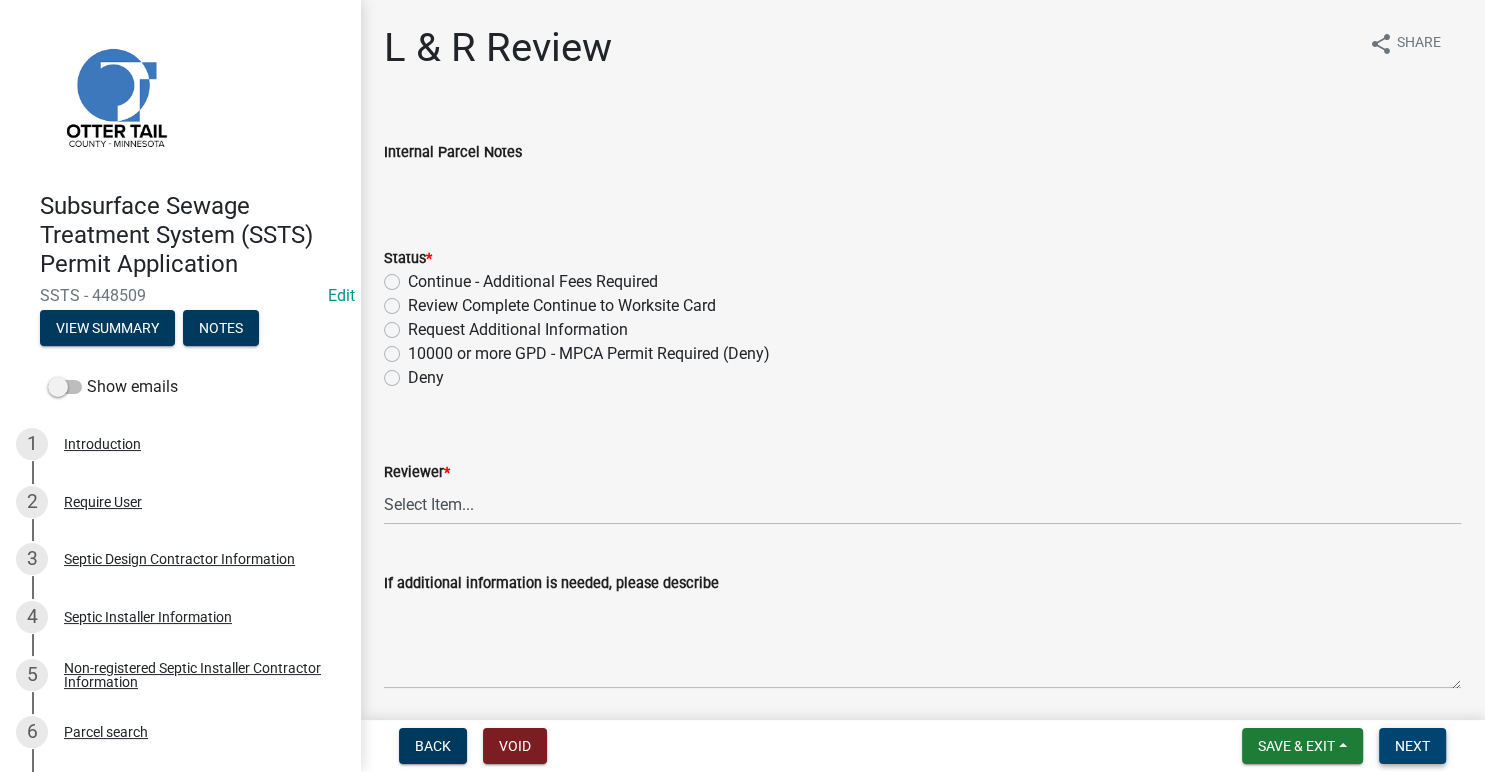 click on "Next" at bounding box center [1412, 746] 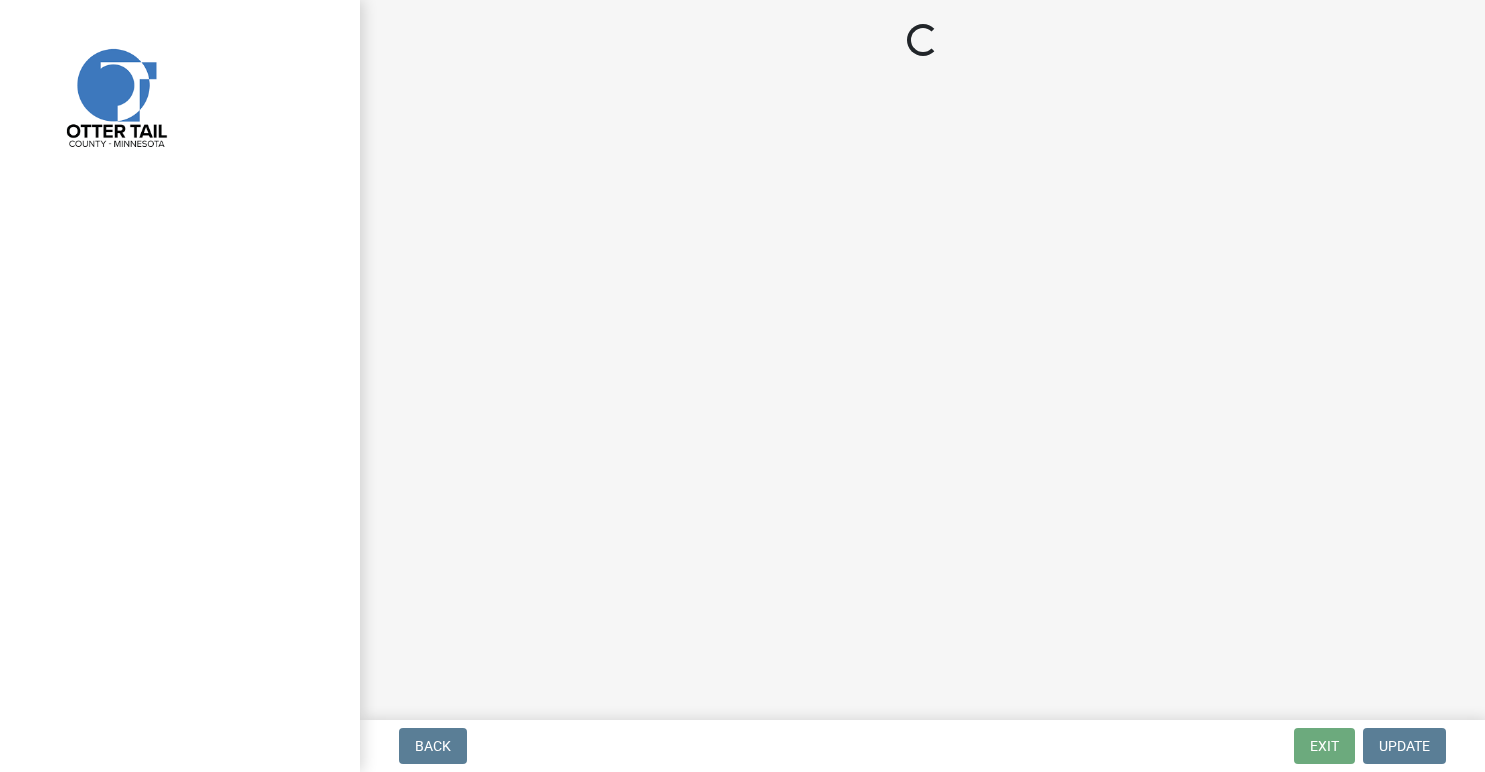 scroll, scrollTop: 0, scrollLeft: 0, axis: both 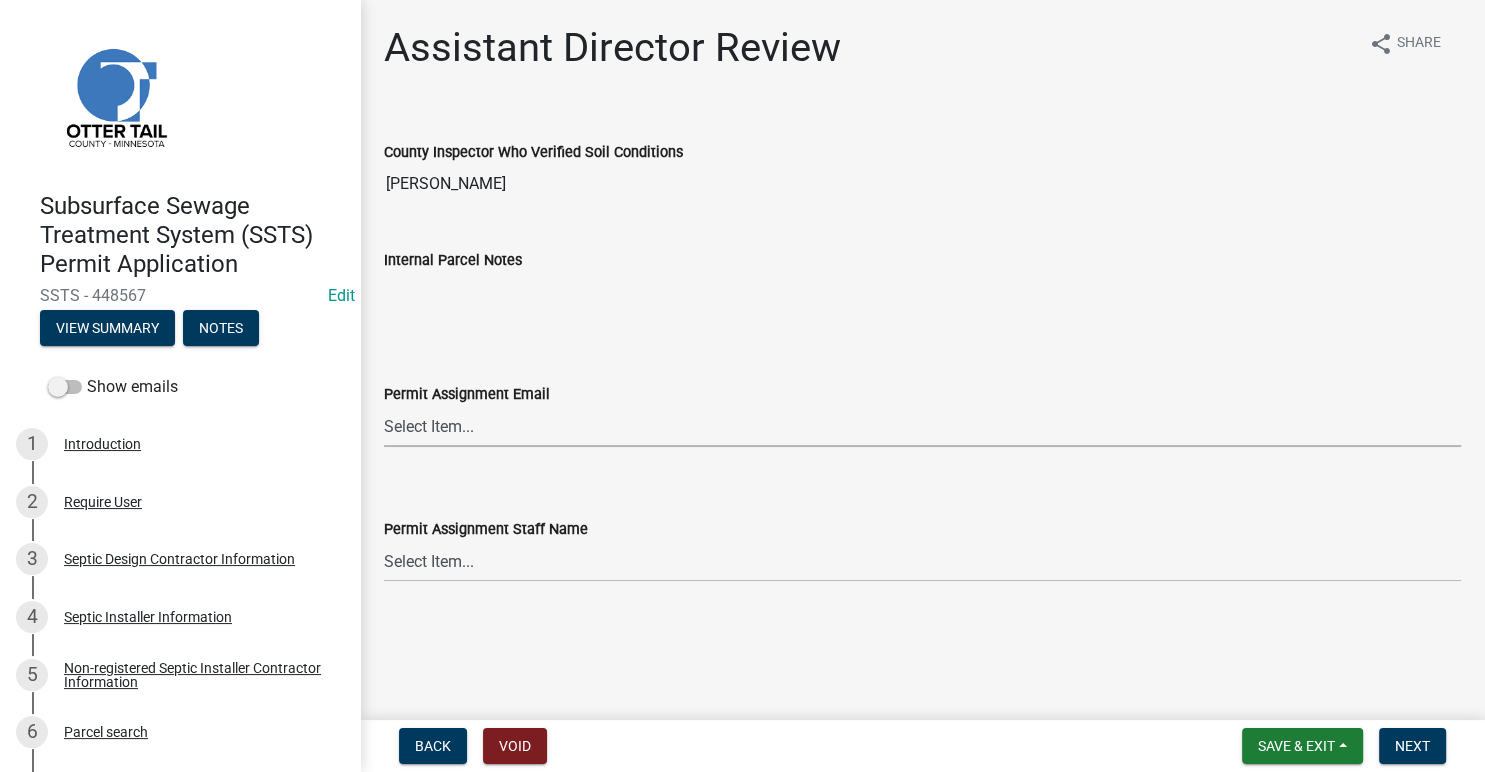 click on "Select Item...   [PERSON_NAME] ([EMAIL_ADDRESS][DOMAIN_NAME])   [PERSON_NAME] ([EMAIL_ADDRESS][DOMAIN_NAME])   [PERSON_NAME] ([EMAIL_ADDRESS][DOMAIN_NAME])   [PERSON_NAME] ([EMAIL_ADDRESS][DOMAIN_NAME])   [PERSON_NAME] ([EMAIL_ADDRESS][DOMAIN_NAME])   [PERSON_NAME] ([EMAIL_ADDRESS][DOMAIN_NAME])   [PERSON_NAME] ([EMAIL_ADDRESS][DOMAIN_NAME])   [PERSON_NAME] ([EMAIL_ADDRESS][DOMAIN_NAME])   [PERSON_NAME] ([EMAIL_ADDRESS][DOMAIN_NAME])   [PERSON_NAME] ([EMAIL_ADDRESS][DOMAIN_NAME])   [PERSON_NAME] ([EMAIL_ADDRESS][DOMAIN_NAME])   [PERSON_NAME] ([EMAIL_ADDRESS][DOMAIN_NAME])   [PERSON_NAME] ([PERSON_NAME][EMAIL_ADDRESS][DOMAIN_NAME])   [PERSON_NAME] ([EMAIL_ADDRESS][DOMAIN_NAME])" at bounding box center [922, 426] 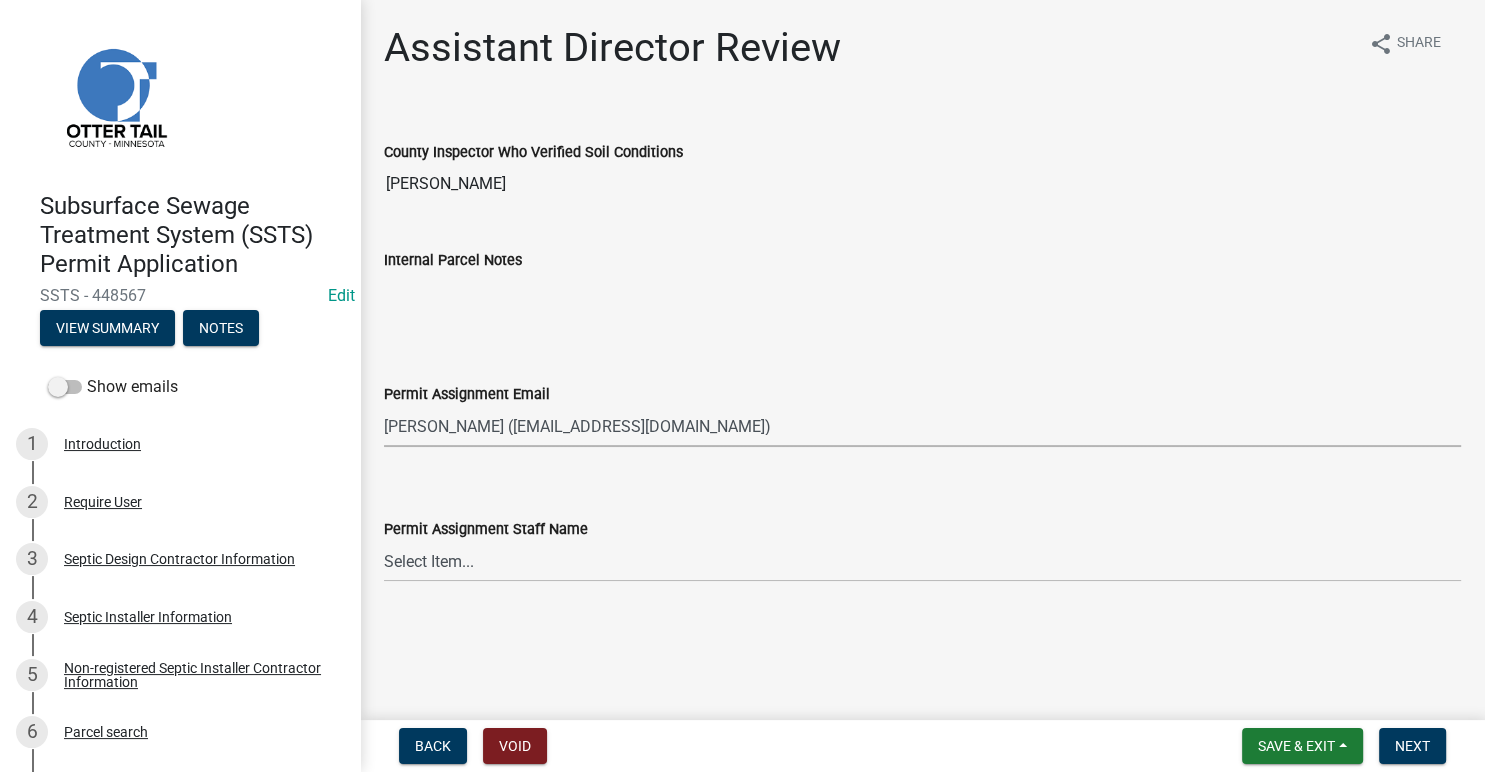 click on "[PERSON_NAME] ([EMAIL_ADDRESS][DOMAIN_NAME])" at bounding box center [0, 0] 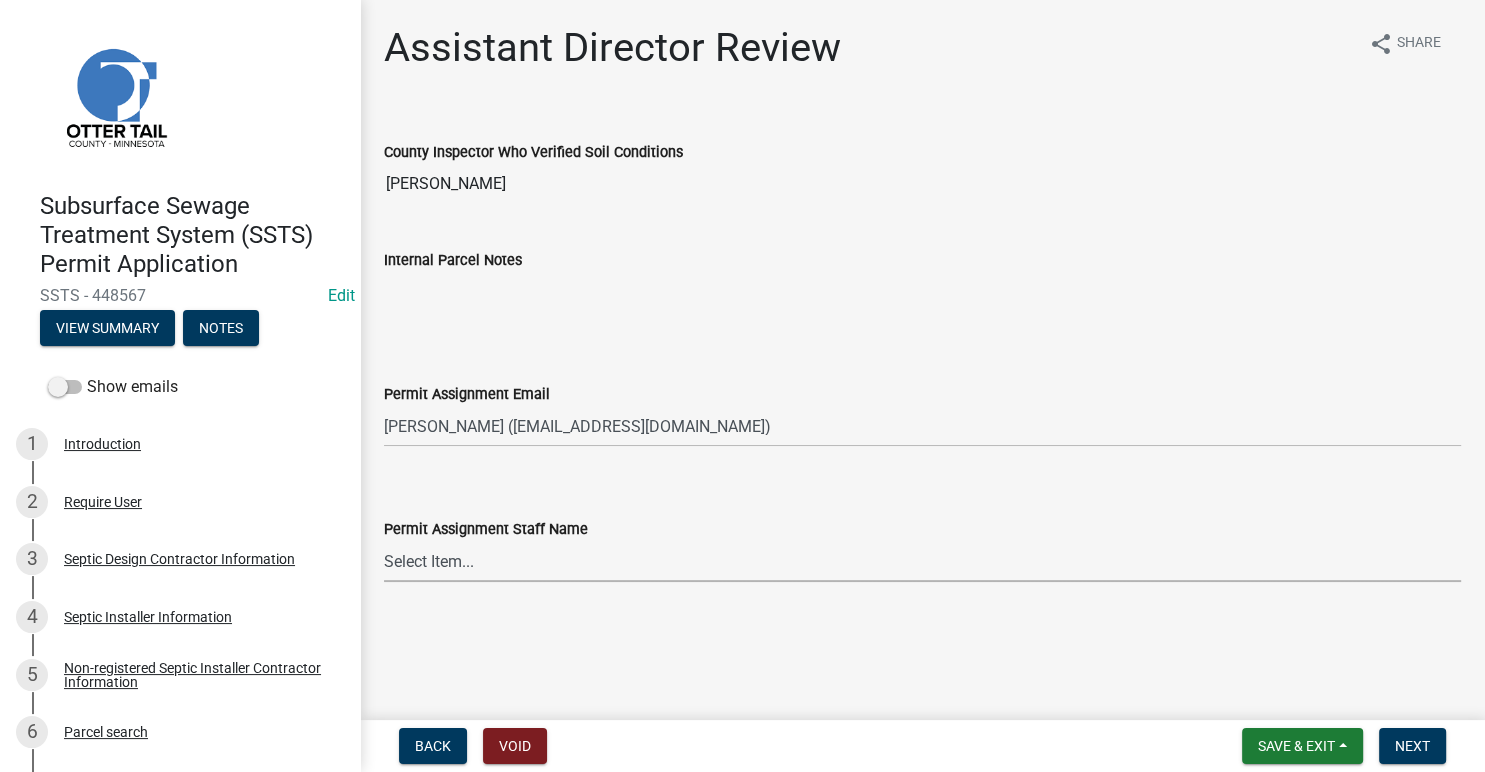 click on "Select Item...   [PERSON_NAME]   [PERSON_NAME]   [PERSON_NAME]   [PERSON_NAME]   [PERSON_NAME]   [PERSON_NAME]   [PERSON_NAME]   [PERSON_NAME]   [PERSON_NAME]   [PERSON_NAME]   [PERSON_NAME]   [PERSON_NAME]   [PERSON_NAME]   [PERSON_NAME]" at bounding box center (922, 561) 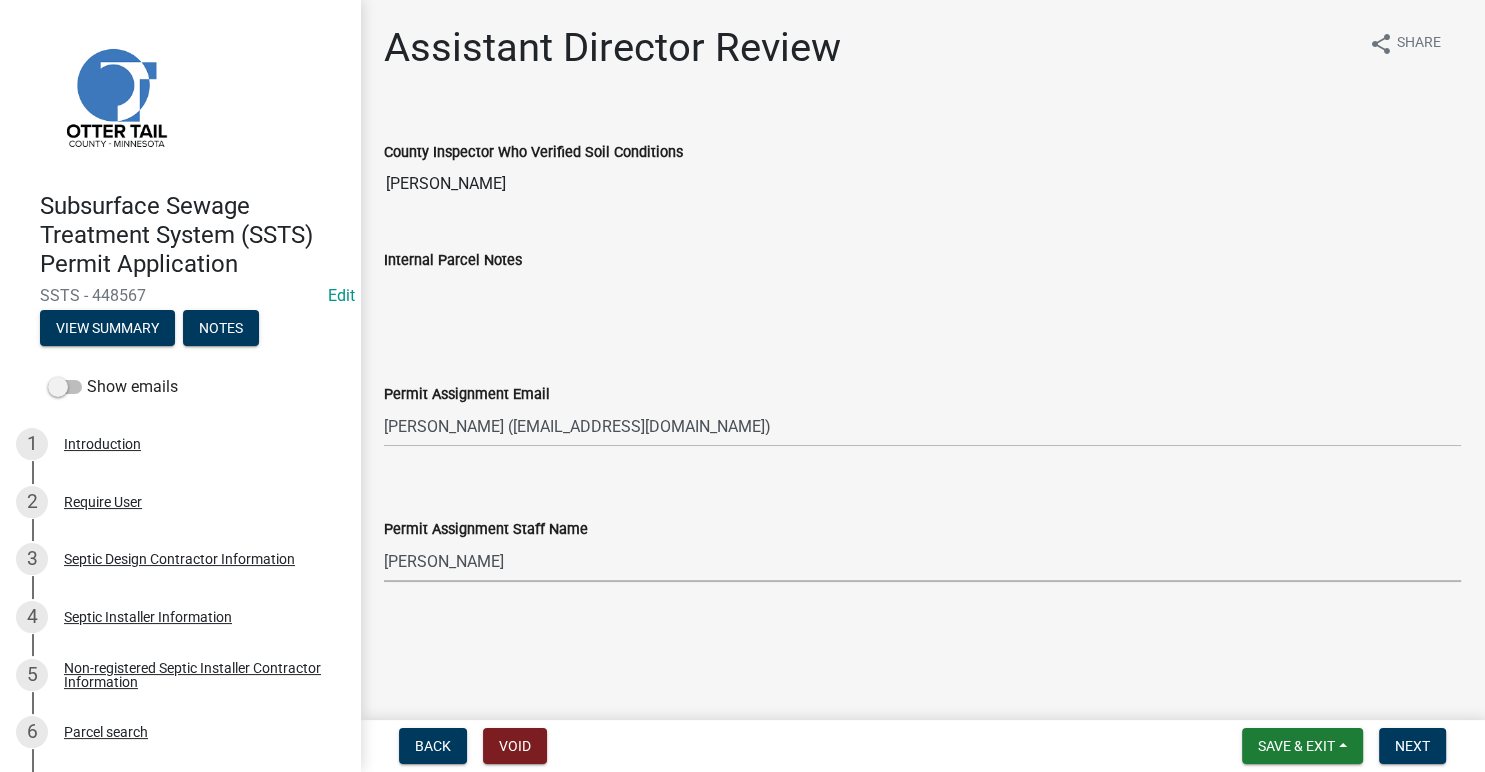 click on "[PERSON_NAME]" at bounding box center (0, 0) 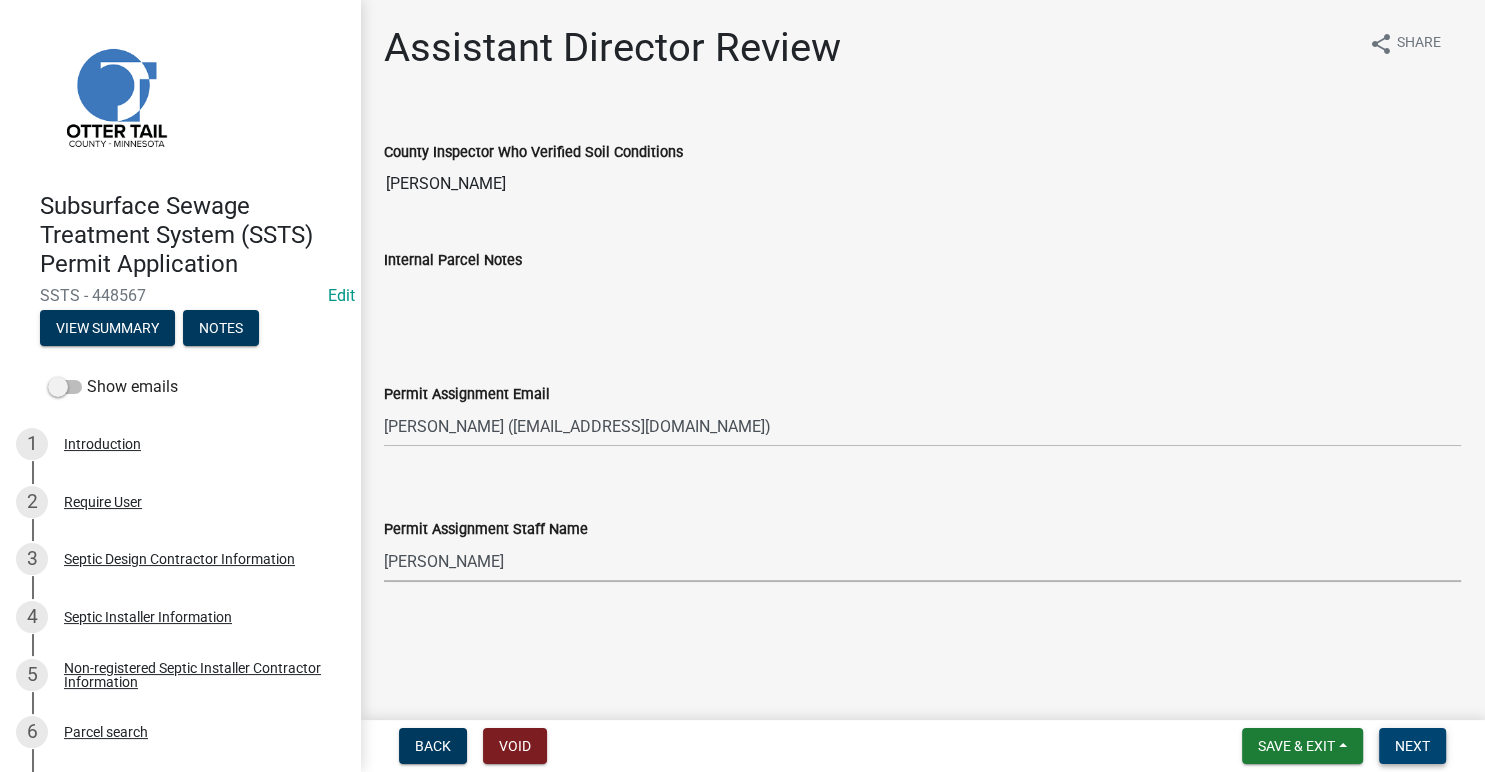 click on "Next" at bounding box center (1412, 746) 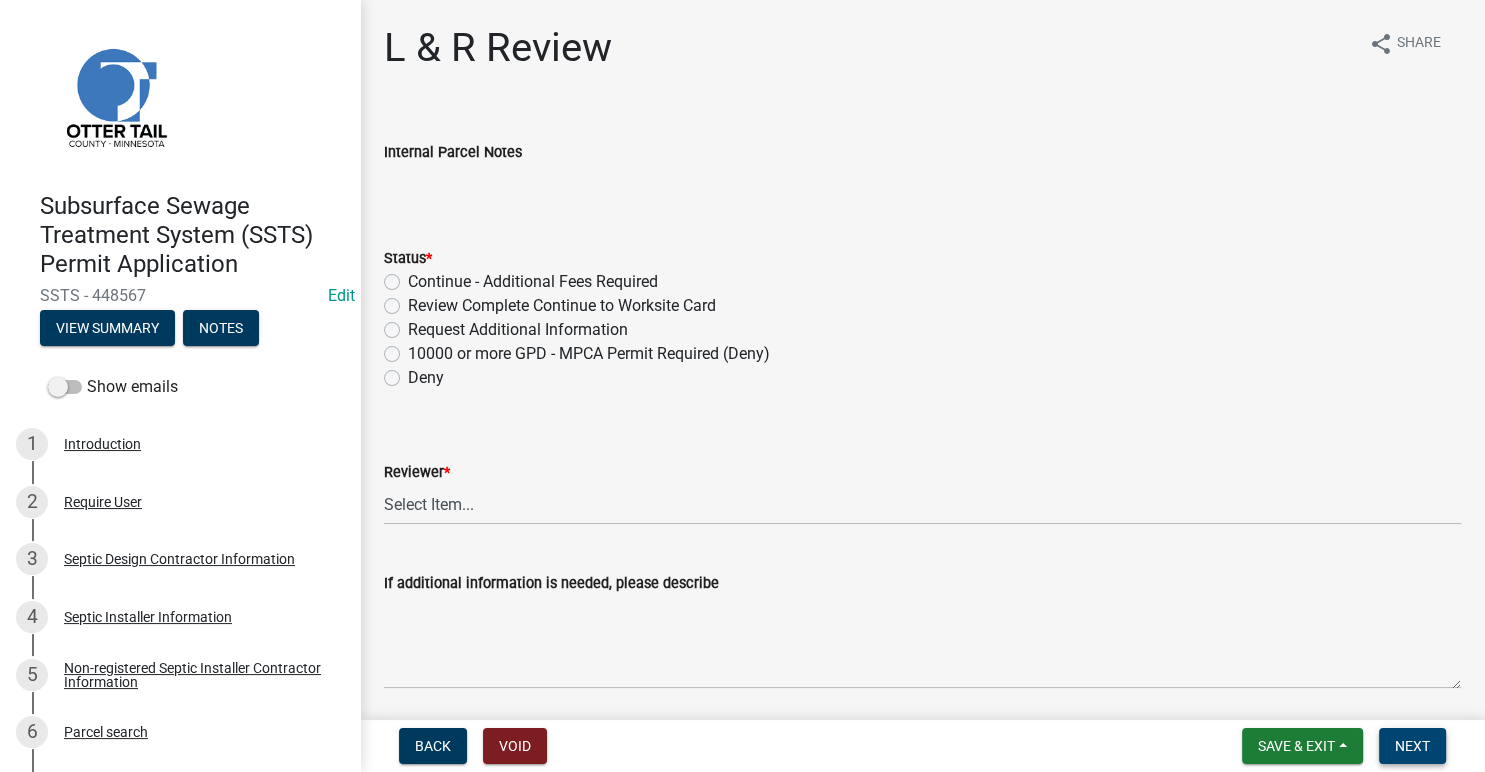 click on "Next" at bounding box center (1412, 746) 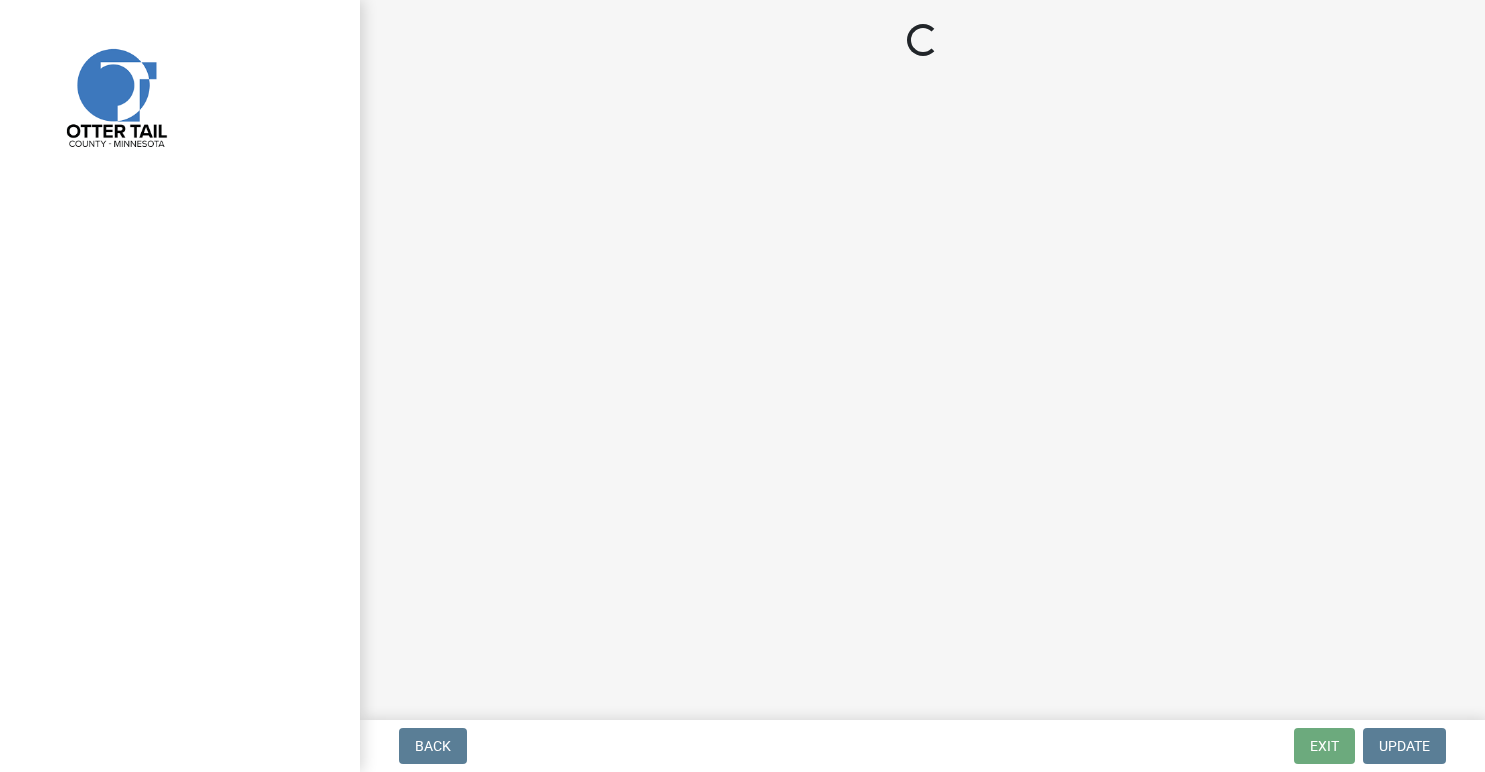 scroll, scrollTop: 0, scrollLeft: 0, axis: both 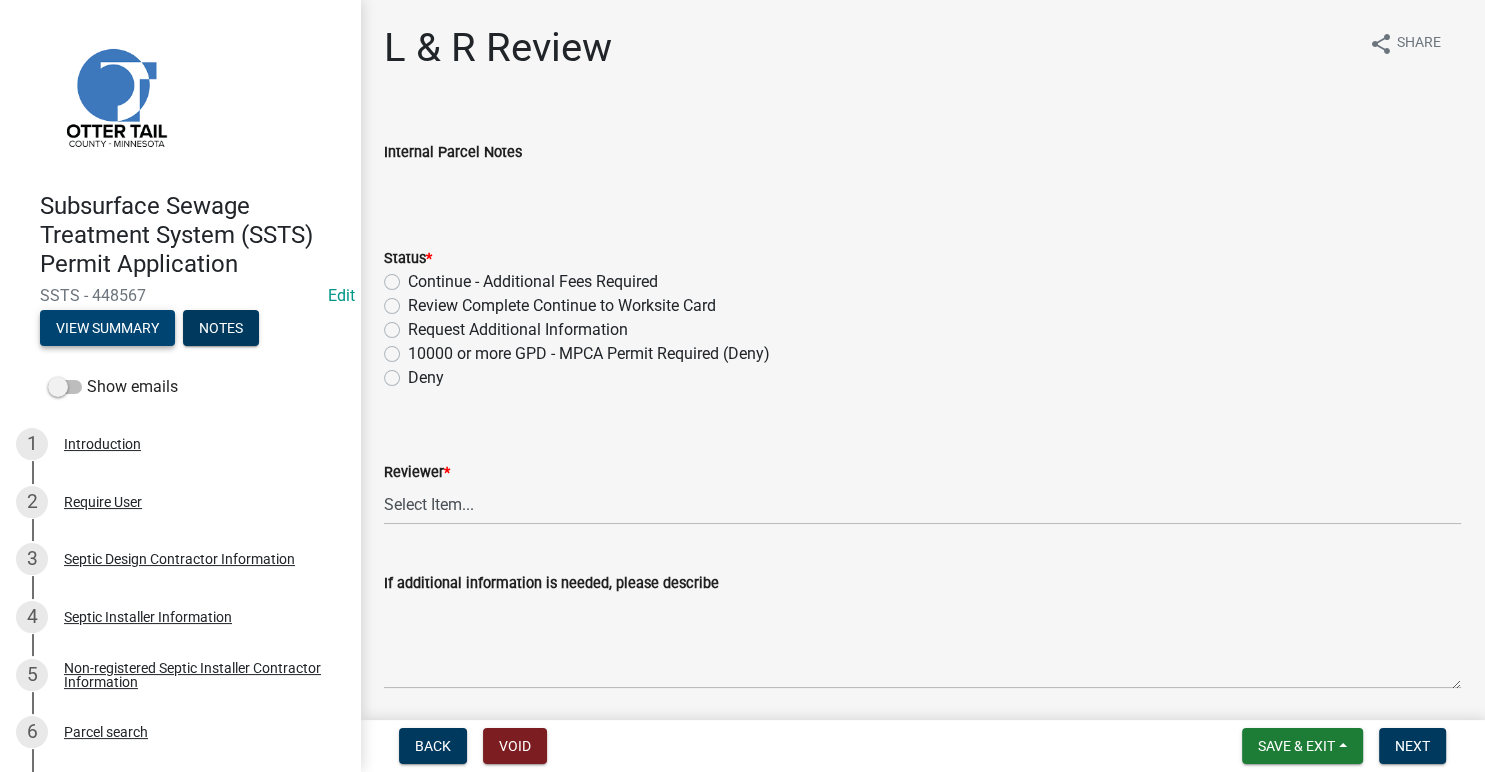click on "View Summary" at bounding box center [107, 328] 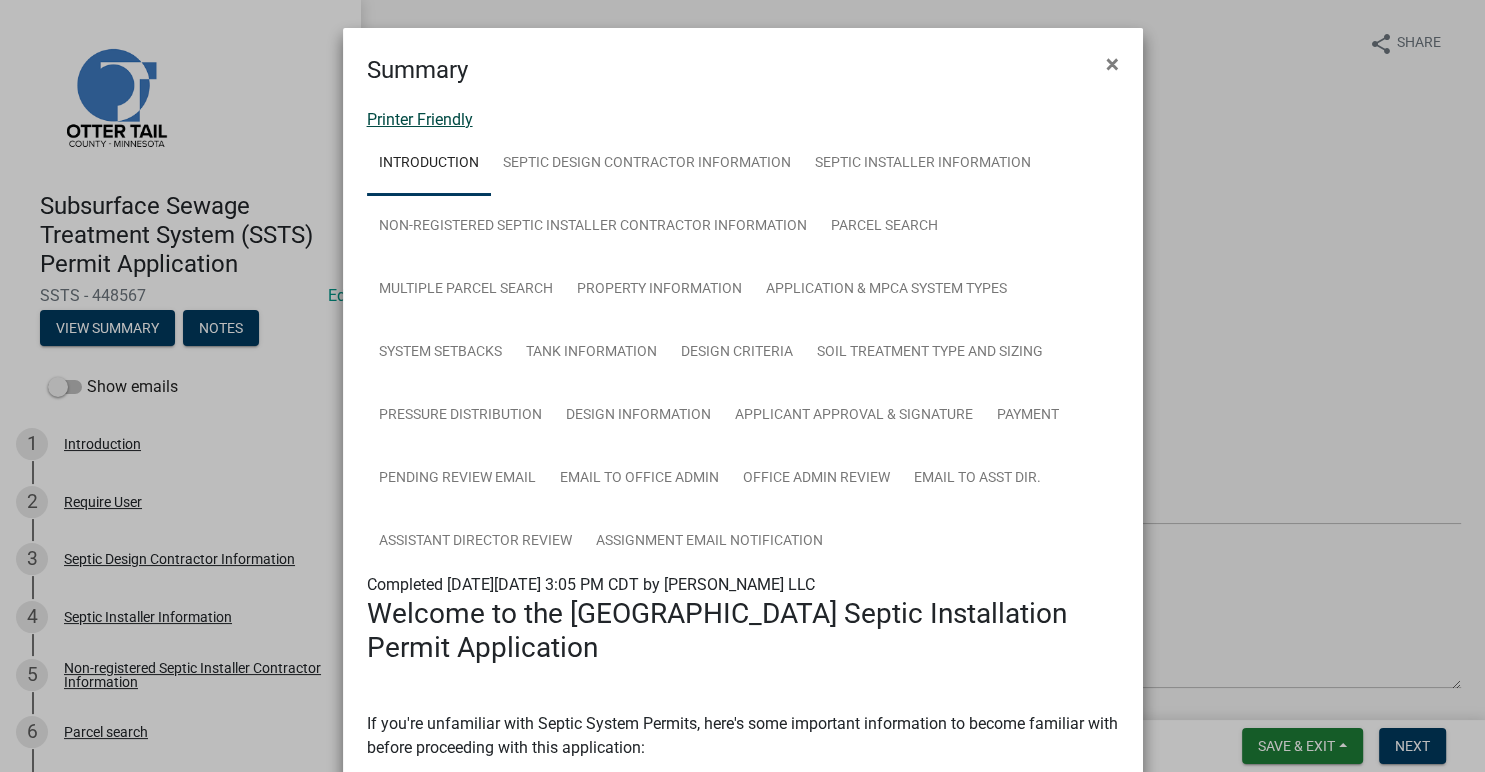 click on "Printer Friendly" 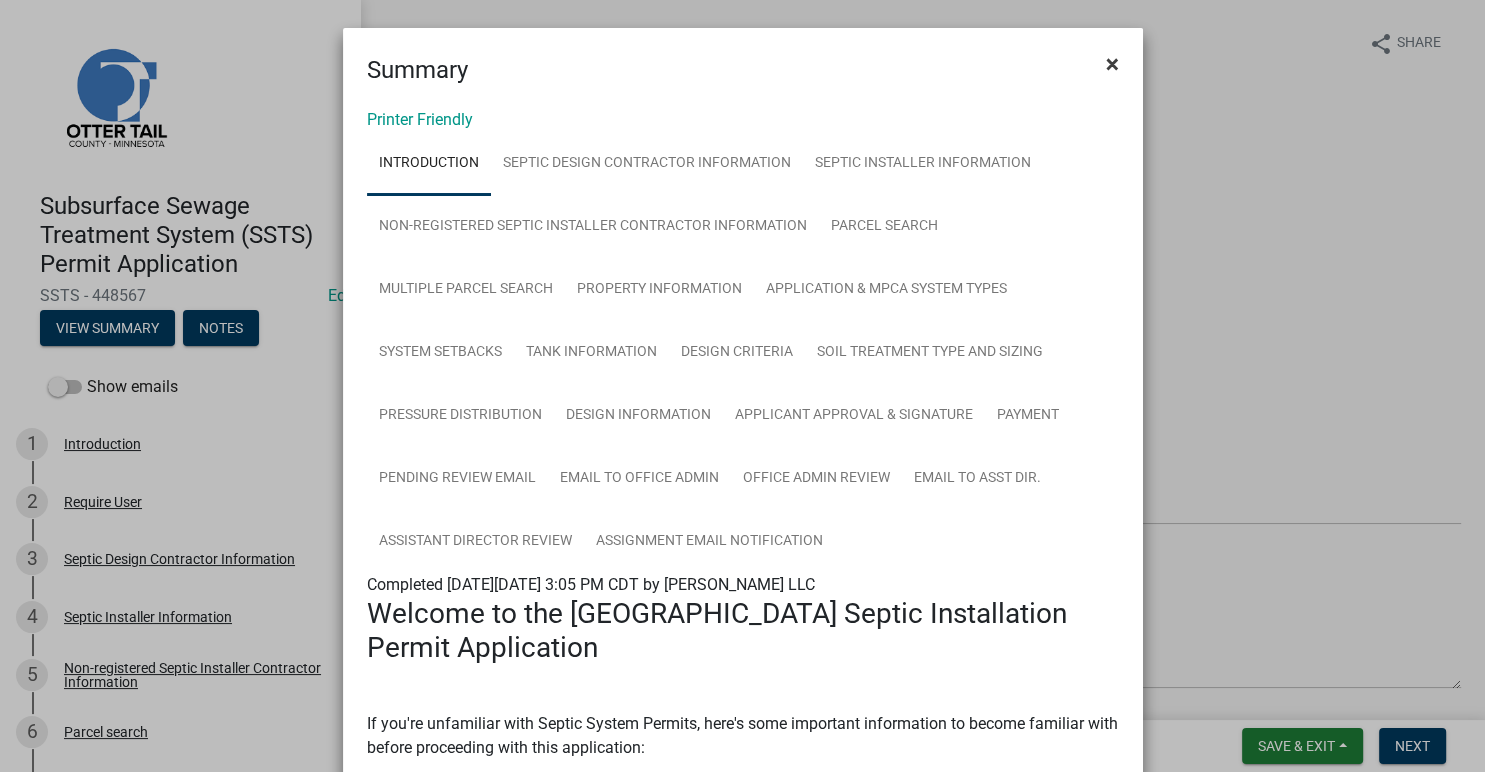 click on "×" 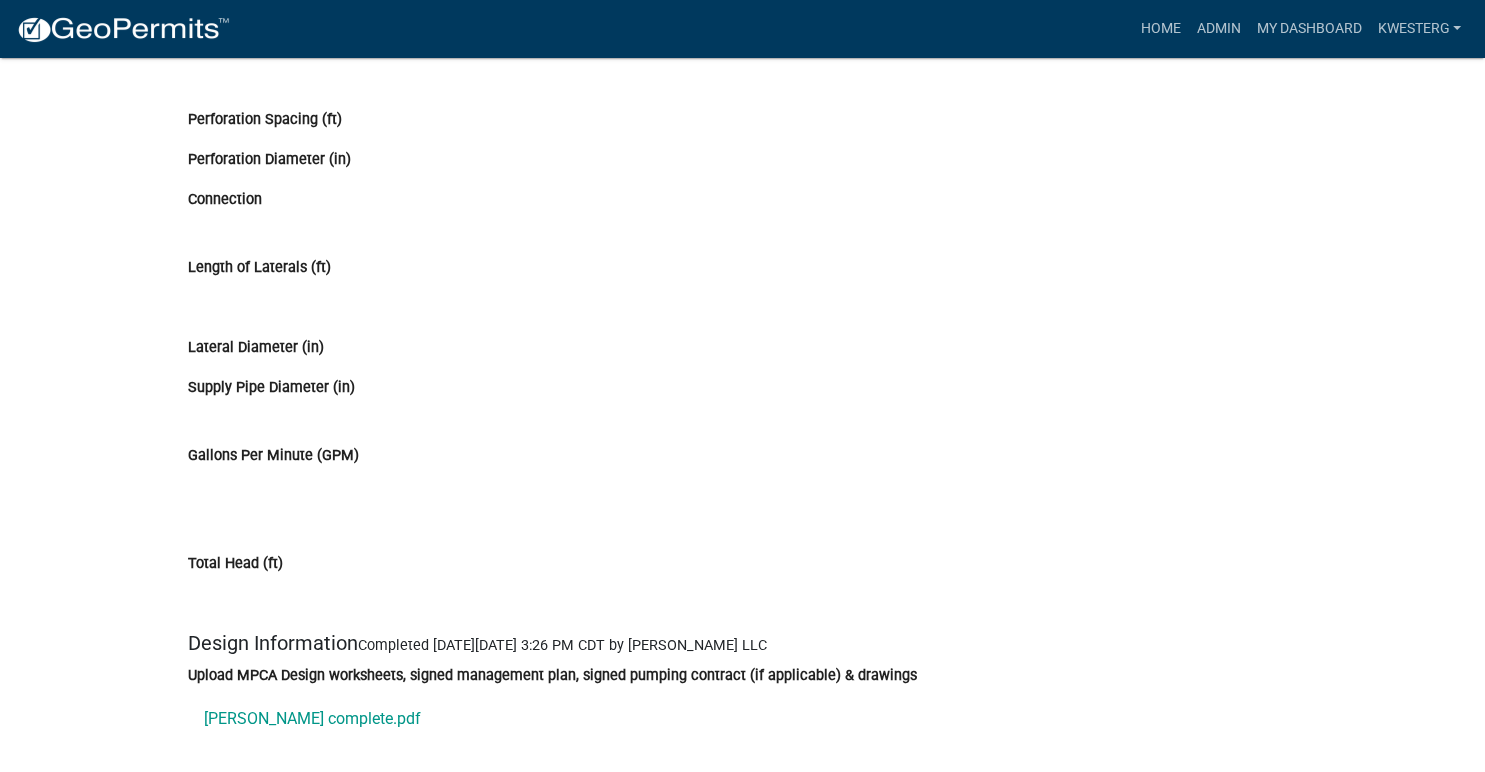 scroll, scrollTop: 10824, scrollLeft: 0, axis: vertical 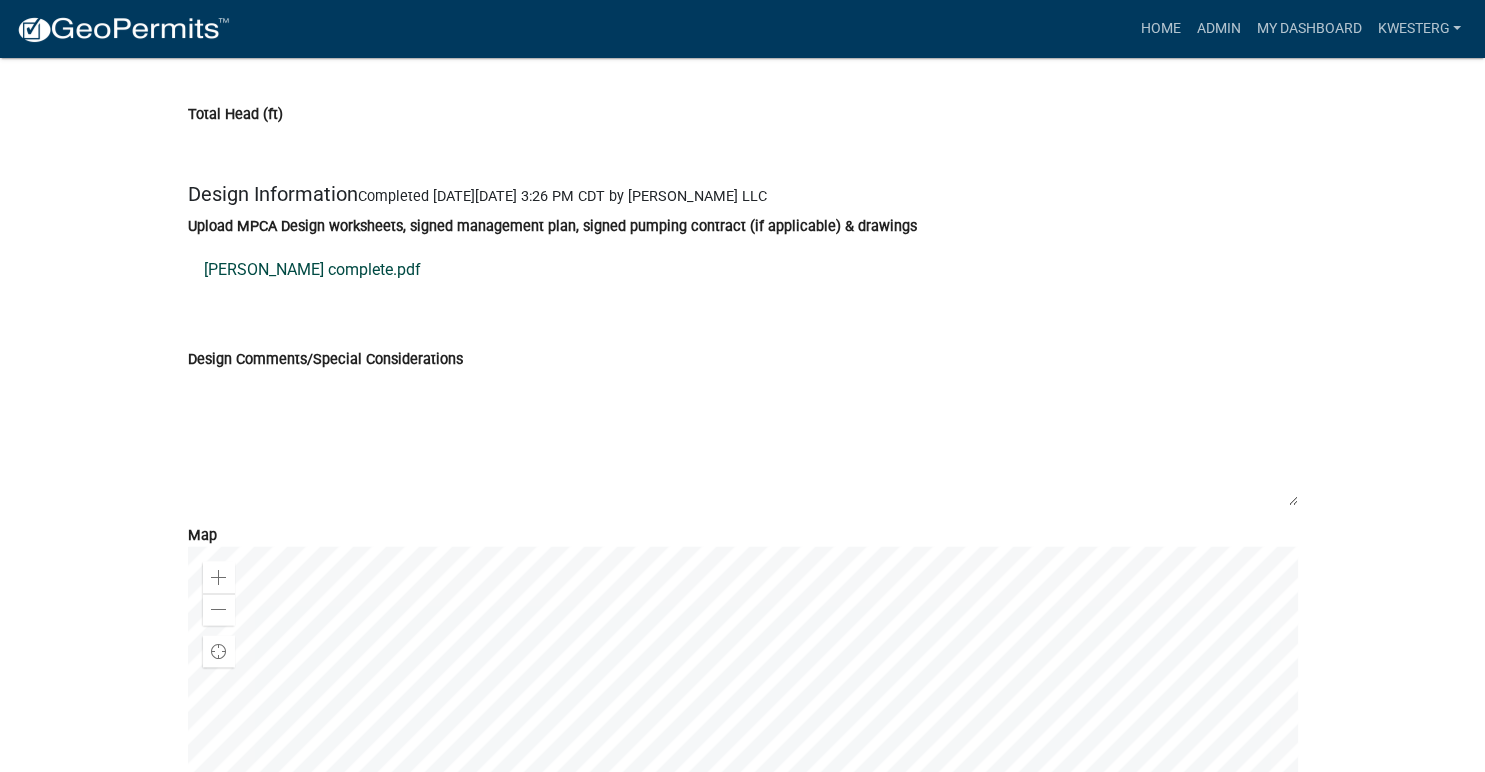click on "[PERSON_NAME] complete.pdf" 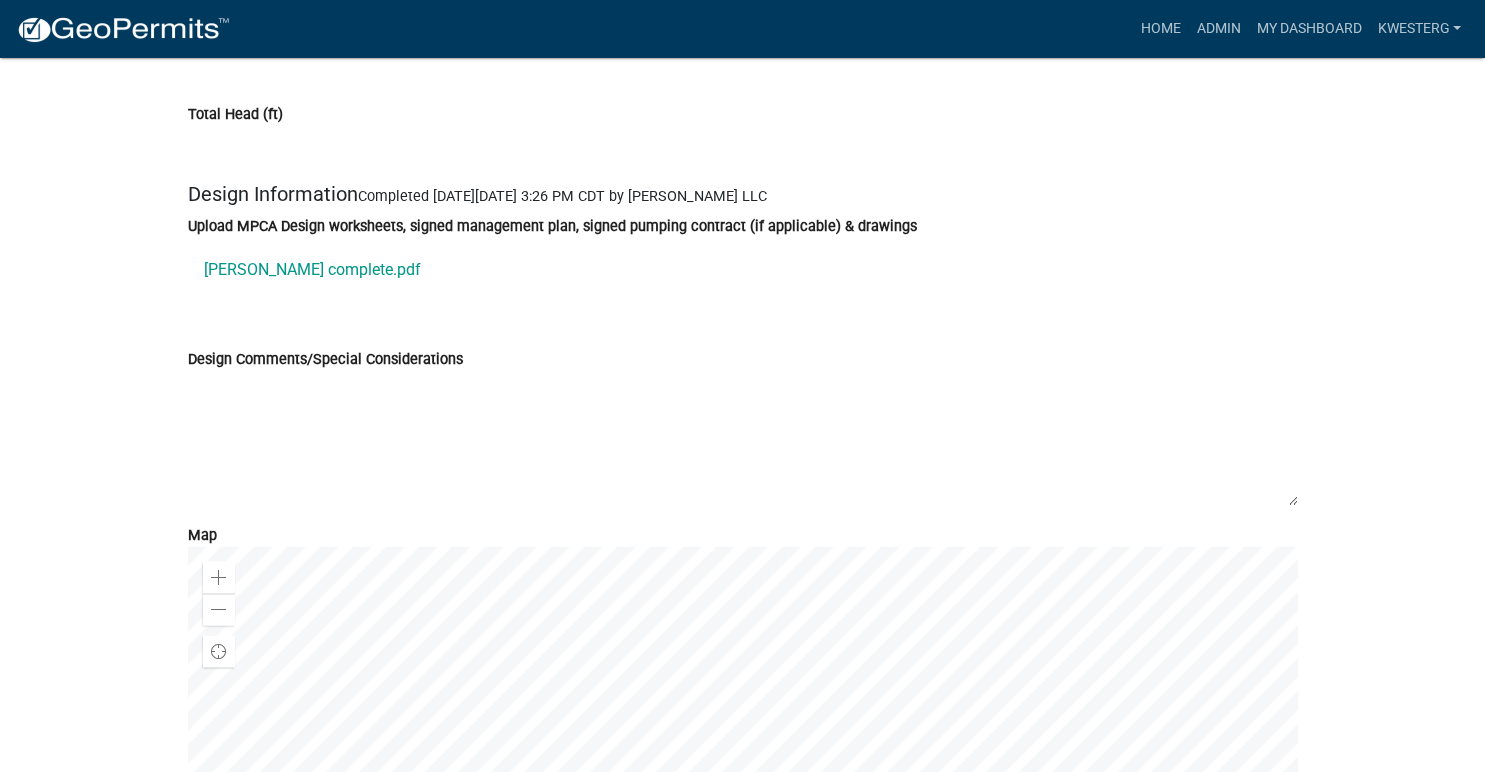 scroll, scrollTop: 11246, scrollLeft: 0, axis: vertical 